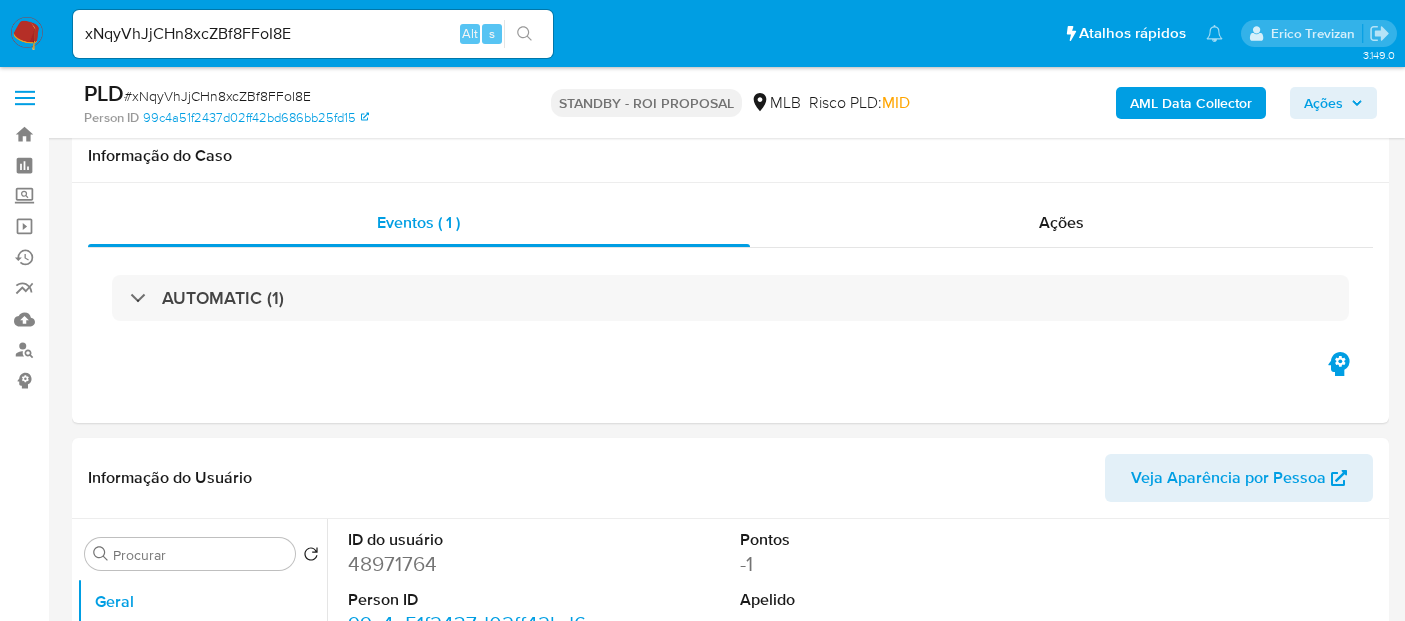 select on "10" 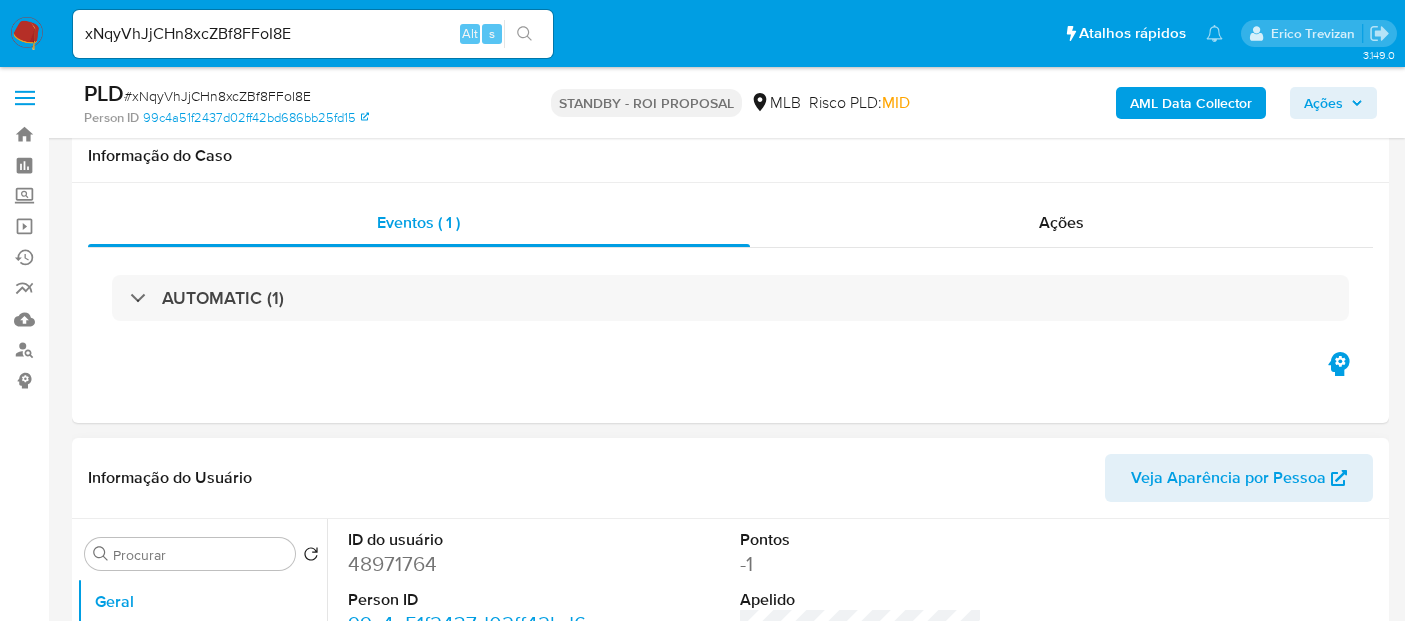 scroll, scrollTop: 333, scrollLeft: 0, axis: vertical 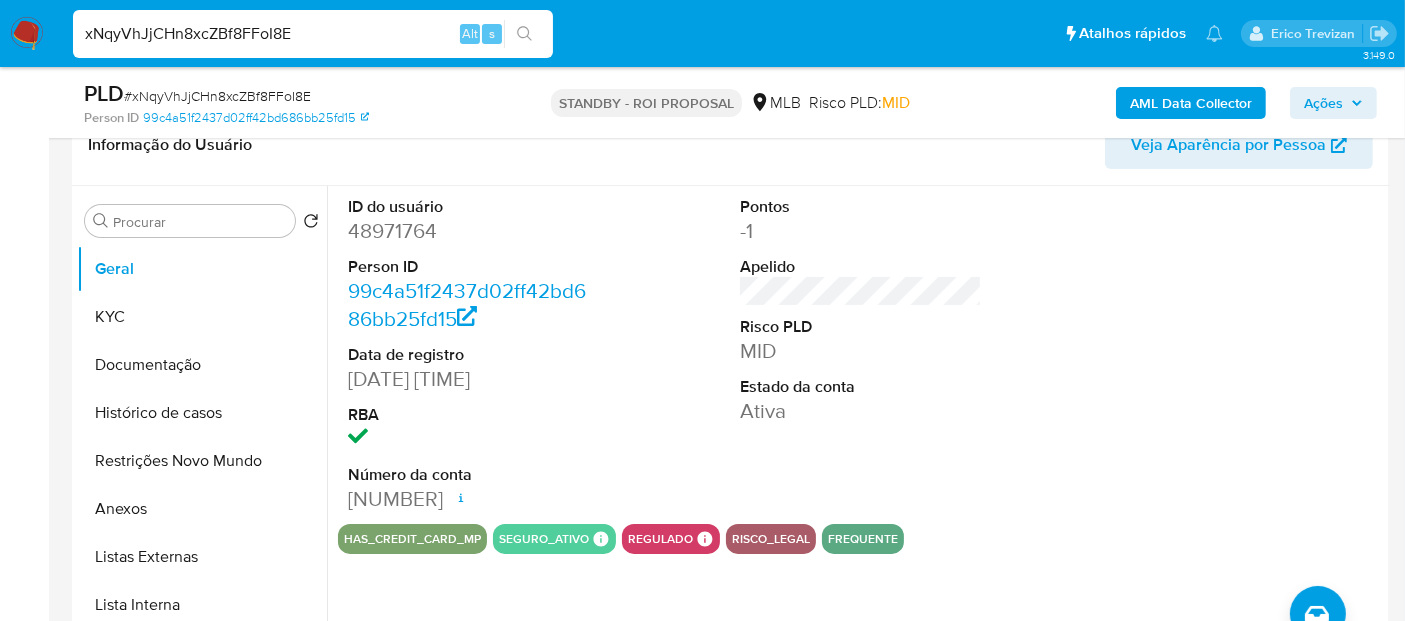 drag, startPoint x: 328, startPoint y: 36, endPoint x: 0, endPoint y: 68, distance: 329.55728 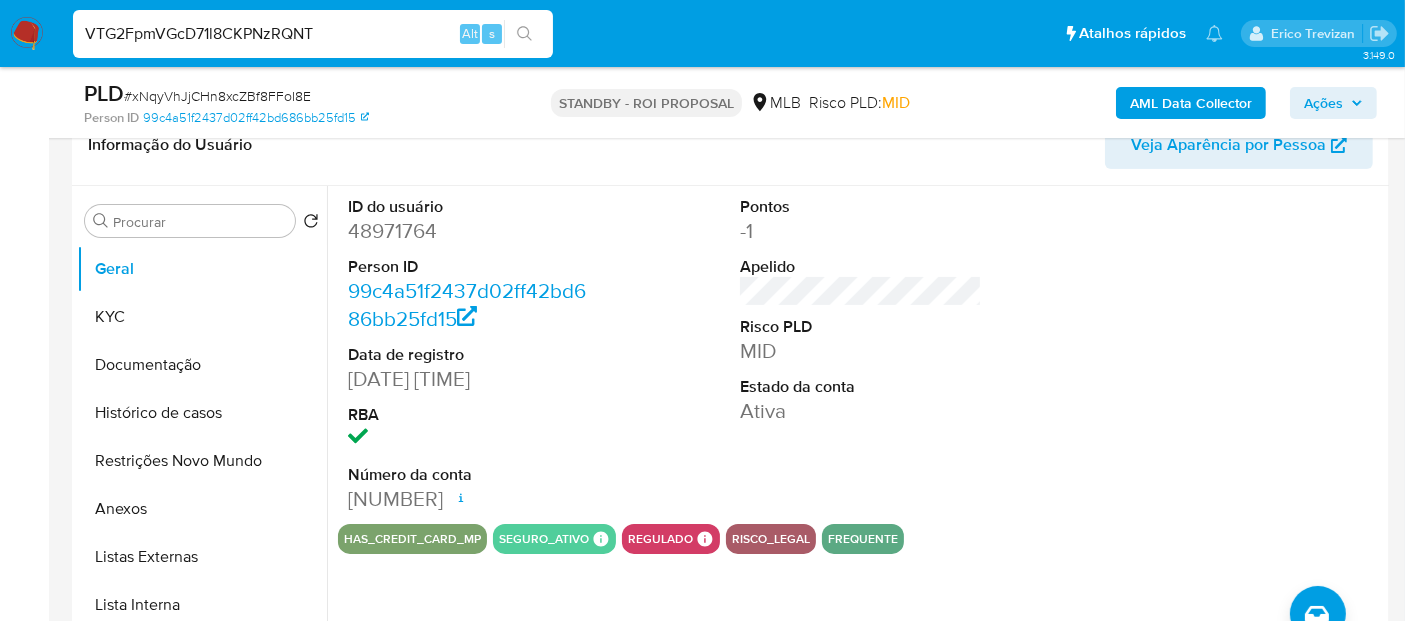 type on "VTG2FpmVGcD71l8CKPNzRQNT" 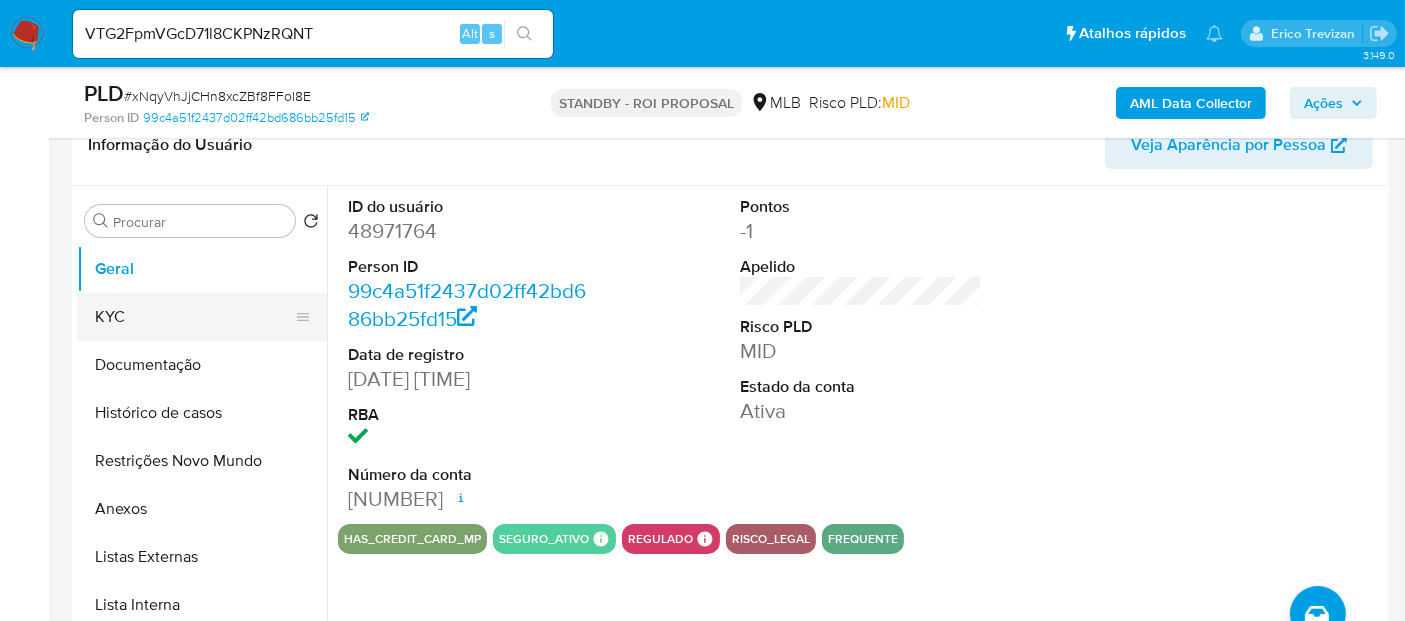 click on "KYC" at bounding box center [194, 317] 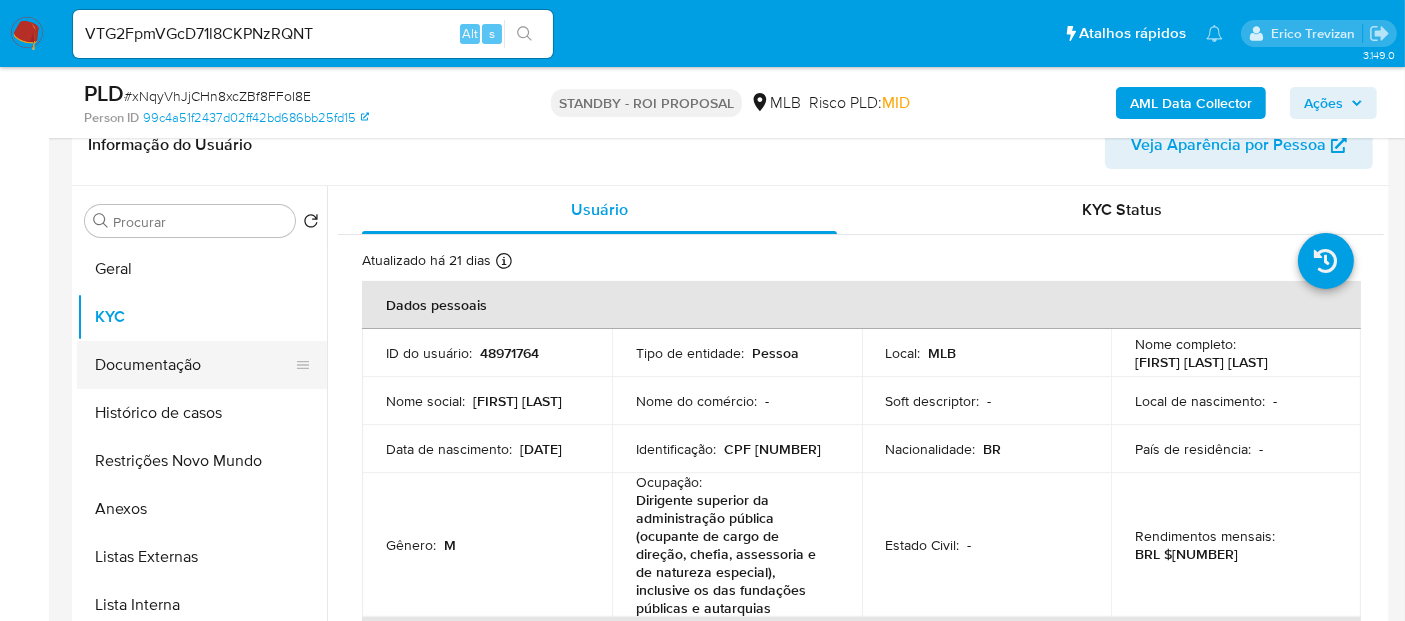 click on "Documentação" at bounding box center [194, 365] 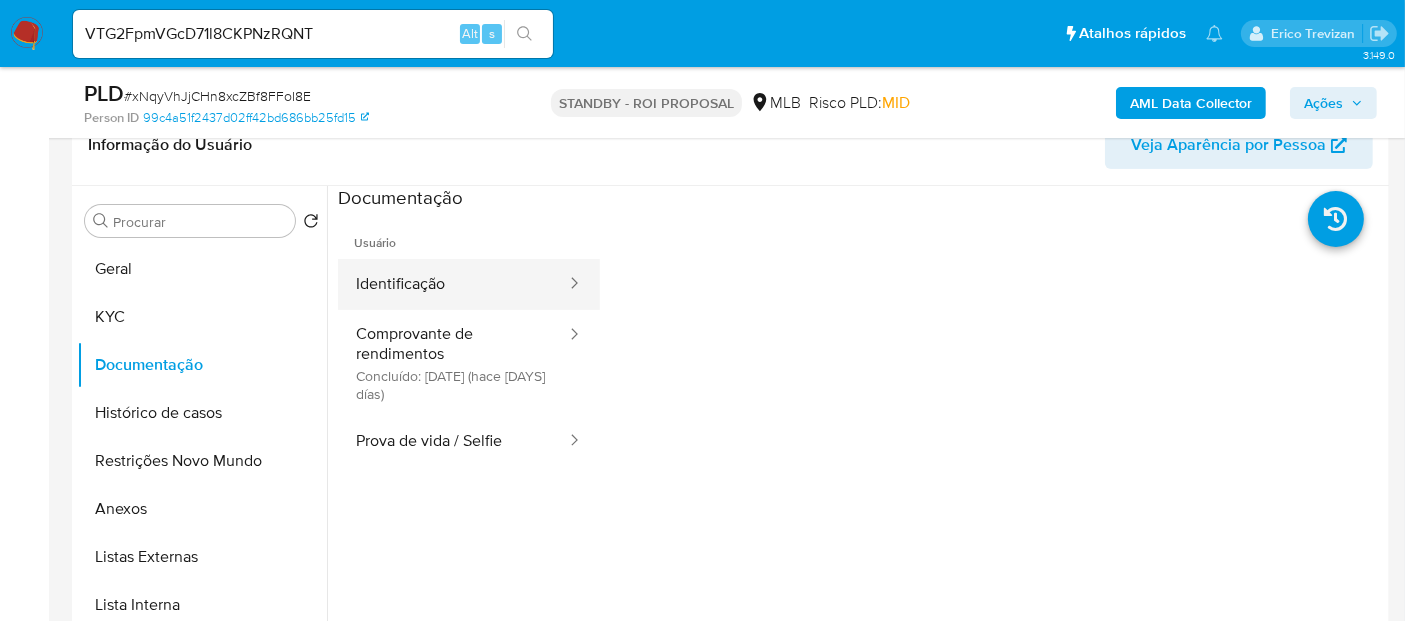 click on "Identificação" at bounding box center [453, 284] 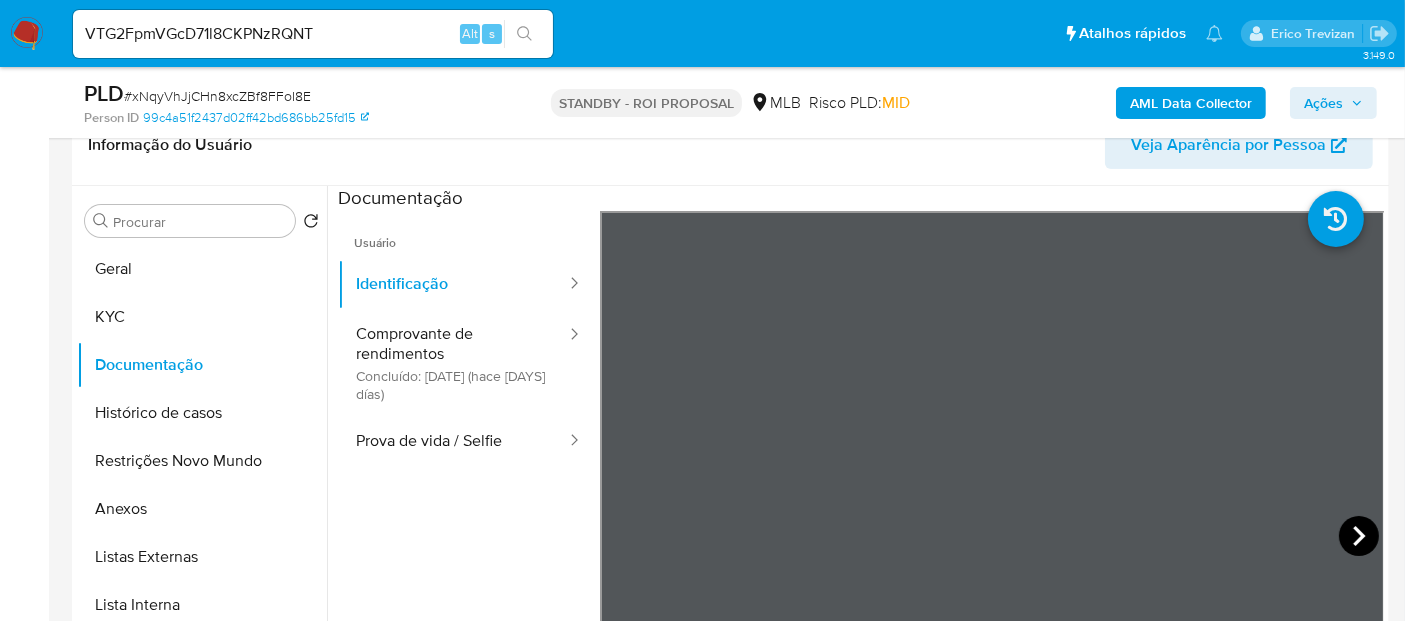 click 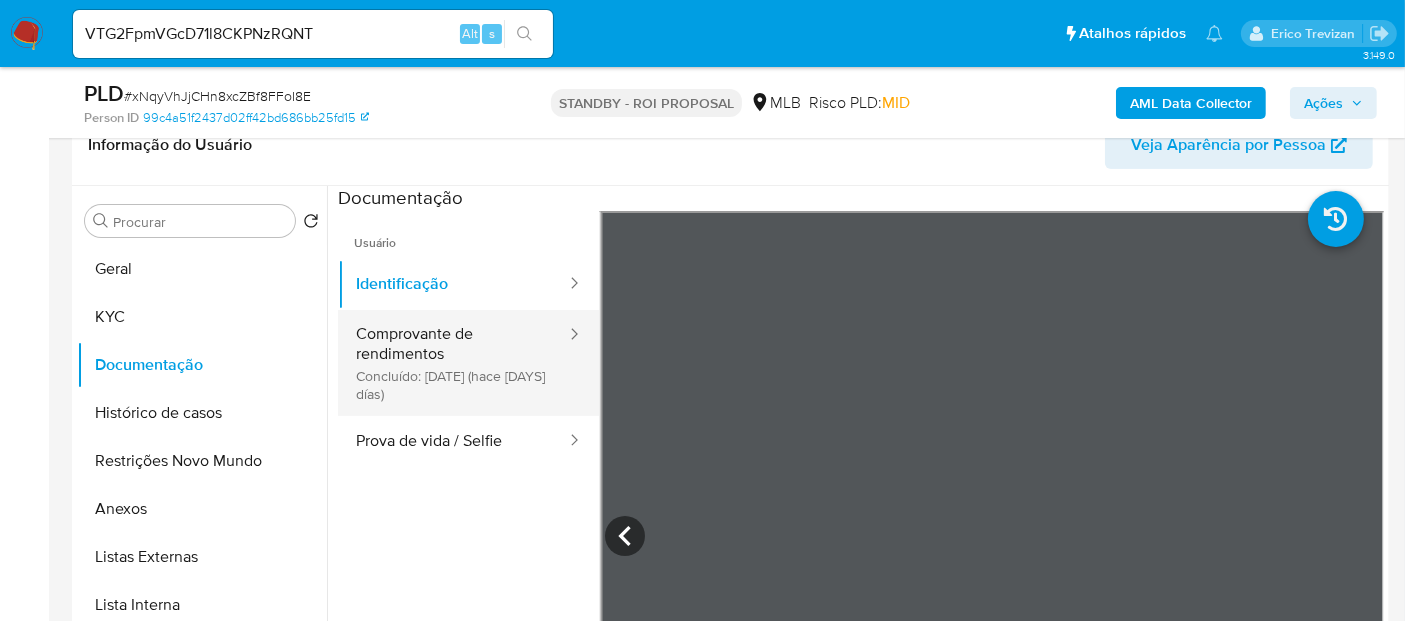 click on "Comprovante de rendimentos Concluído: 16/07/2025 (hace 21 días)" at bounding box center (453, 363) 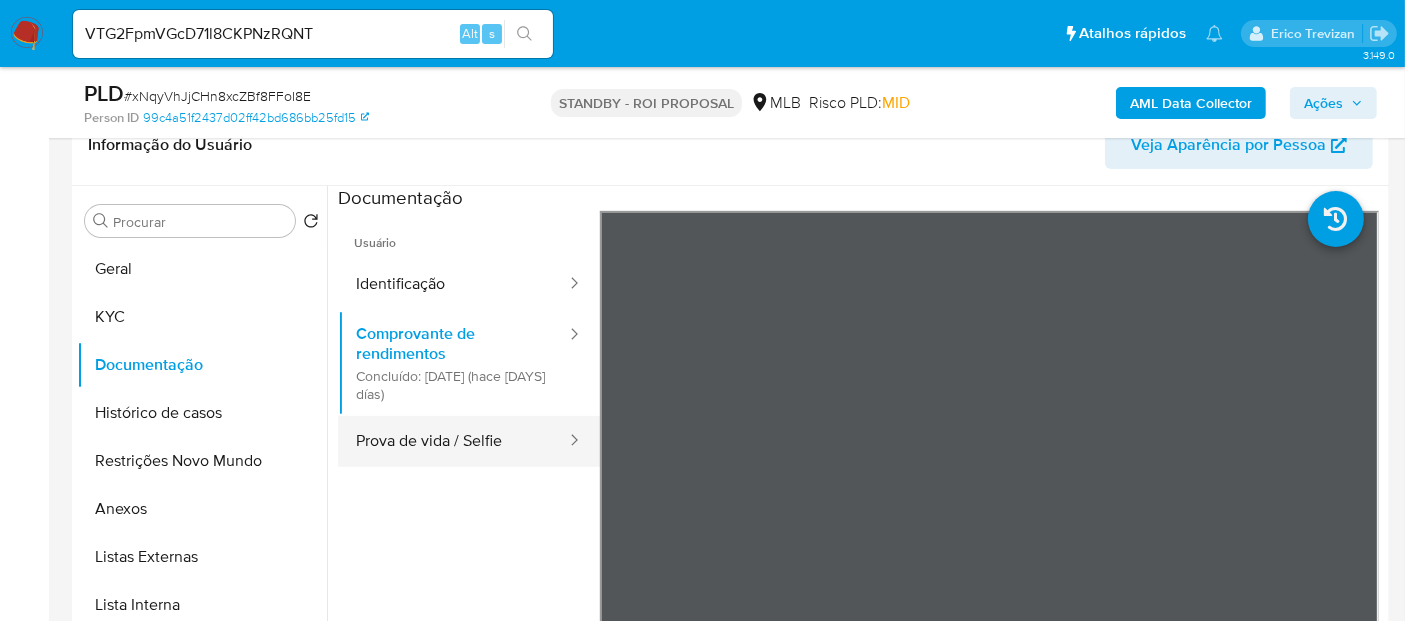 click on "Prova de vida / Selfie" at bounding box center [453, 441] 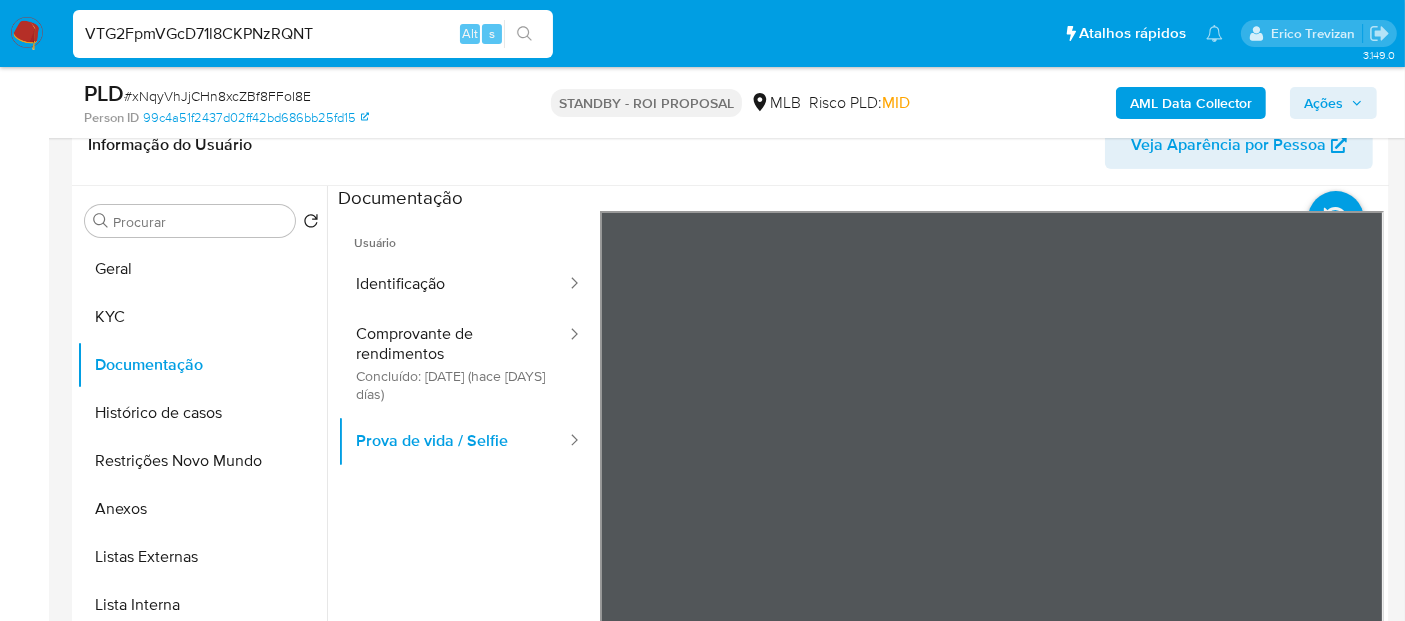 drag, startPoint x: 340, startPoint y: 28, endPoint x: 0, endPoint y: 55, distance: 341.07037 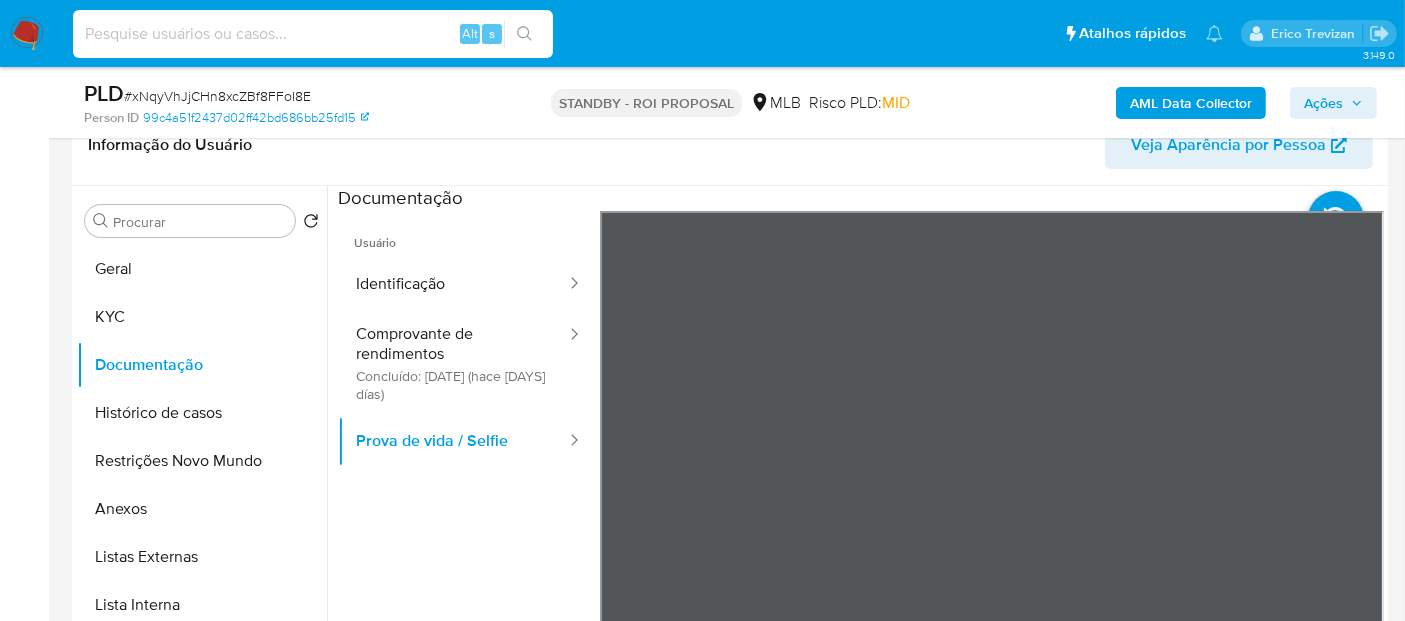 paste on "VTG2FpmVGcD71l8CKPNzRQNT" 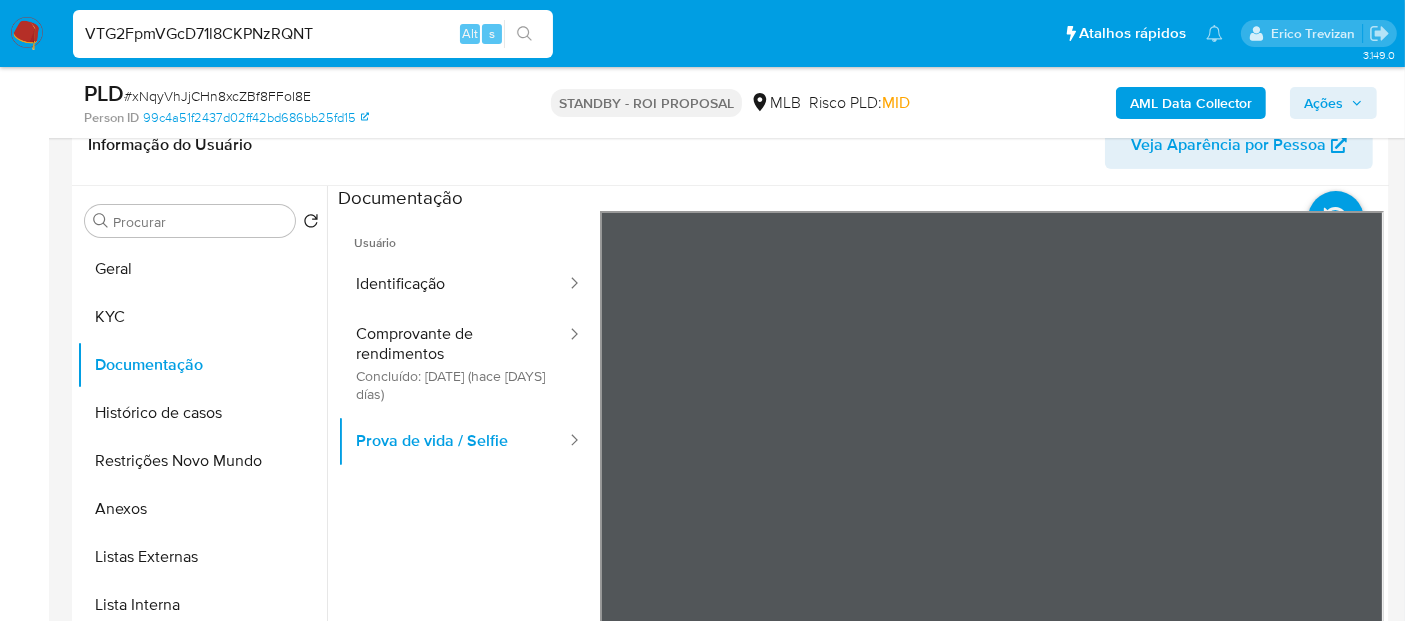 click at bounding box center (524, 34) 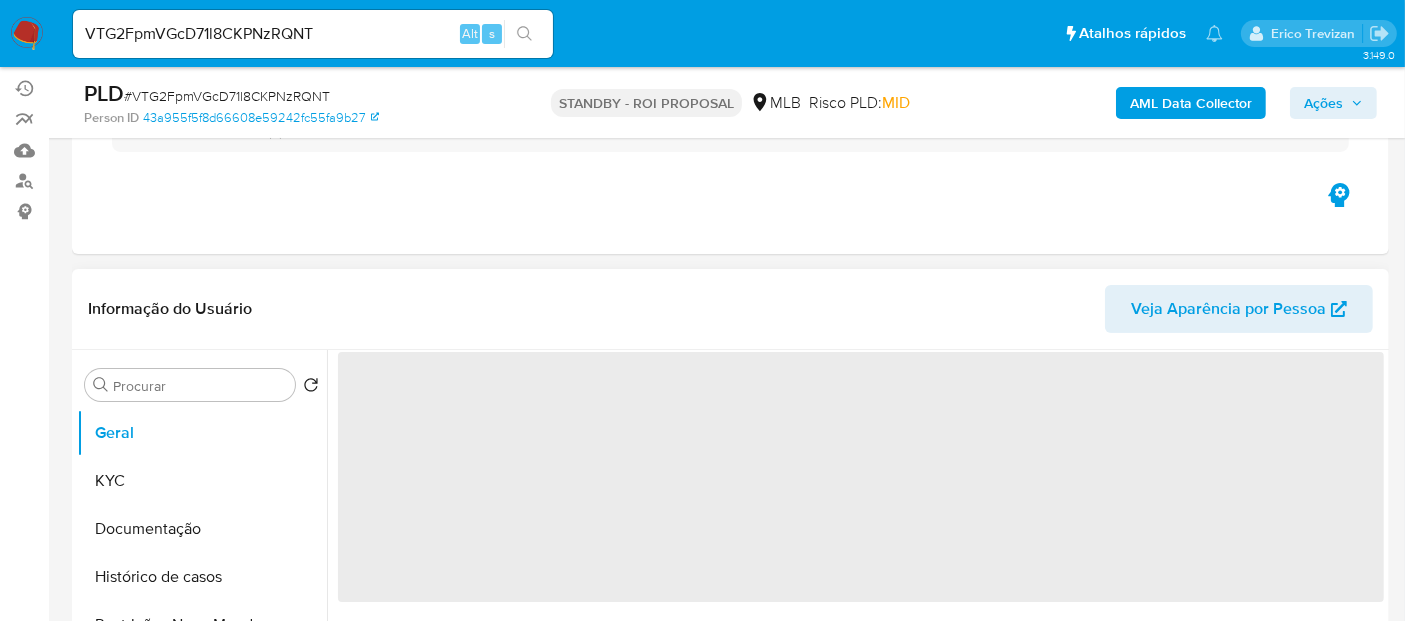 scroll, scrollTop: 222, scrollLeft: 0, axis: vertical 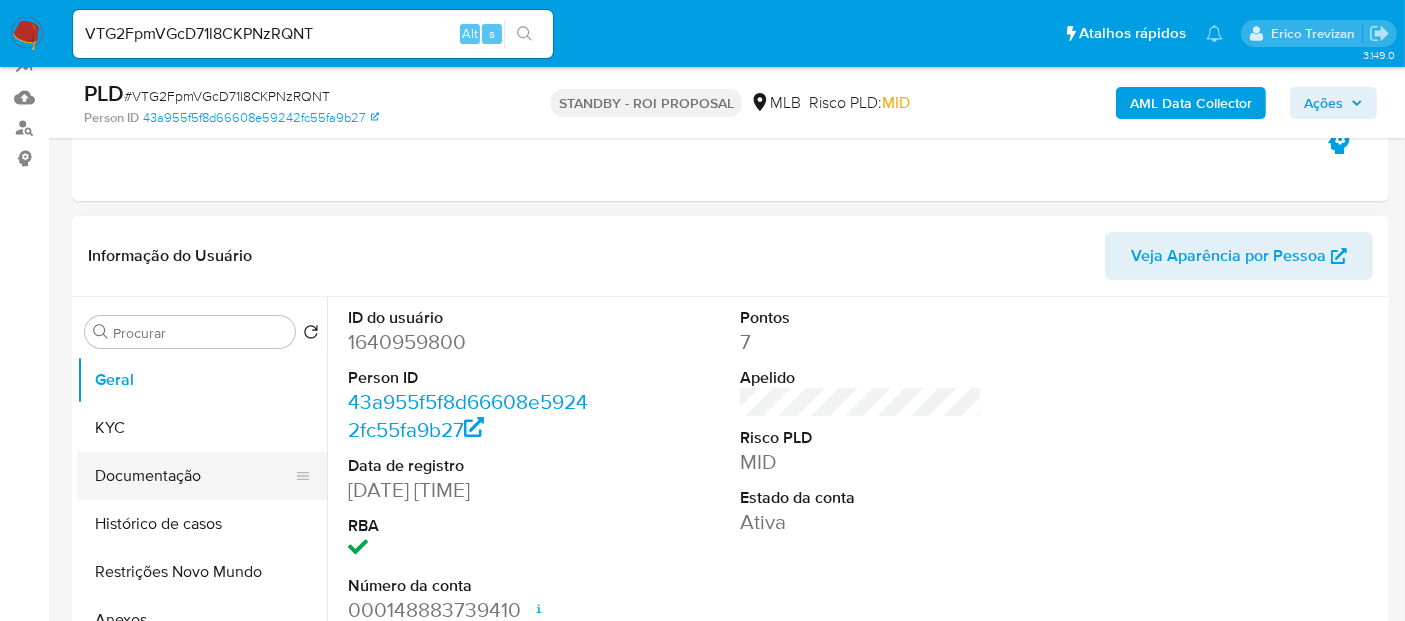 select on "10" 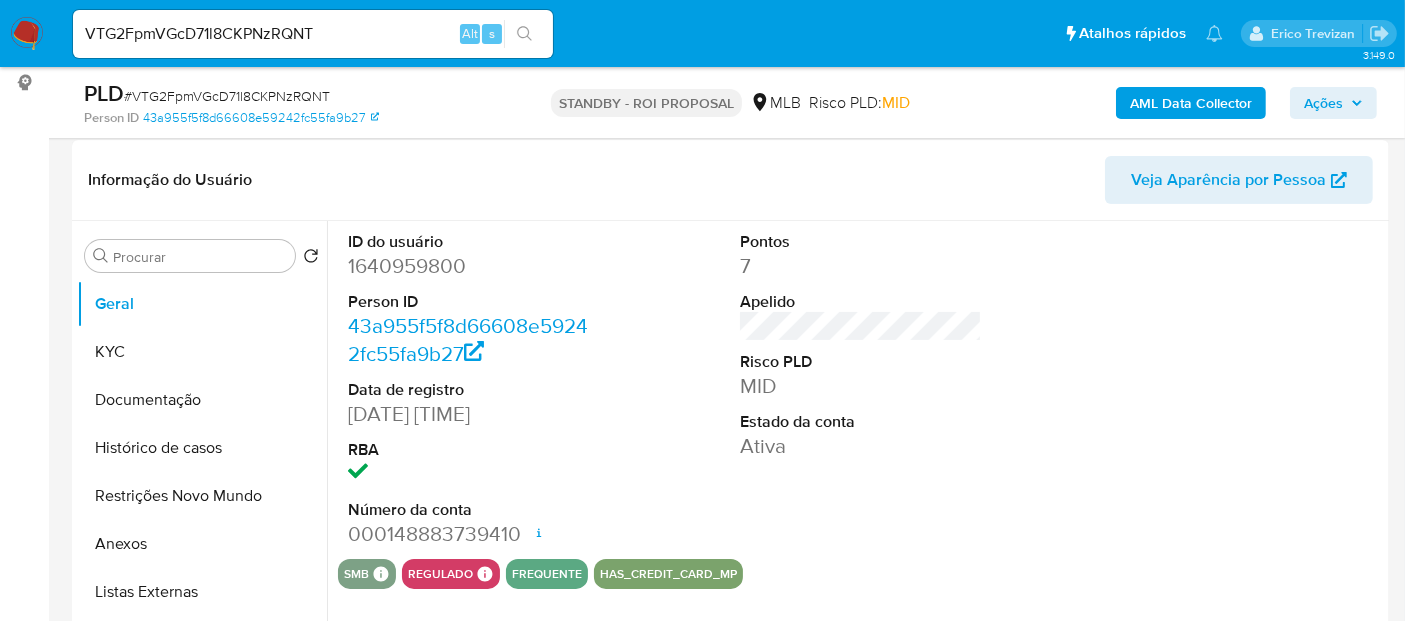 scroll, scrollTop: 333, scrollLeft: 0, axis: vertical 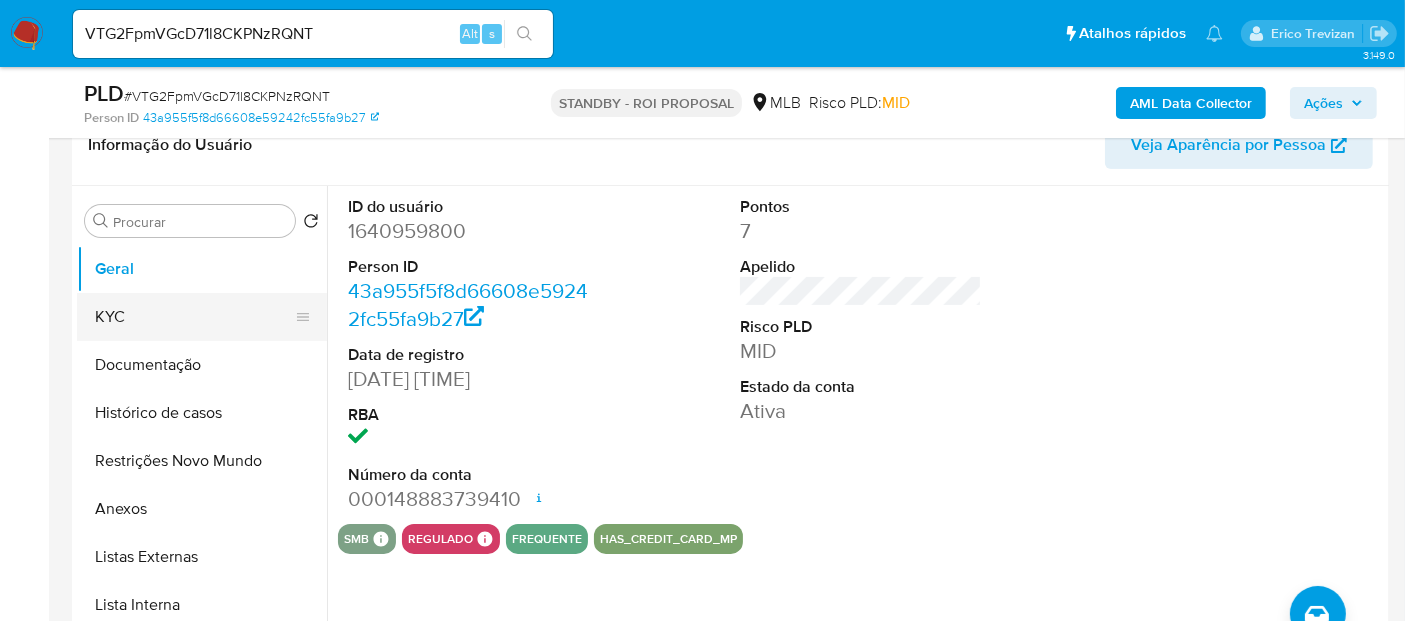 click on "KYC" at bounding box center (194, 317) 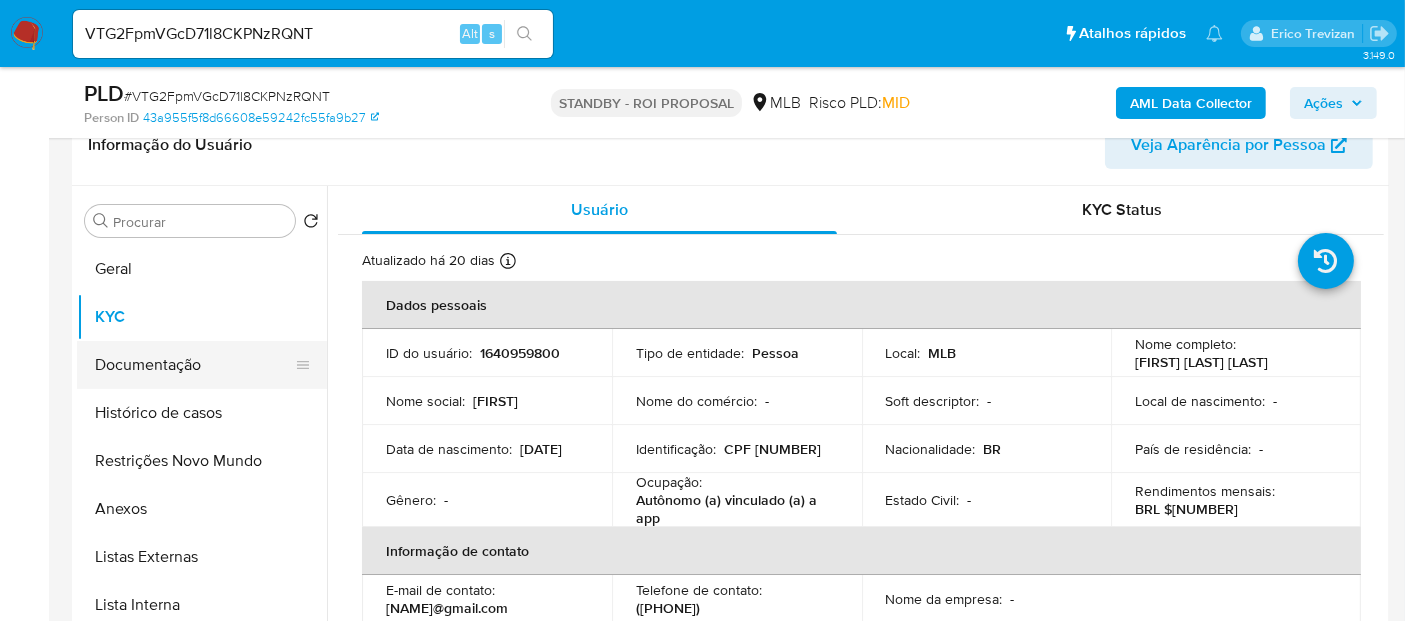 click on "Documentação" at bounding box center (194, 365) 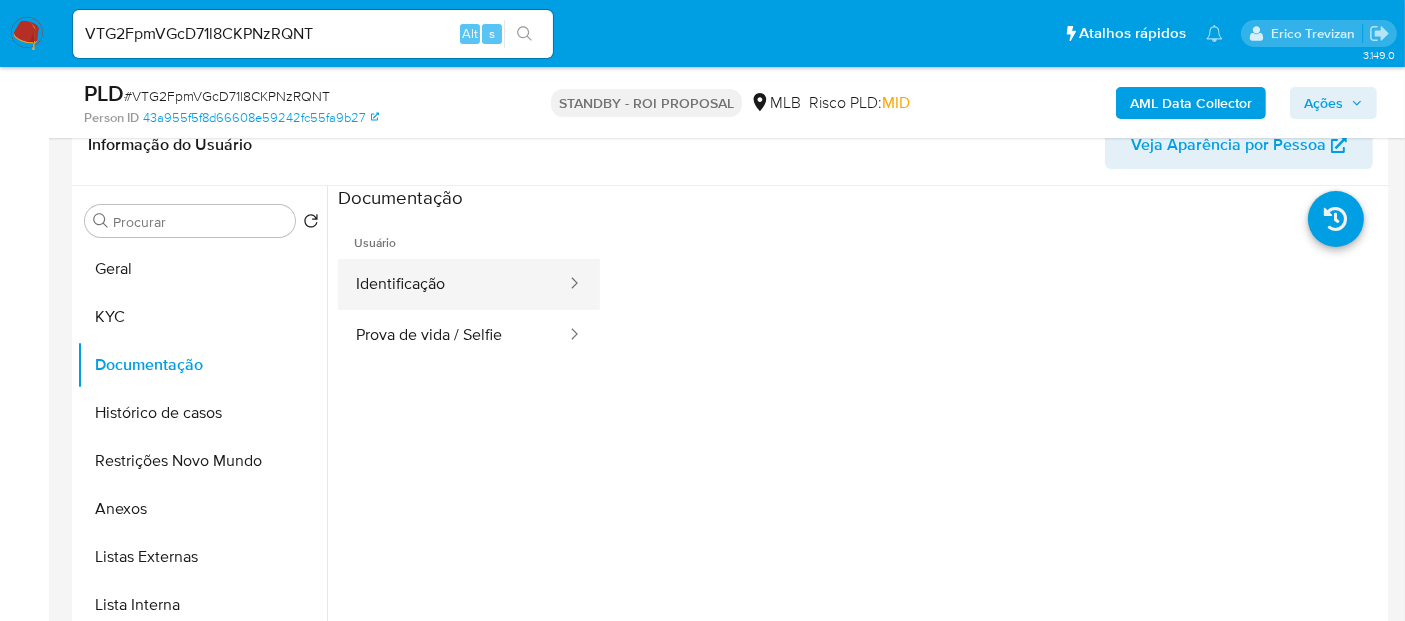 click on "Identificação" at bounding box center (453, 284) 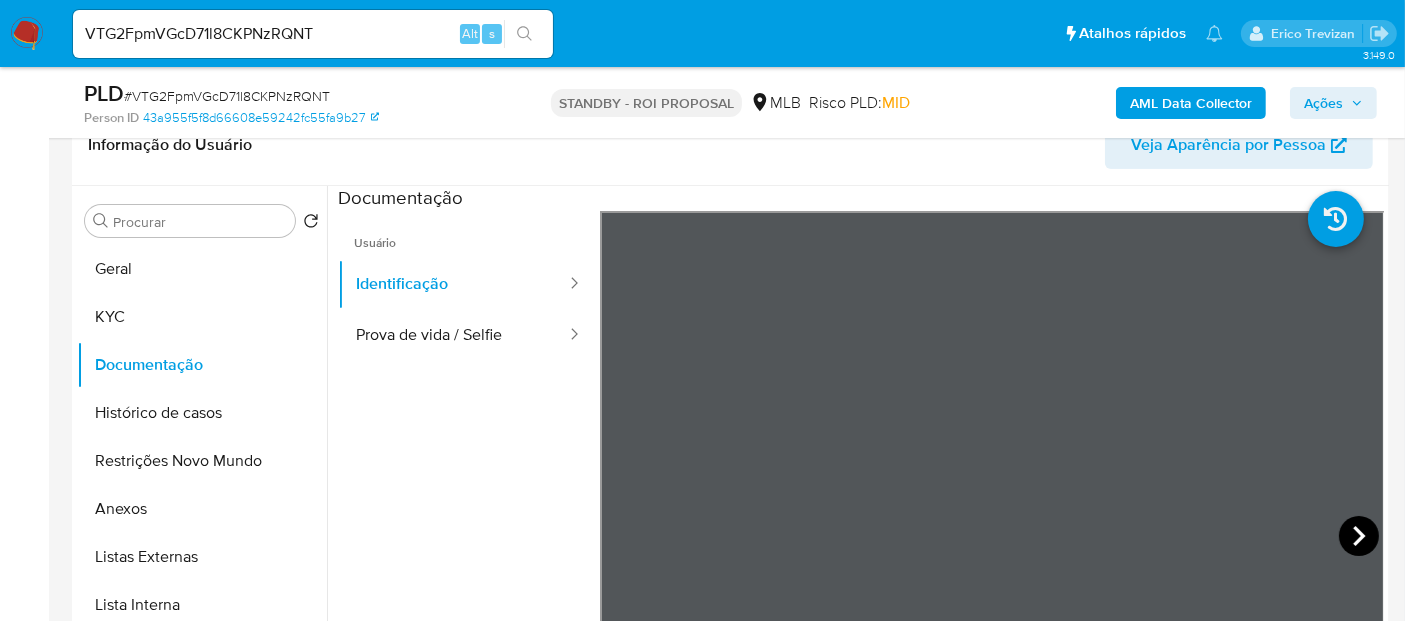 click 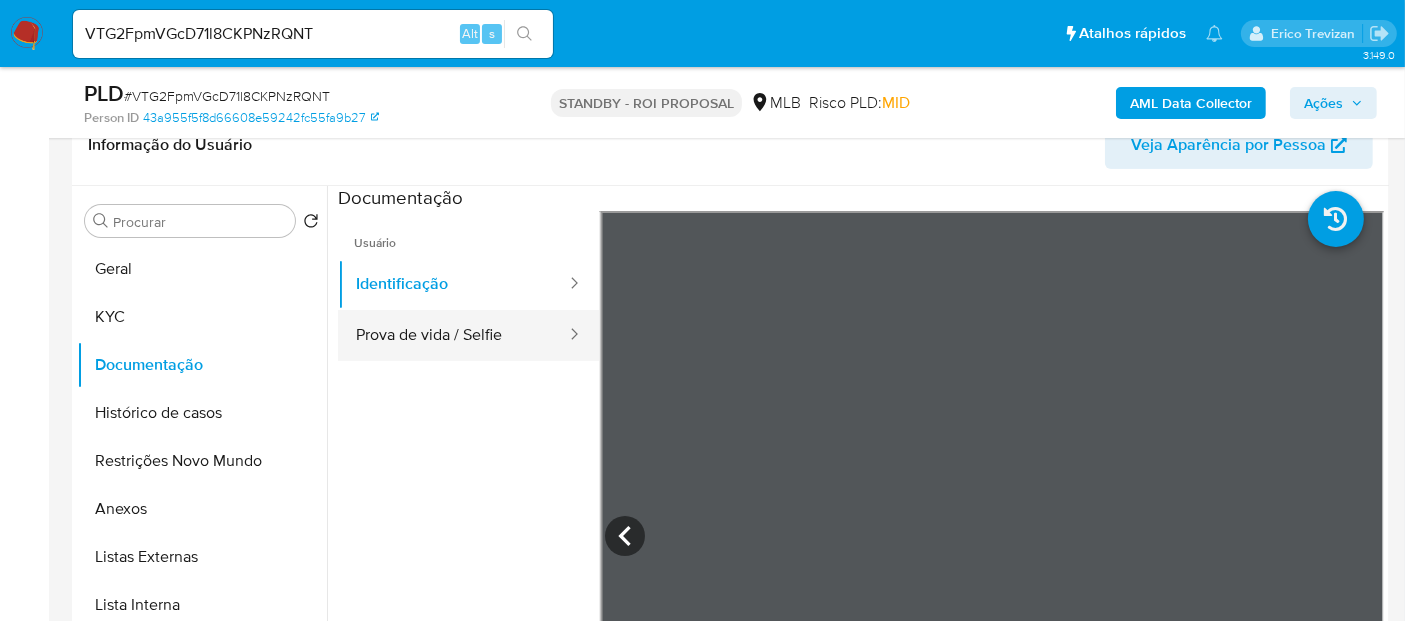 click on "Prova de vida / Selfie" at bounding box center (453, 335) 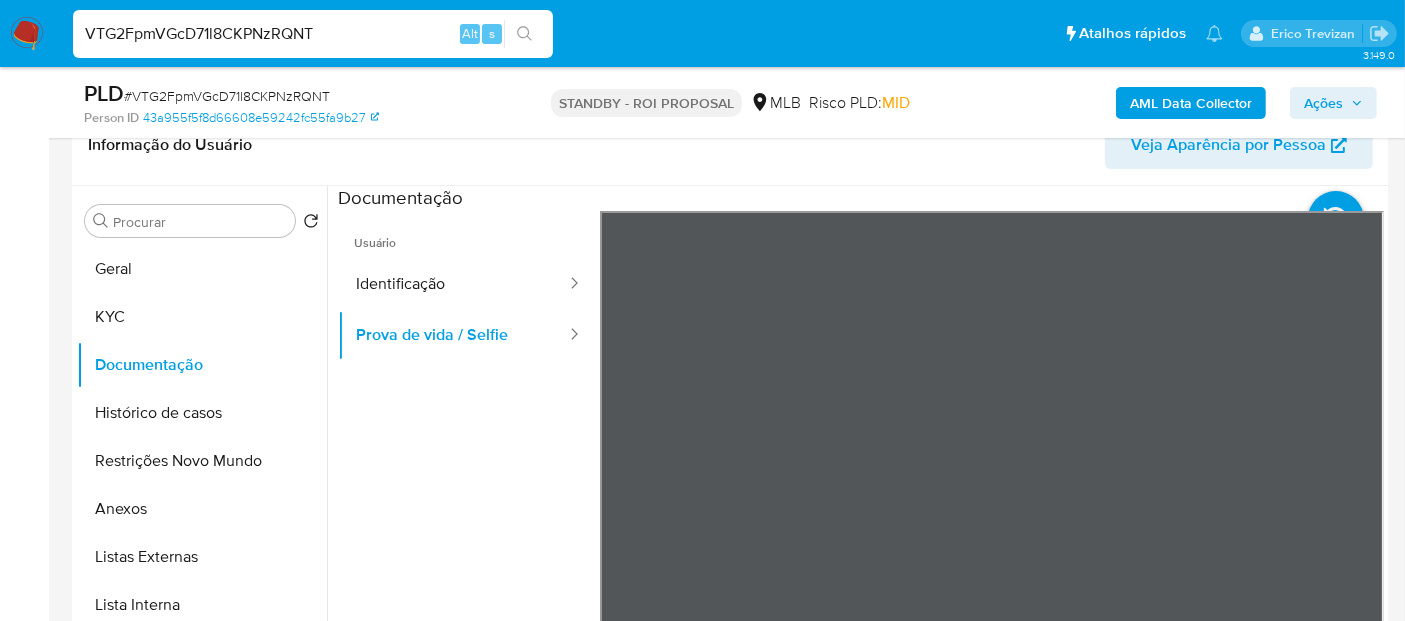 drag, startPoint x: 326, startPoint y: 34, endPoint x: 0, endPoint y: 66, distance: 327.56677 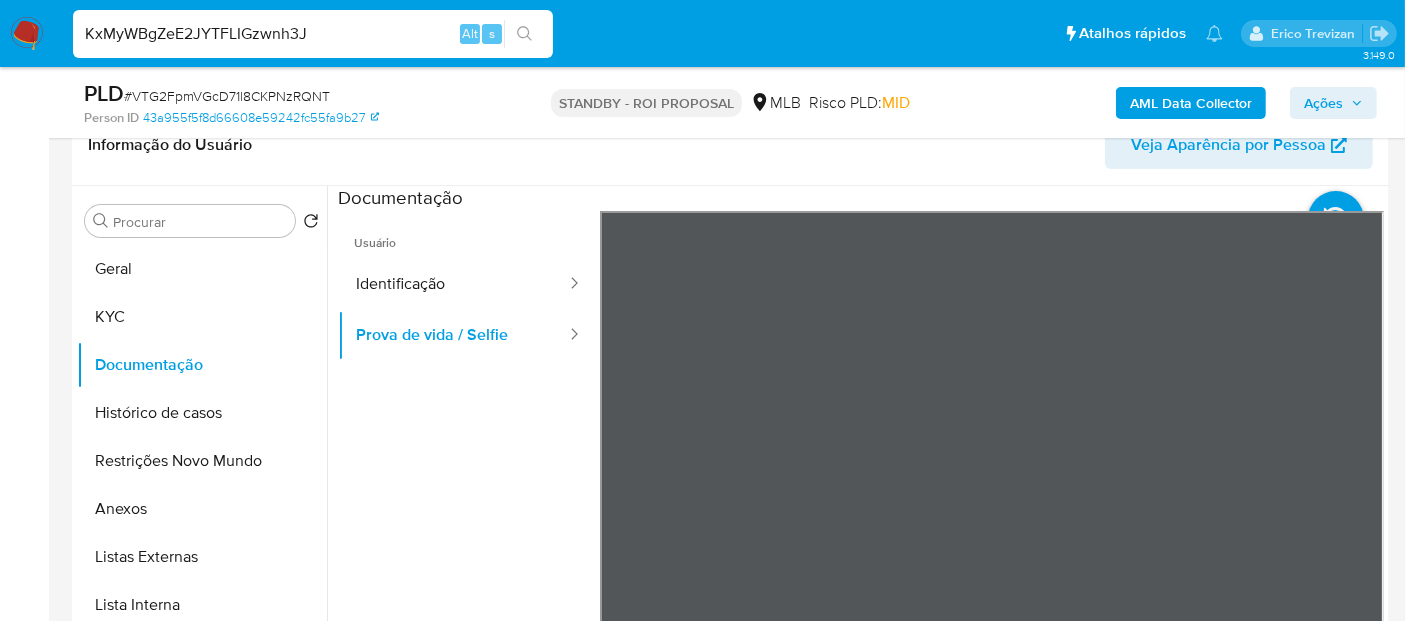type on "KxMyWBgZeE2JYTFLIGzwnh3J" 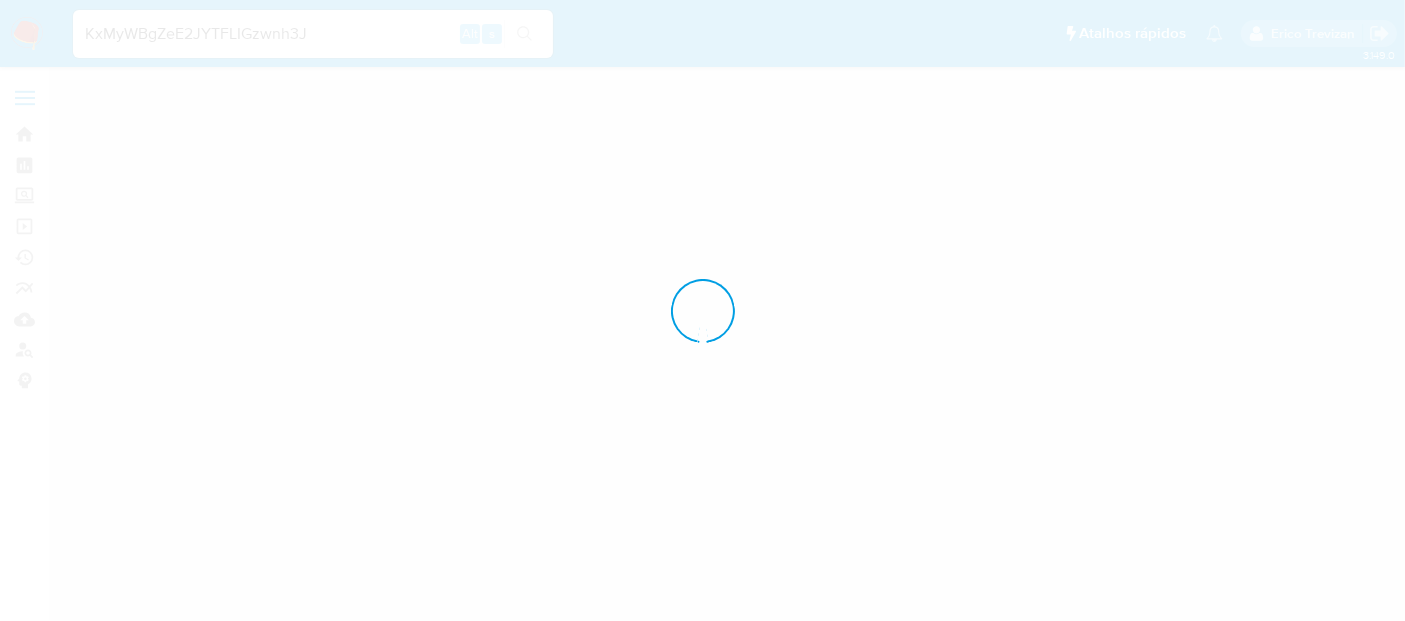 scroll, scrollTop: 0, scrollLeft: 0, axis: both 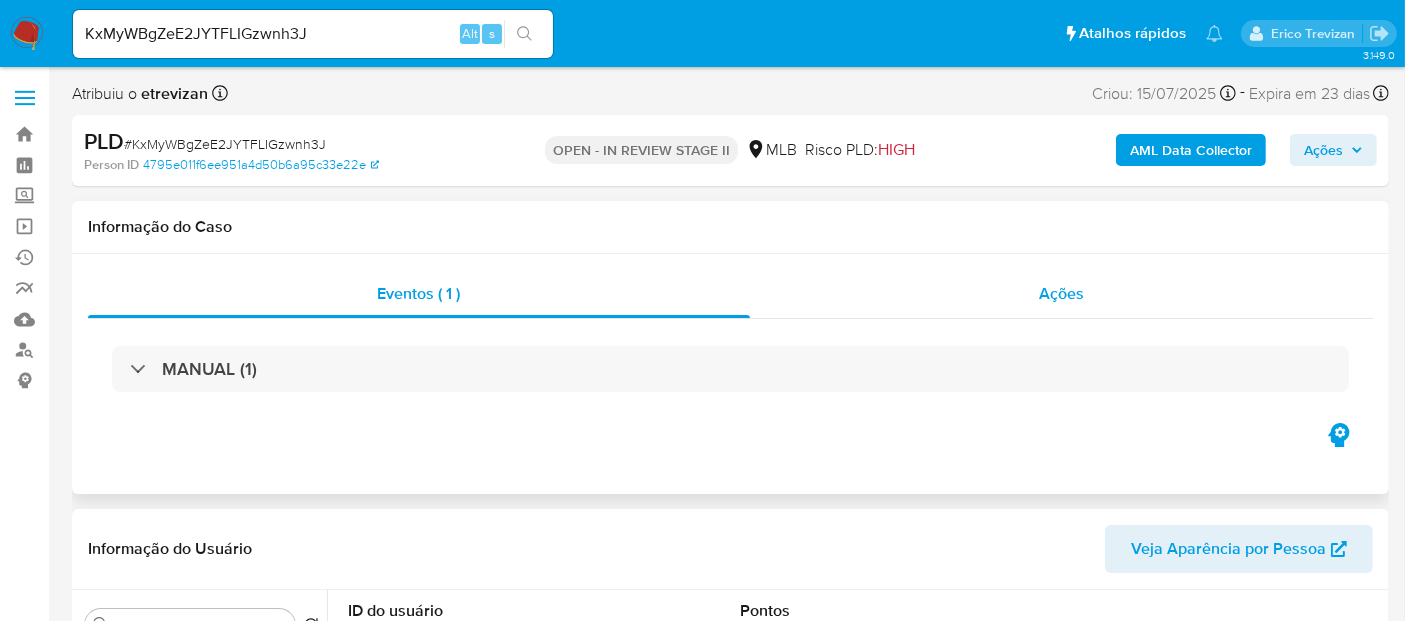 select on "10" 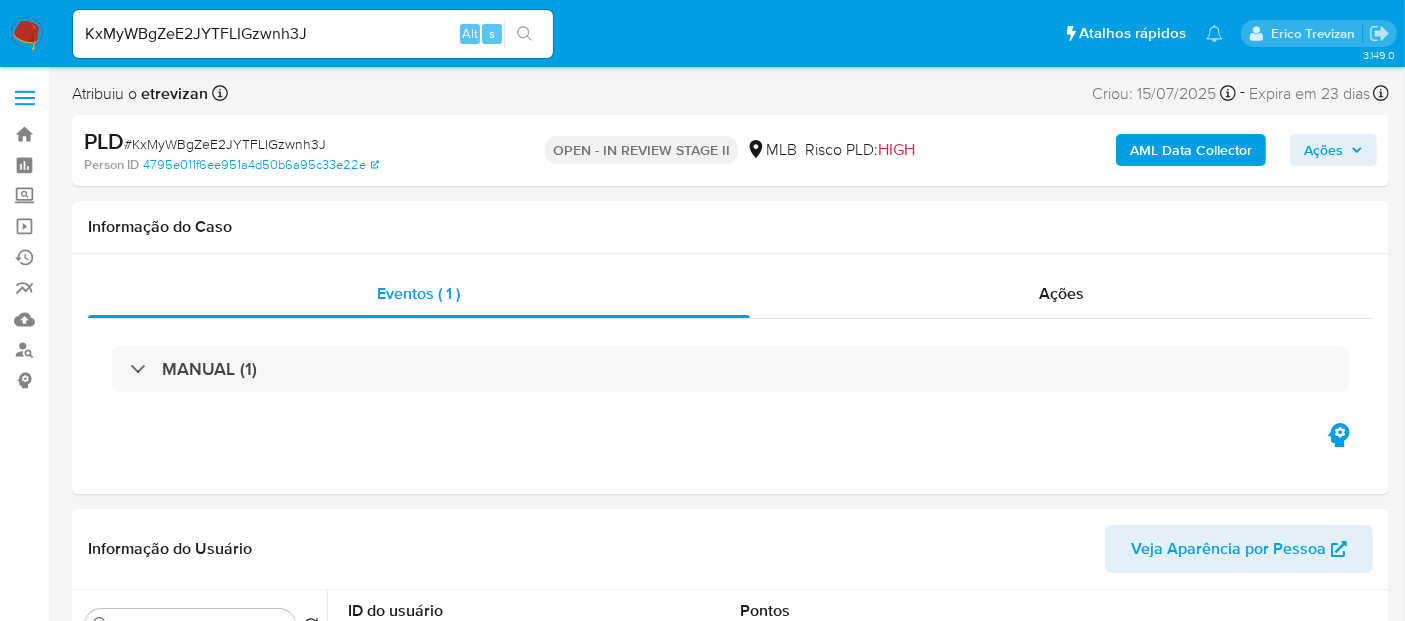 click 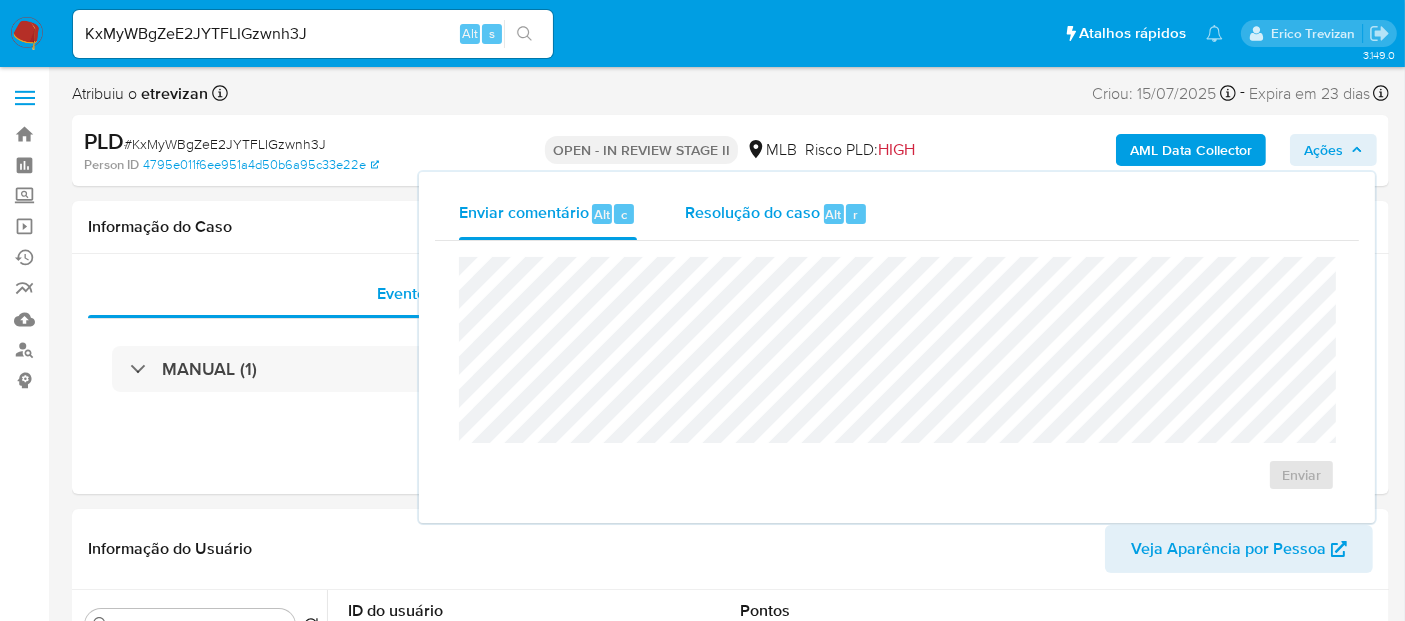 click on "Resolução do caso" at bounding box center [752, 213] 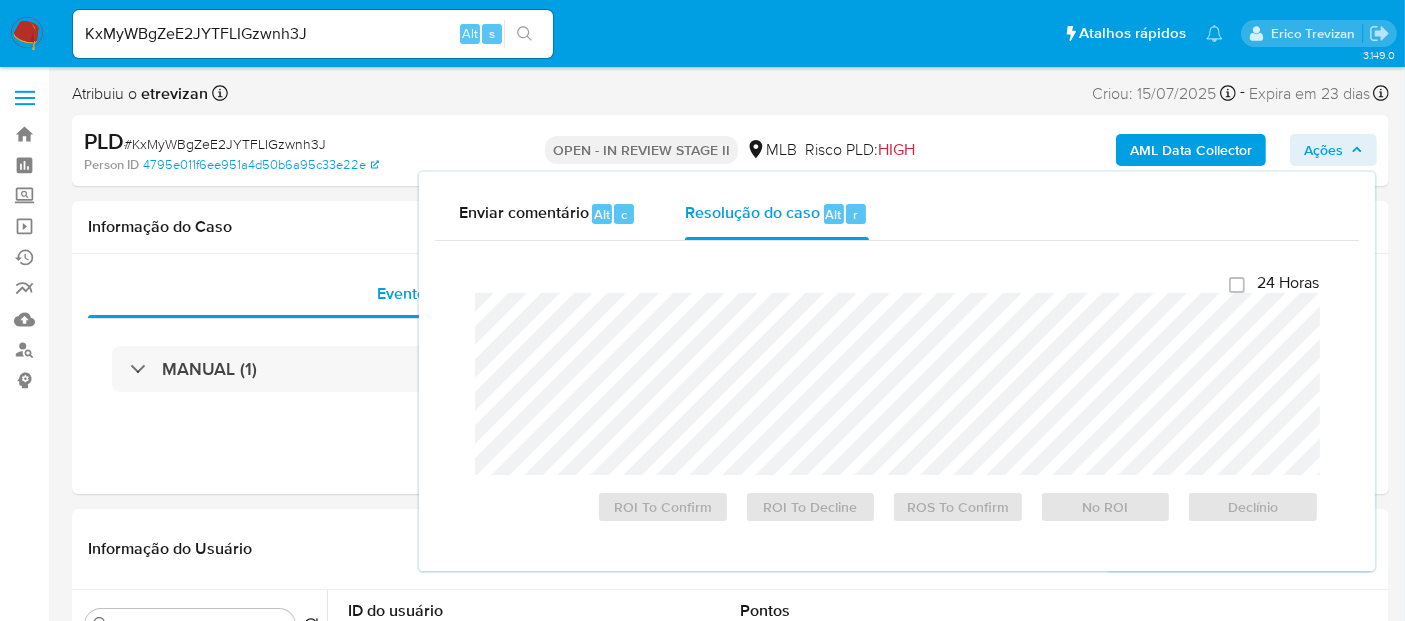 click on "Enviar comentário Alt c Resolução do caso Alt r" at bounding box center (897, 214) 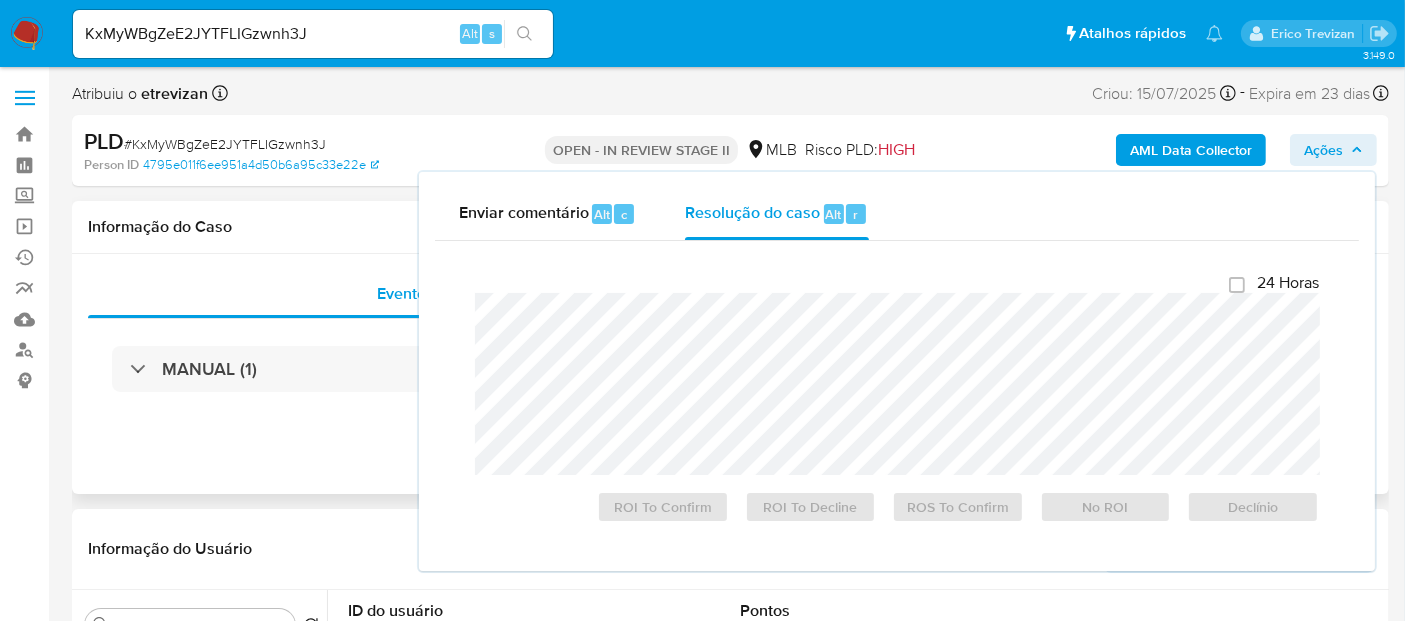 click on "Informação do Caso" at bounding box center [730, 227] 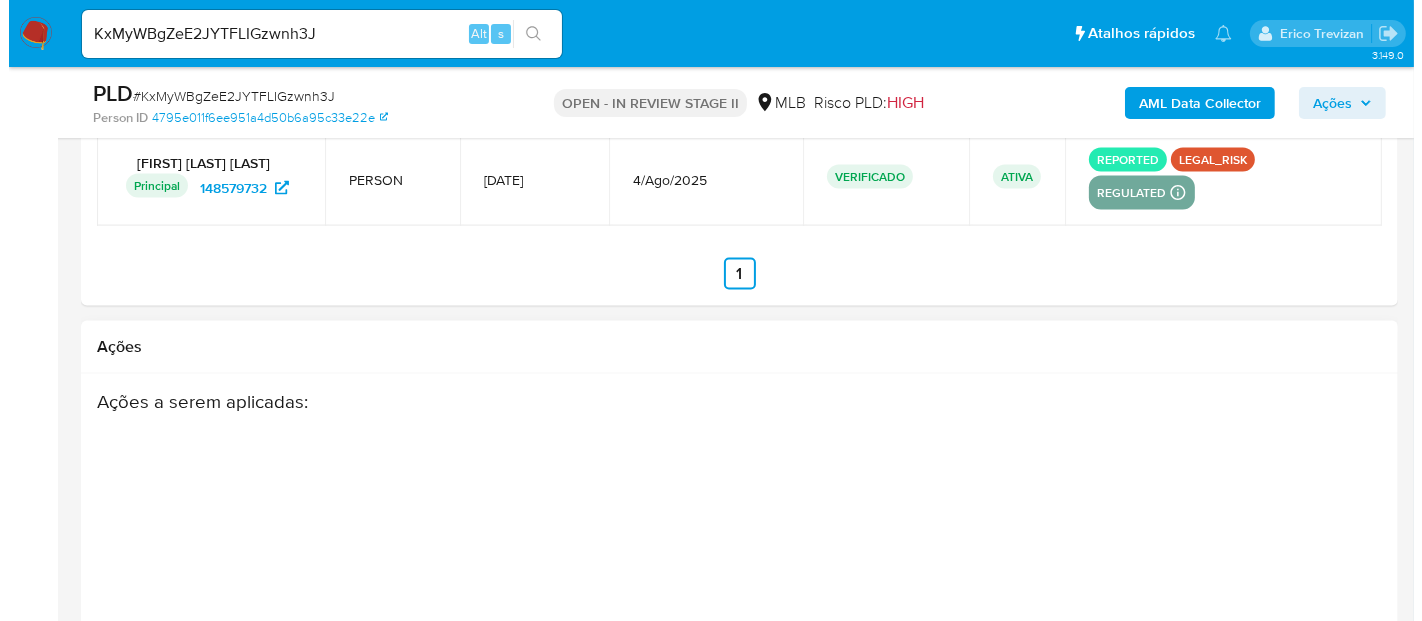 scroll, scrollTop: 3505, scrollLeft: 0, axis: vertical 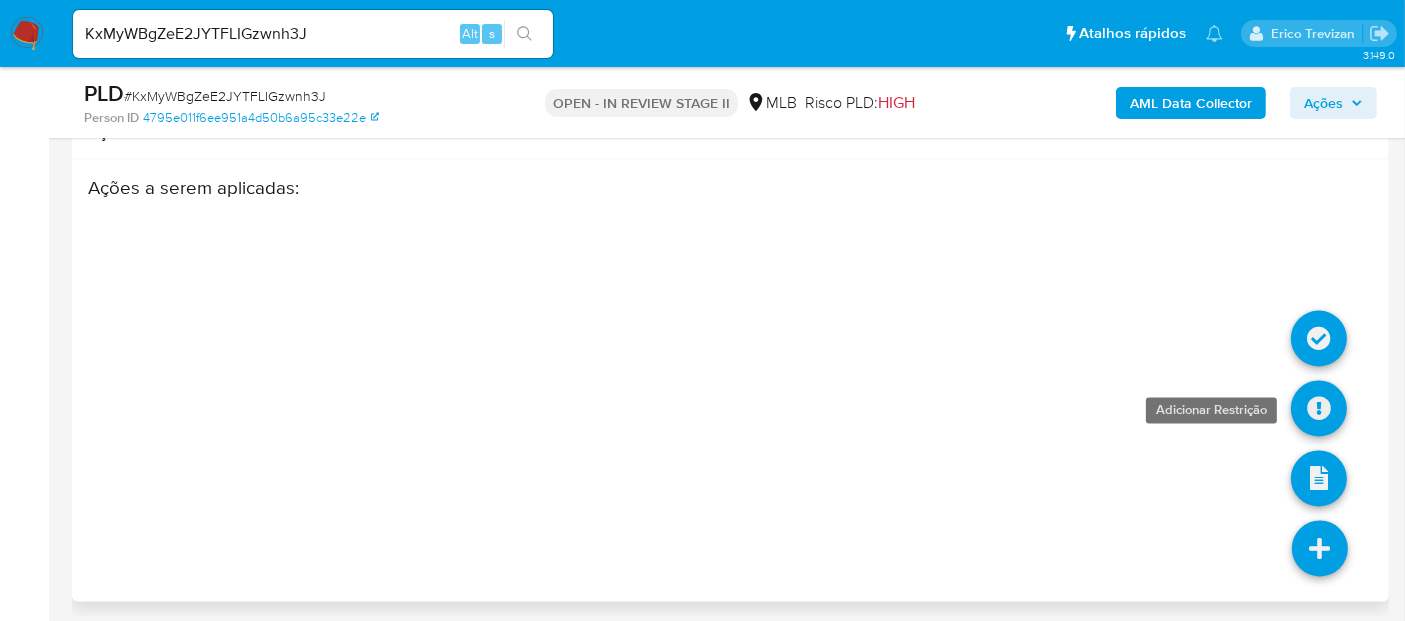 click at bounding box center (1319, 409) 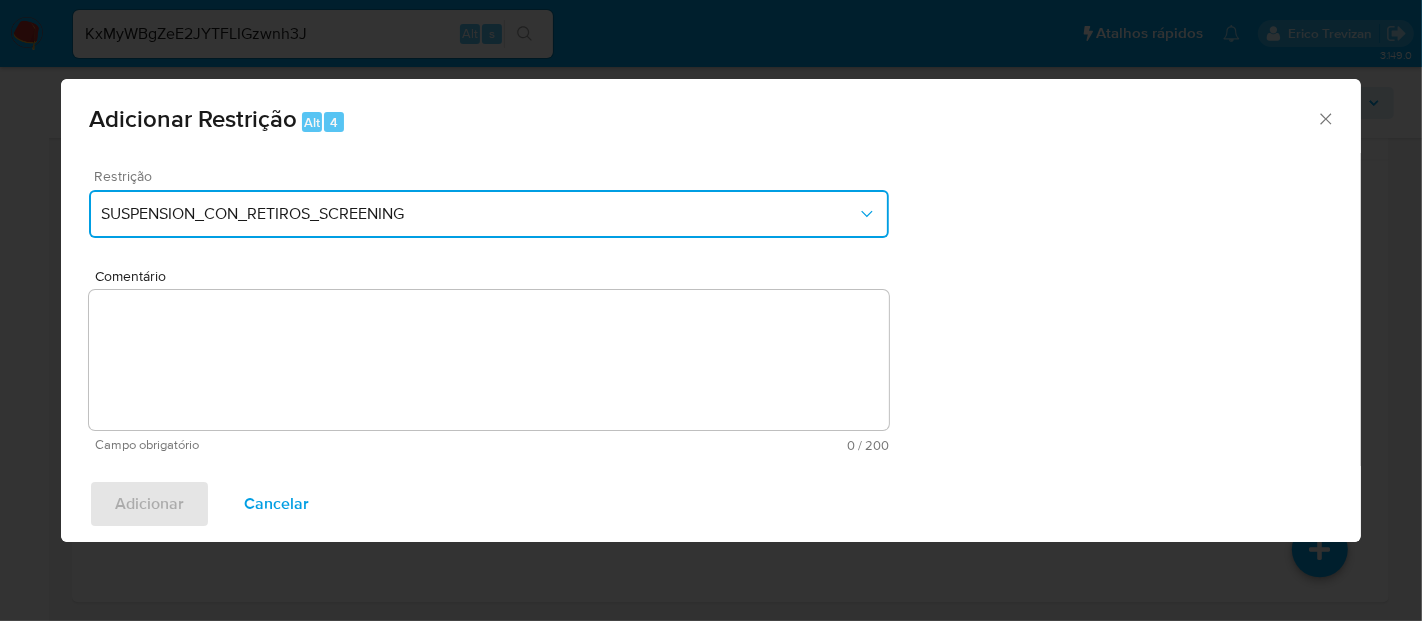 click 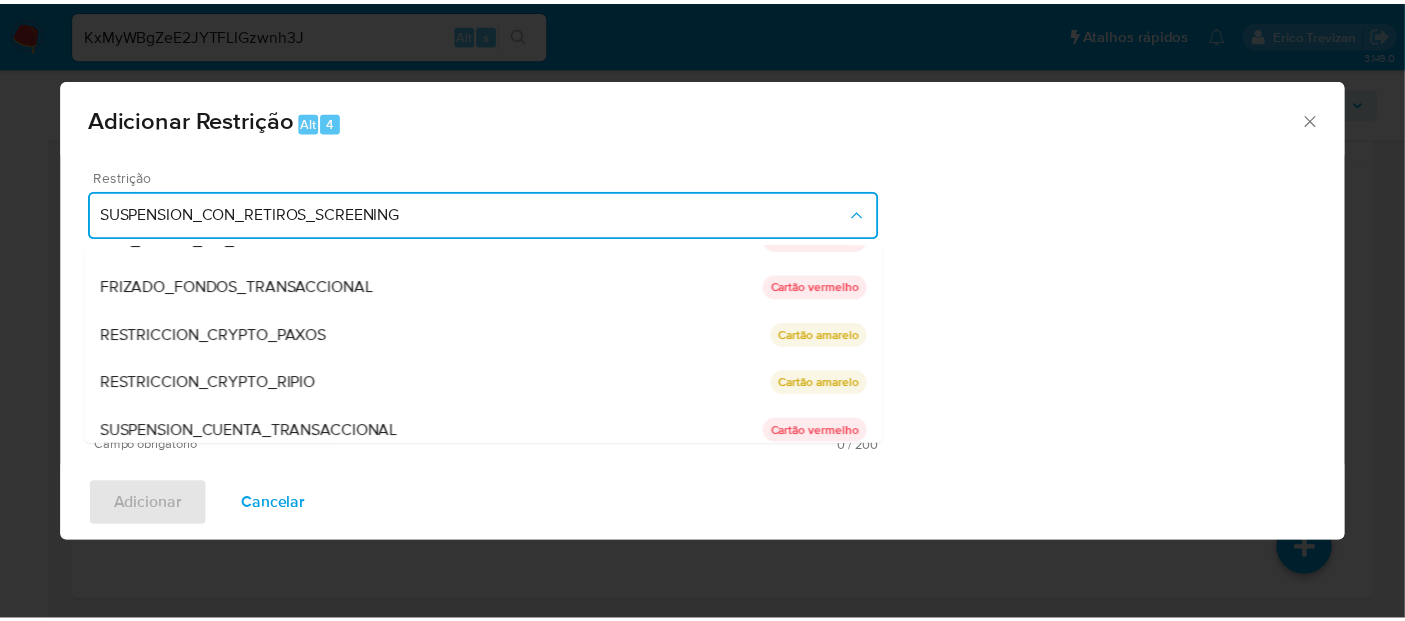 scroll, scrollTop: 183, scrollLeft: 0, axis: vertical 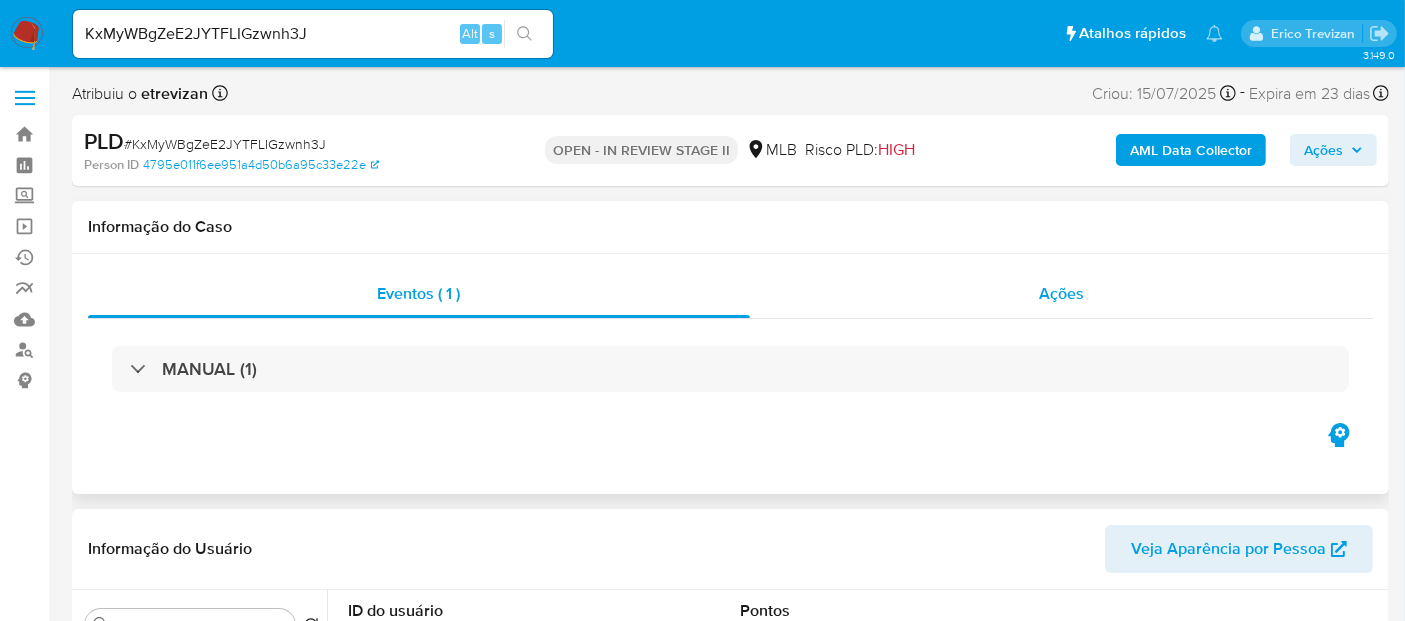 click on "Ações" at bounding box center (1062, 294) 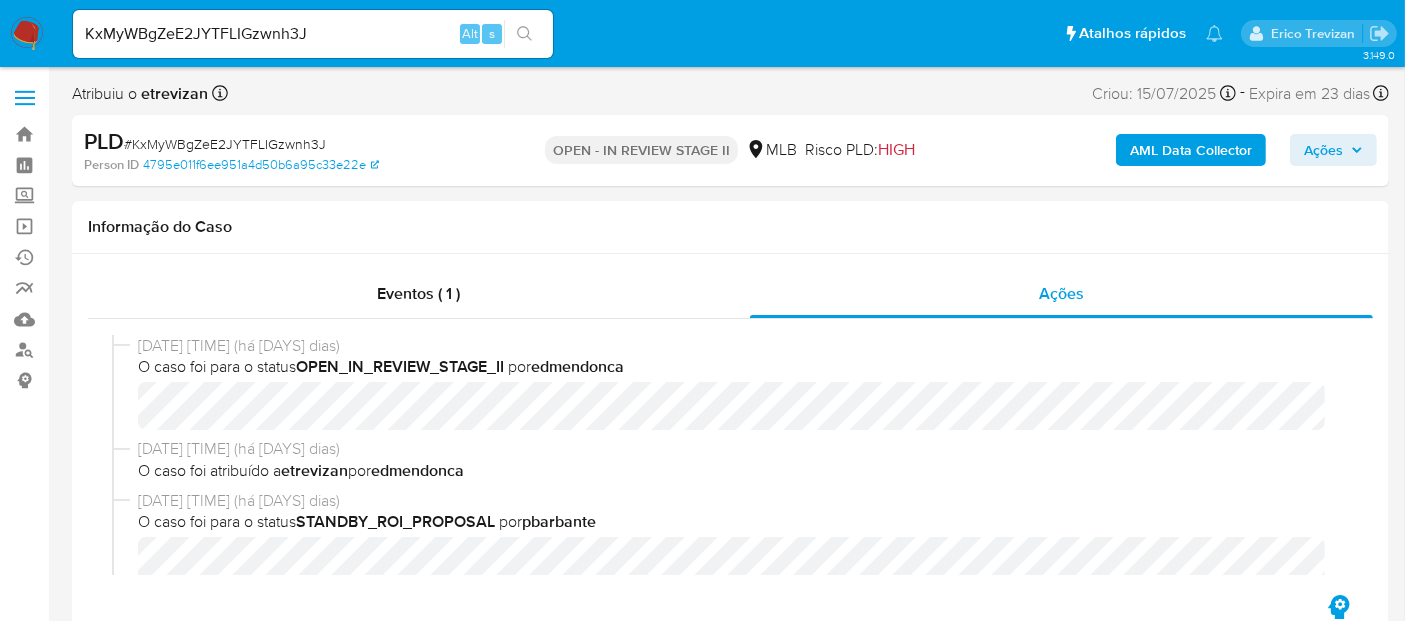 click on "Ações" at bounding box center (1333, 150) 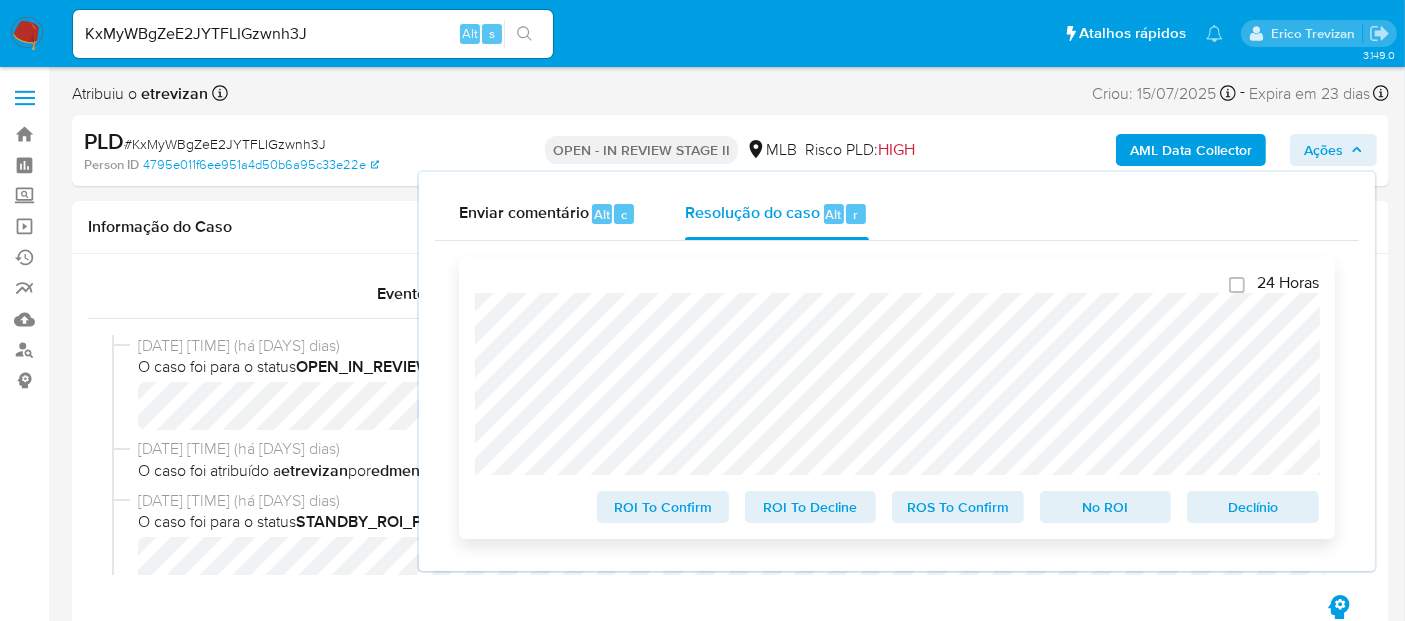 click on "ROS To Confirm" at bounding box center [958, 507] 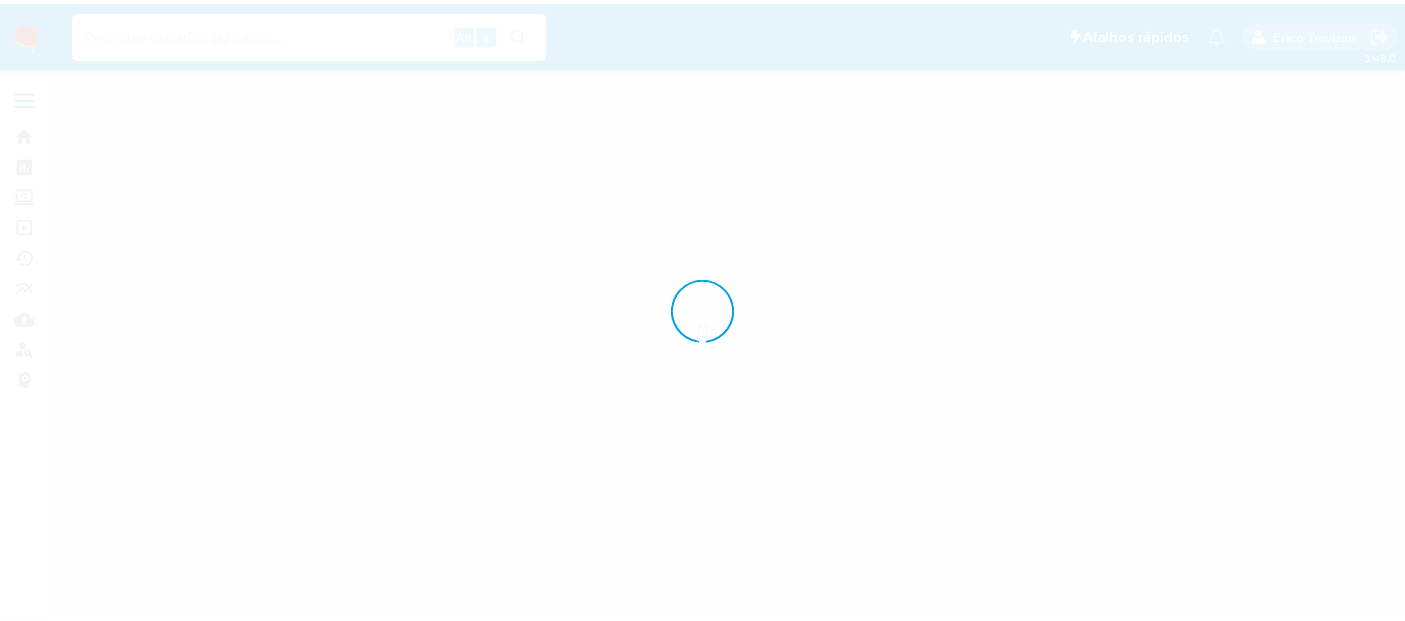 scroll, scrollTop: 0, scrollLeft: 0, axis: both 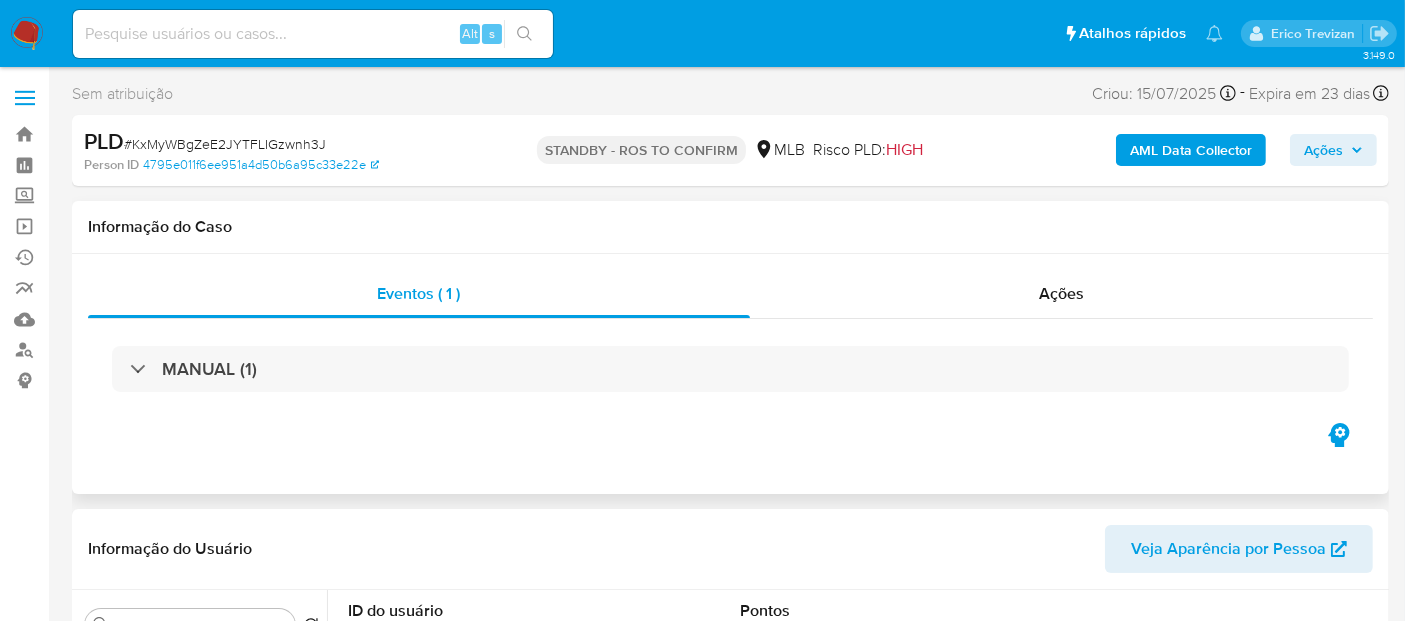 select on "10" 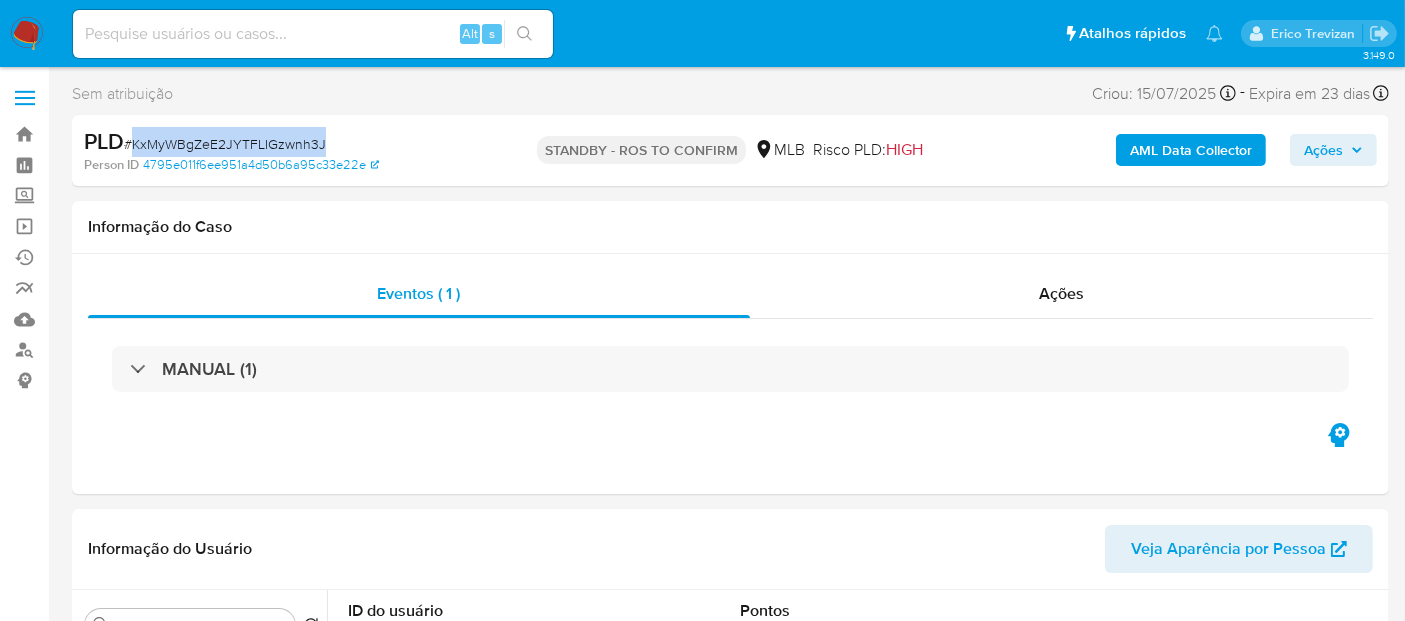 drag, startPoint x: 134, startPoint y: 143, endPoint x: 334, endPoint y: 144, distance: 200.0025 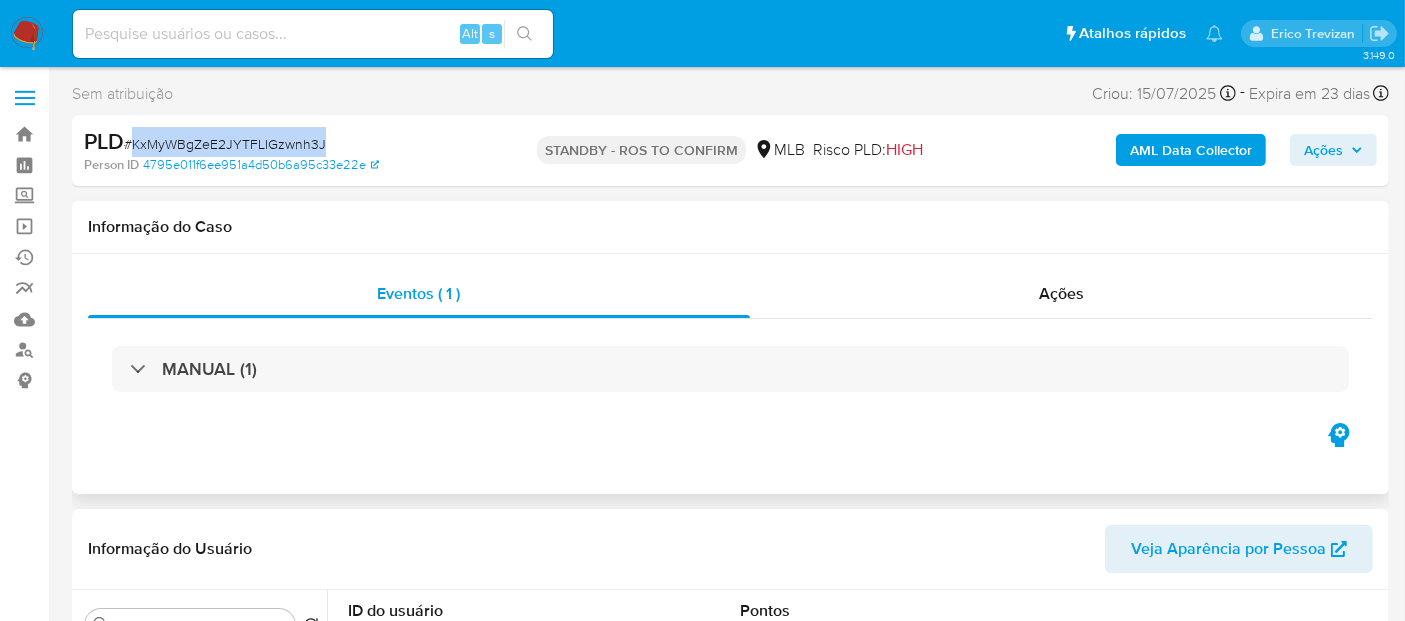 copy on "KxMyWBgZeE2JYTFLIGzwnh3J" 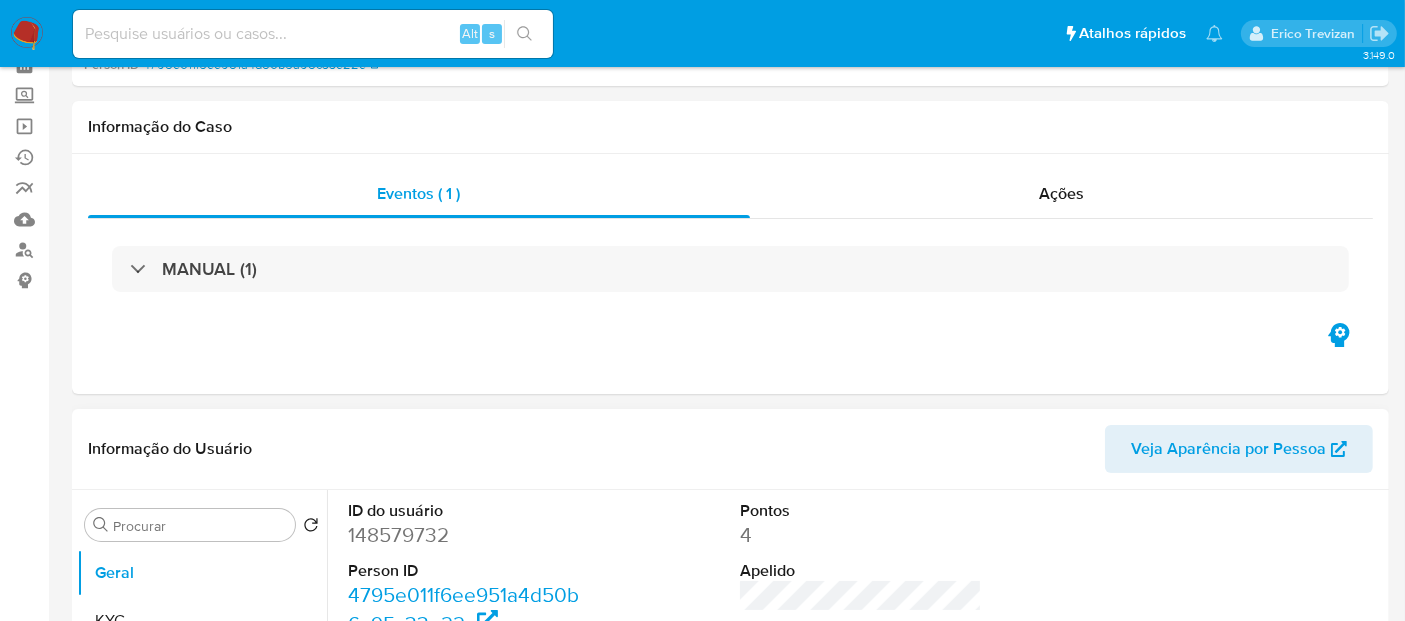 scroll, scrollTop: 222, scrollLeft: 0, axis: vertical 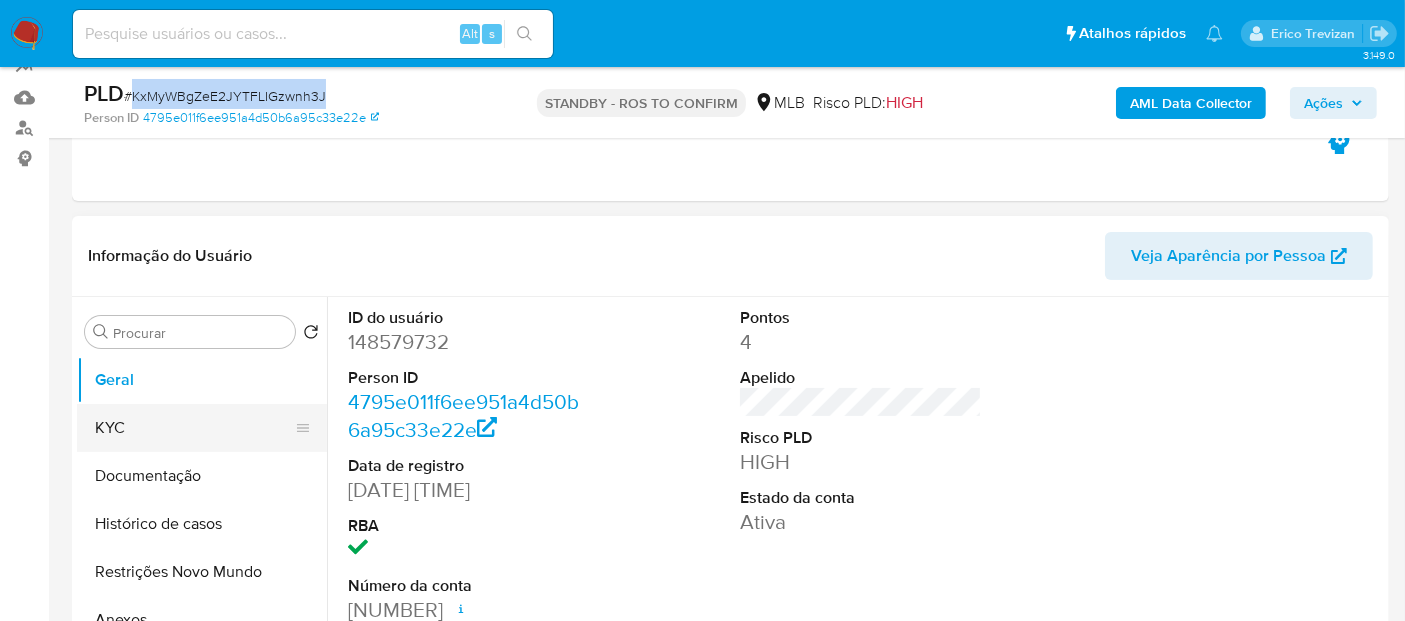 click on "KYC" at bounding box center (194, 428) 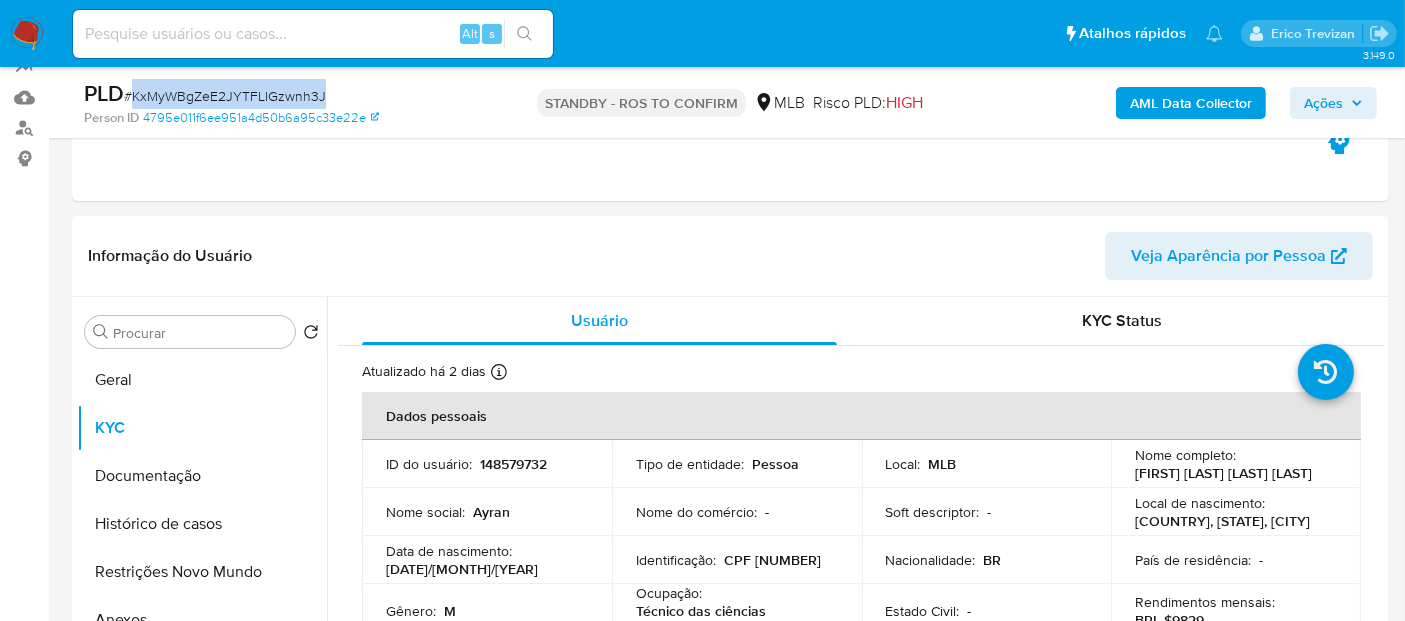 click at bounding box center [27, 34] 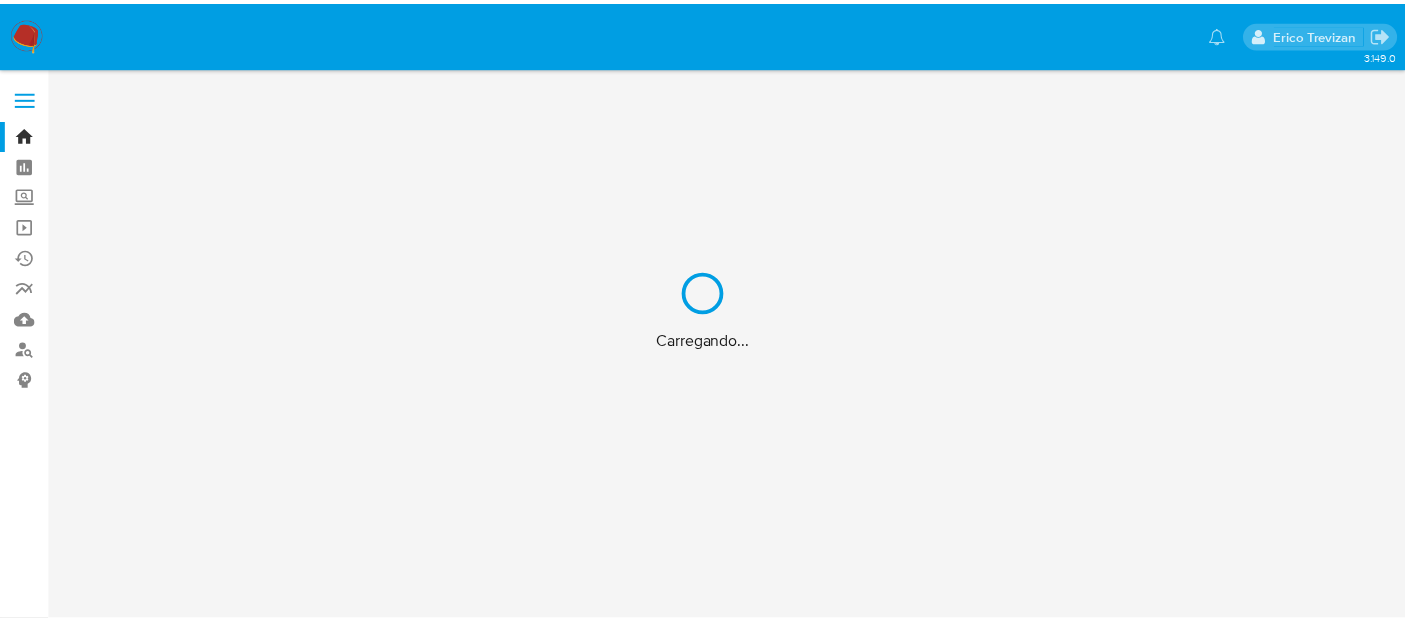 scroll, scrollTop: 0, scrollLeft: 0, axis: both 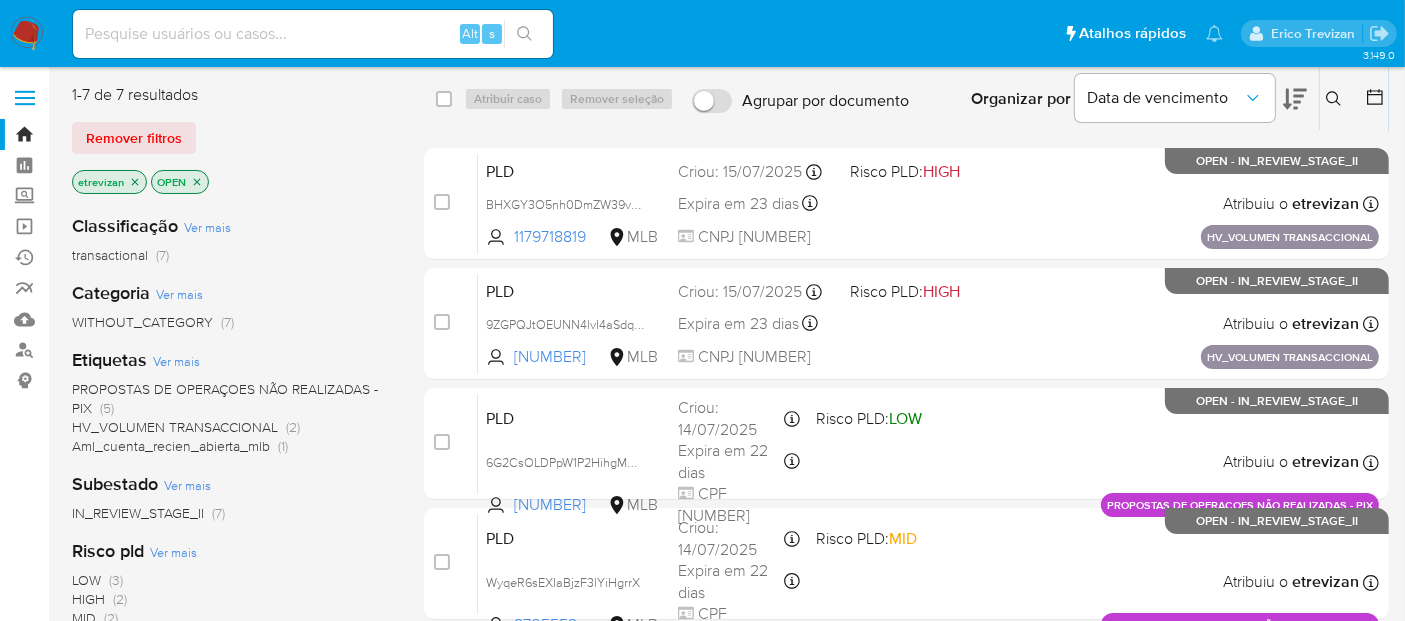 click 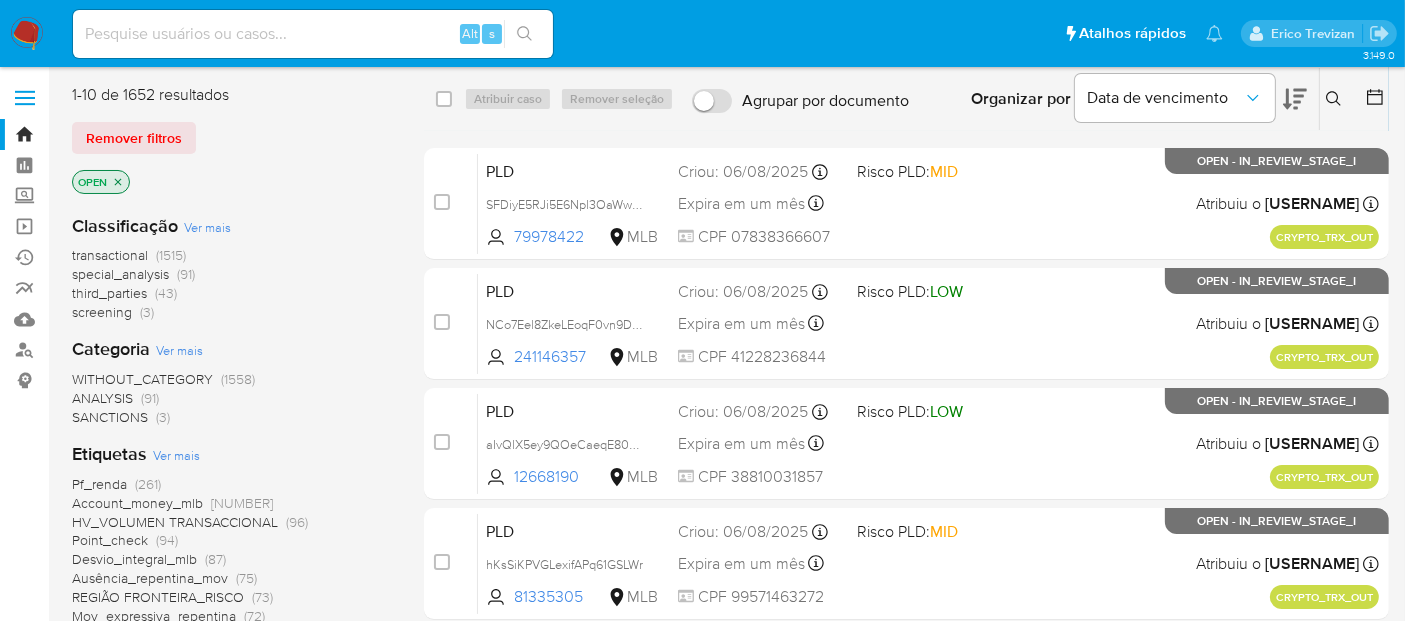 click 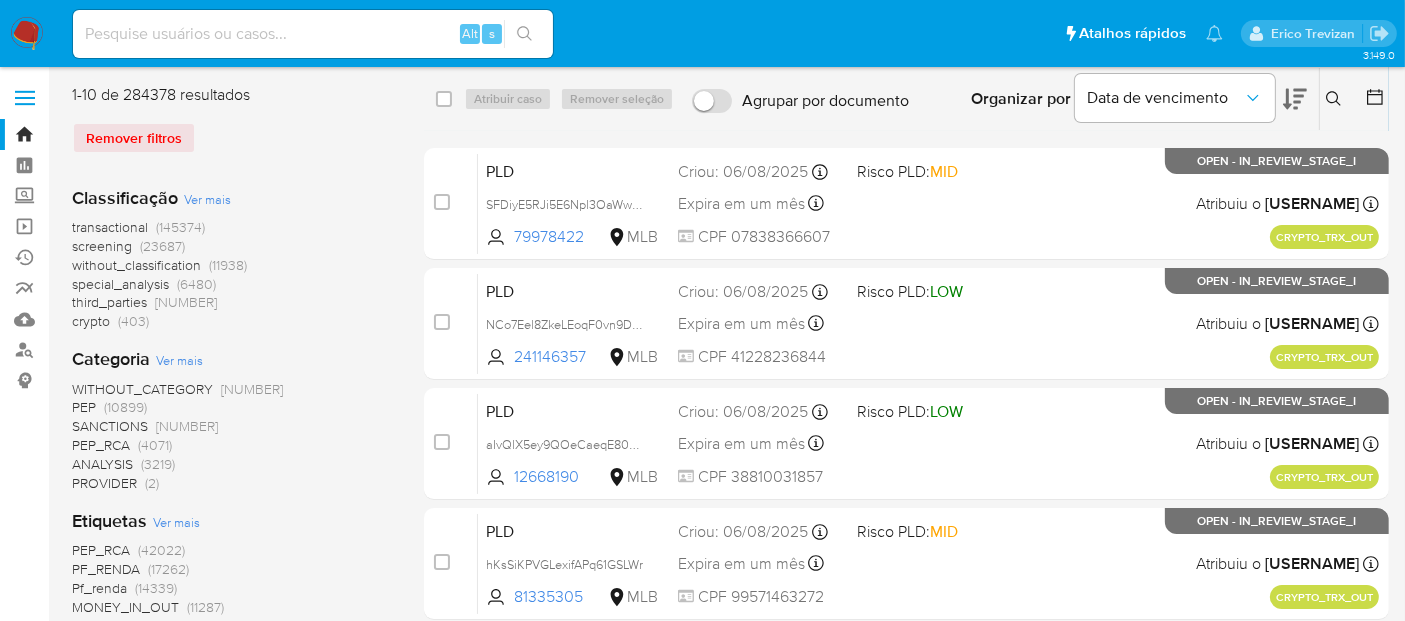 click 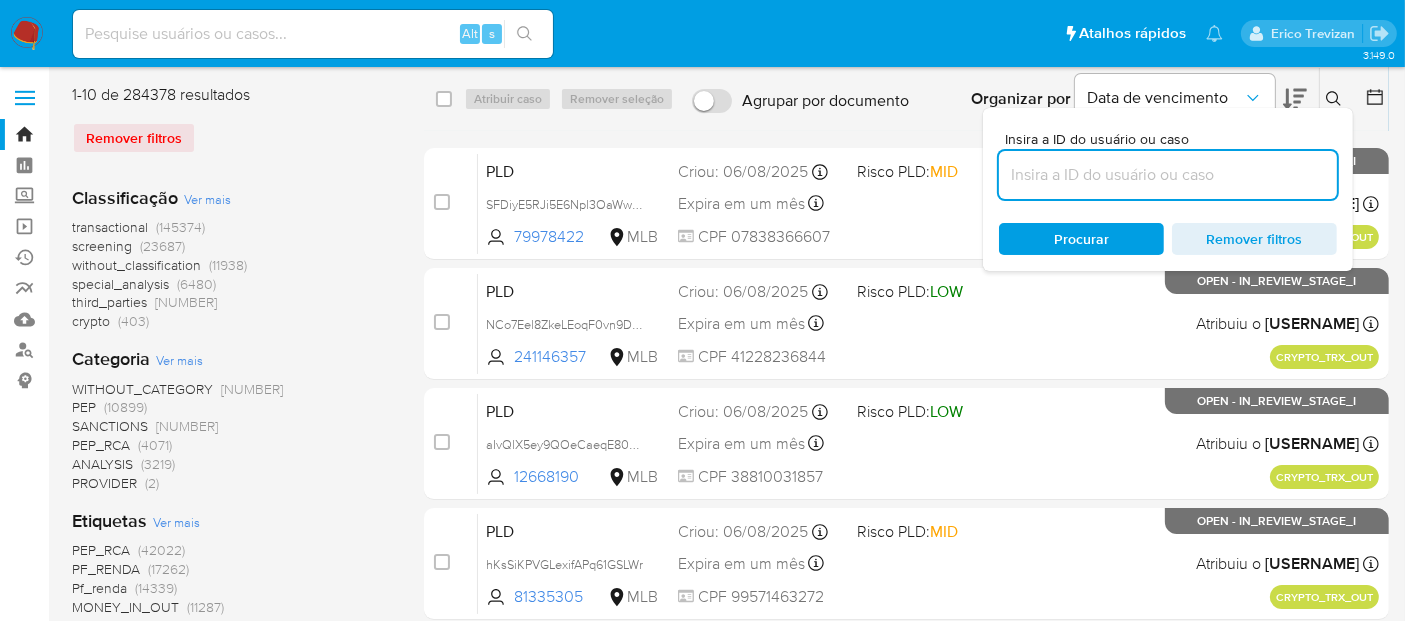 click at bounding box center (1168, 175) 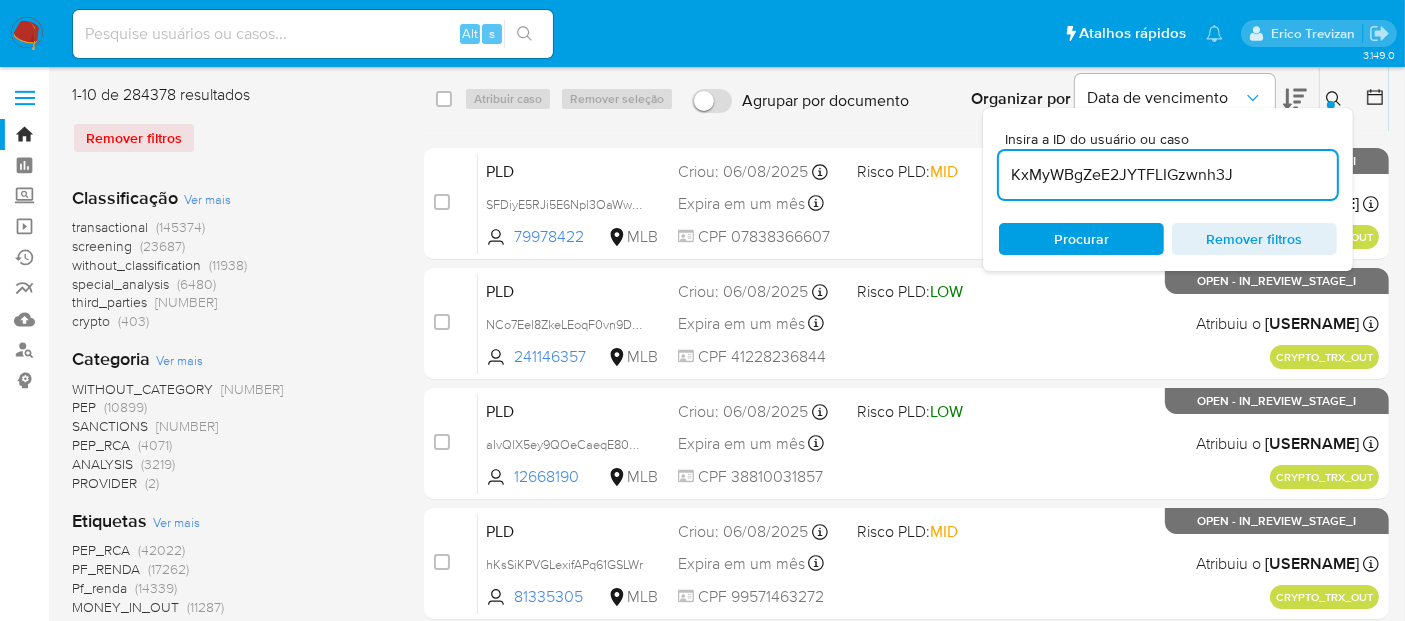 type on "KxMyWBgZeE2JYTFLIGzwnh3J" 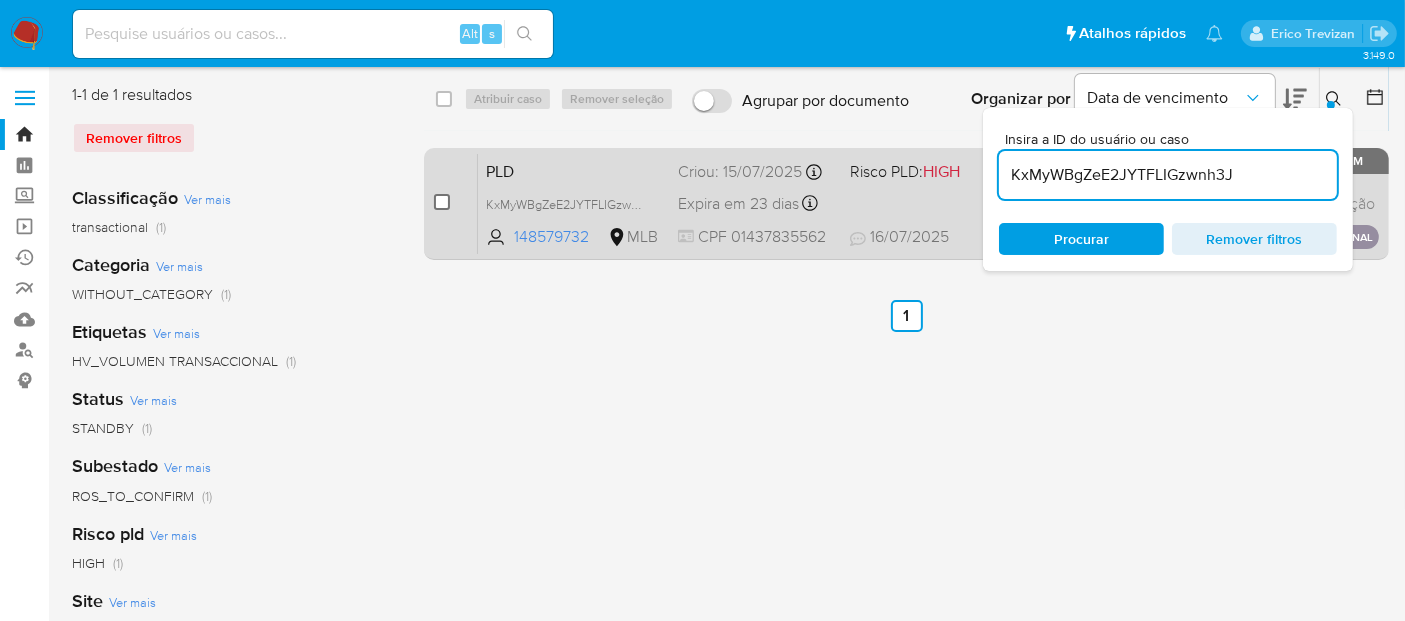 click at bounding box center (442, 202) 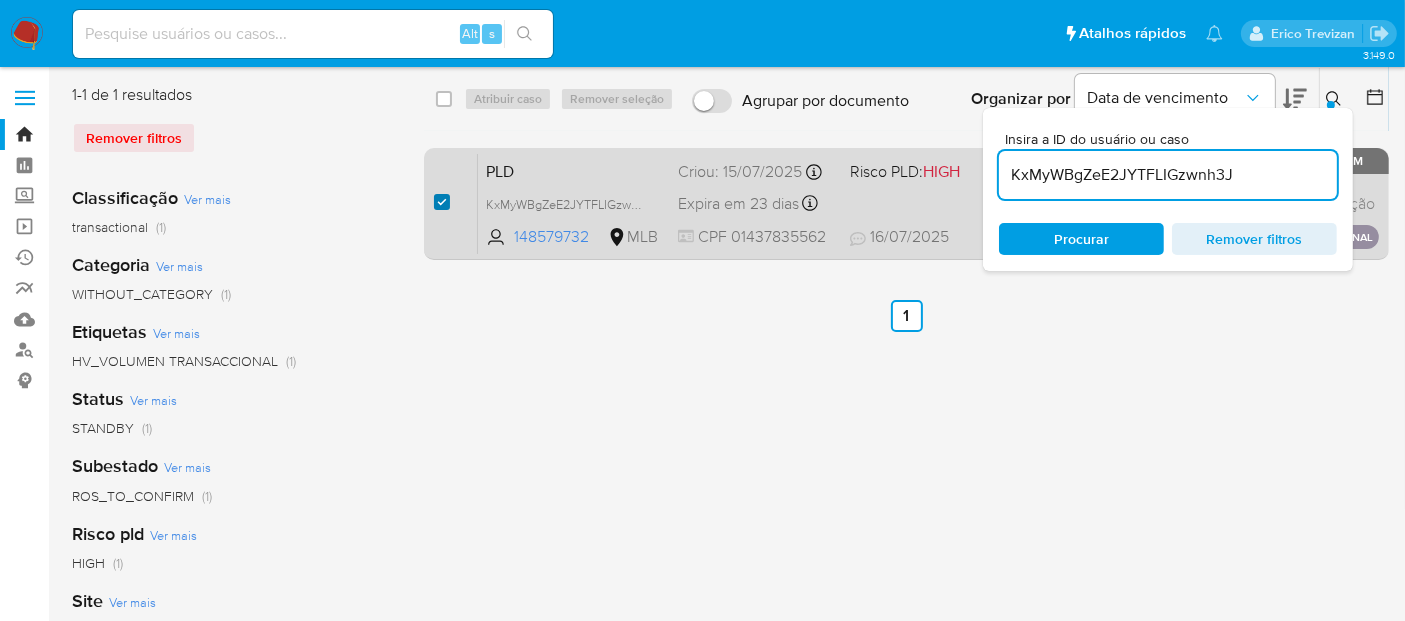 checkbox on "true" 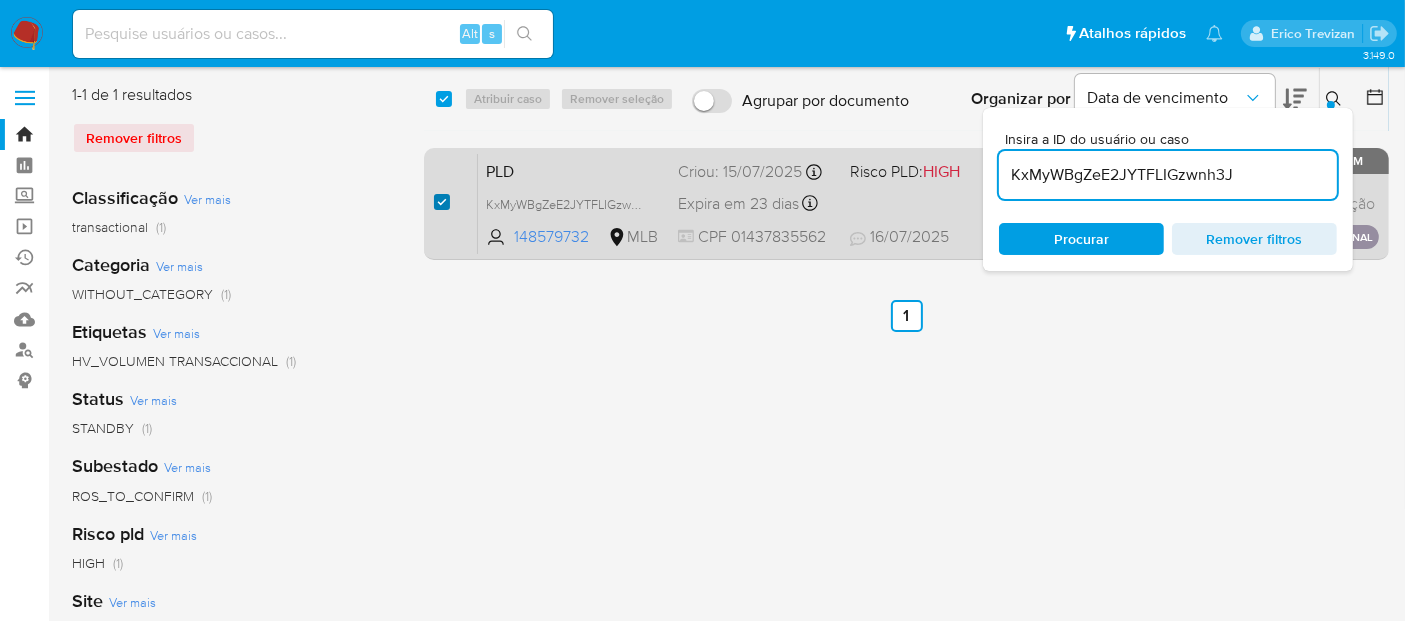 checkbox on "true" 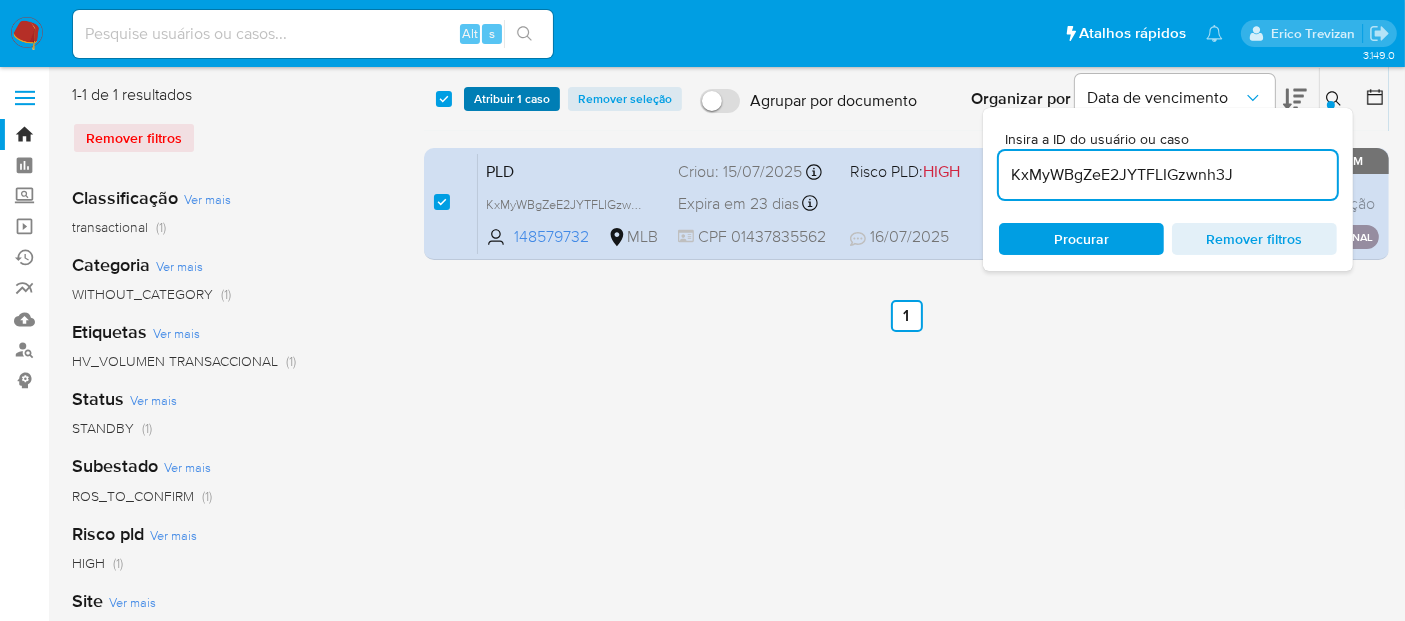 click on "Atribuir 1 caso" at bounding box center [512, 99] 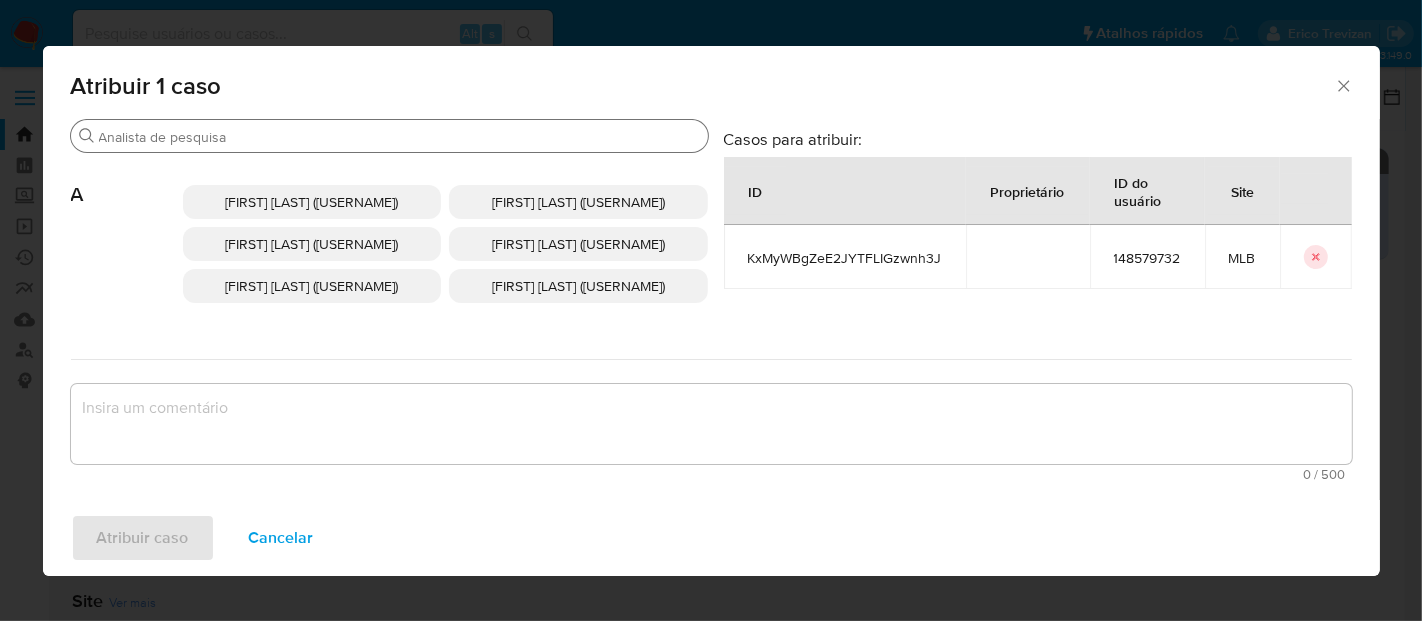 click on "Buscar" at bounding box center [399, 137] 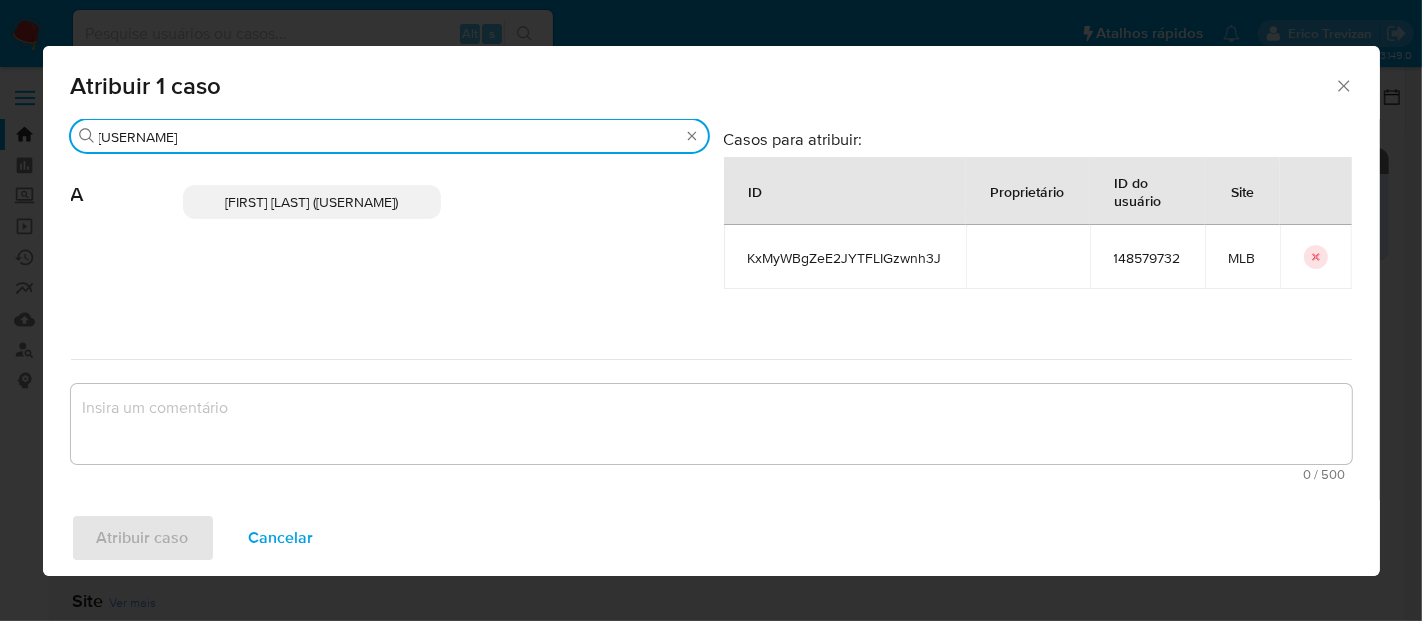 type on "adriano" 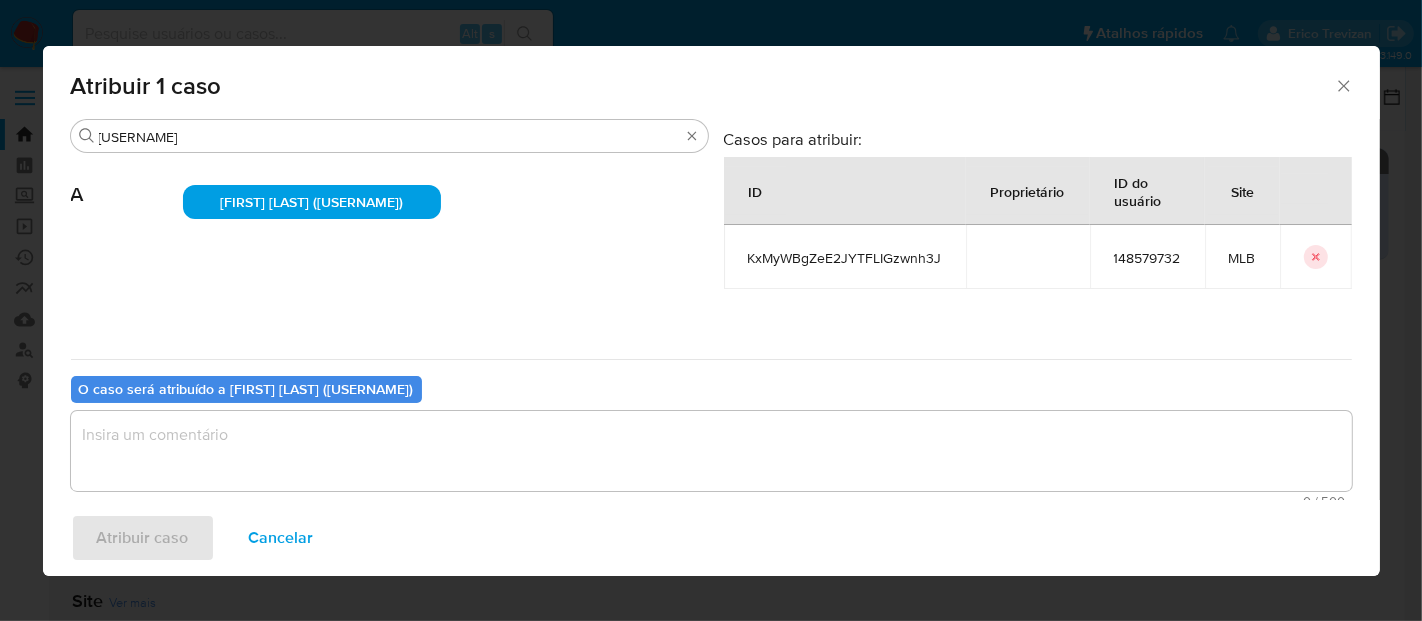 click 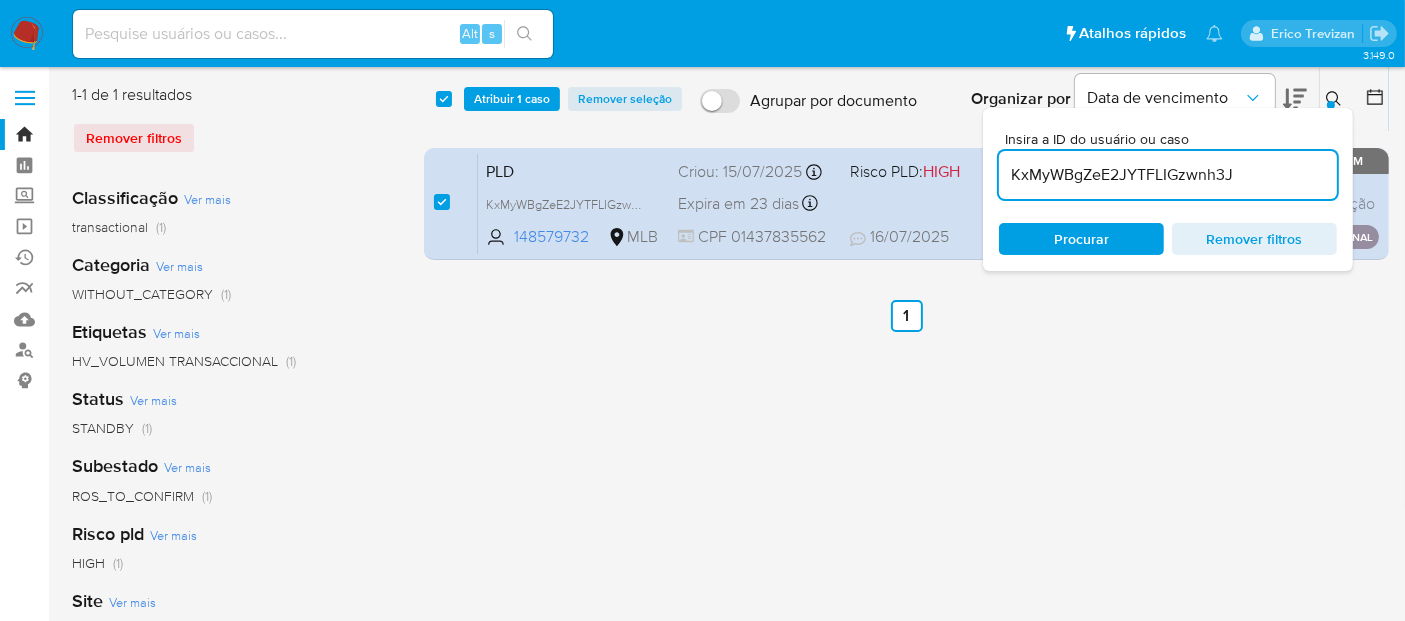 drag, startPoint x: 1207, startPoint y: 390, endPoint x: 921, endPoint y: 391, distance: 286.00174 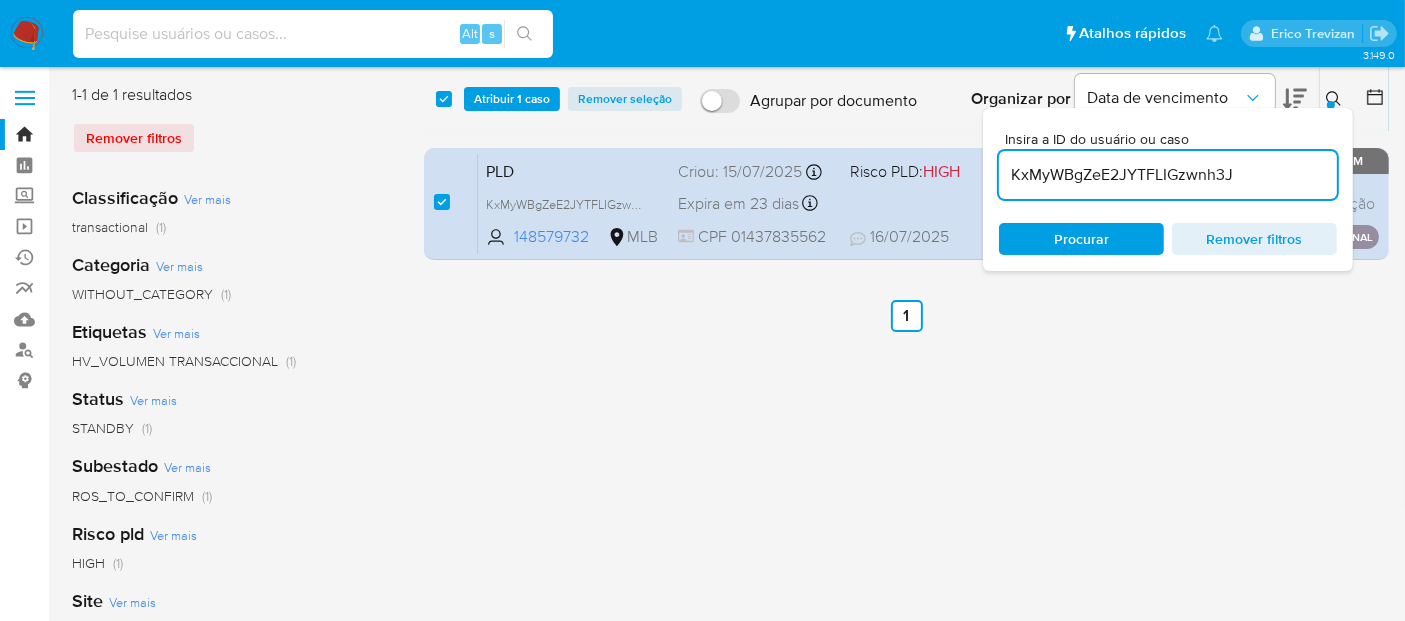 click at bounding box center [313, 34] 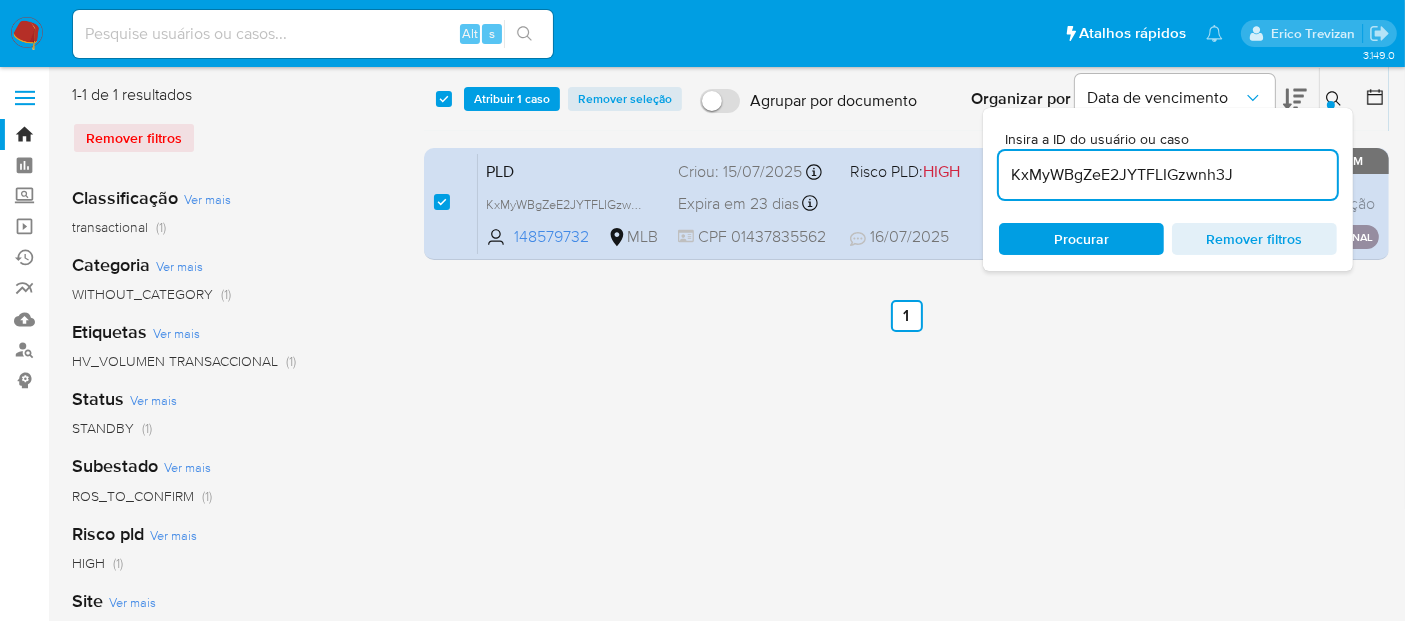 click at bounding box center [313, 34] 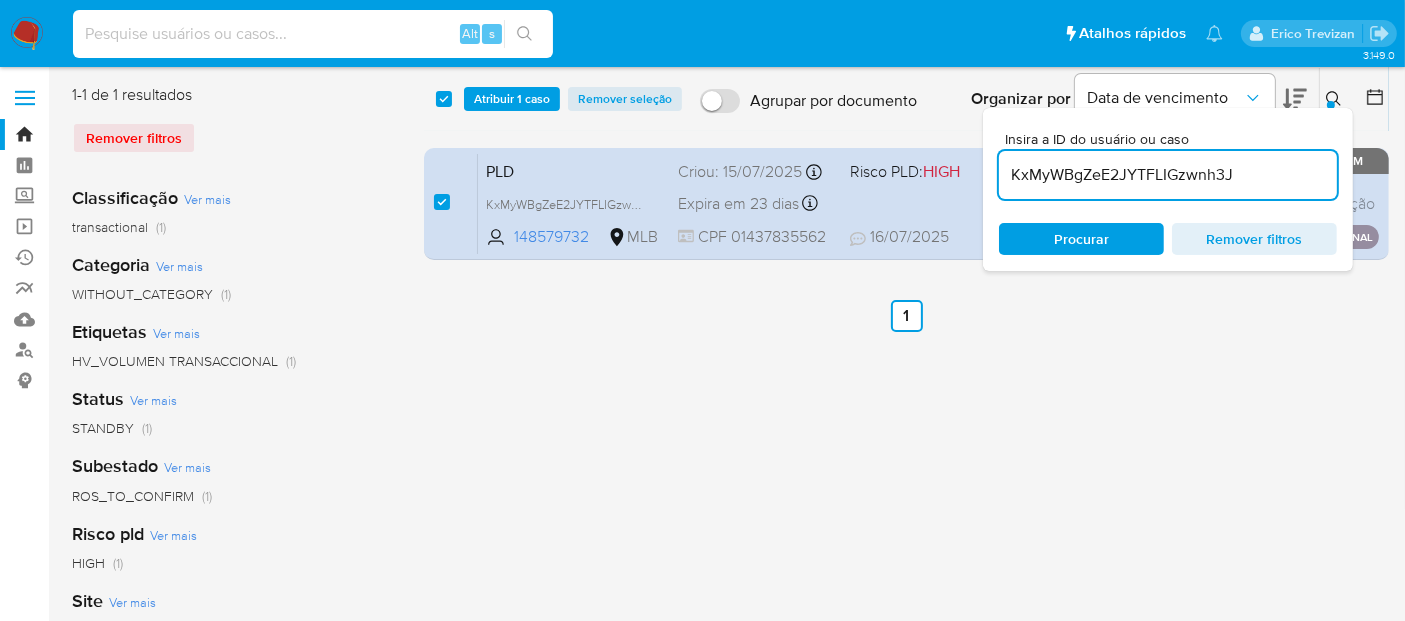 paste on "VTG2FpmVGcD71l8CKPNzRQNT" 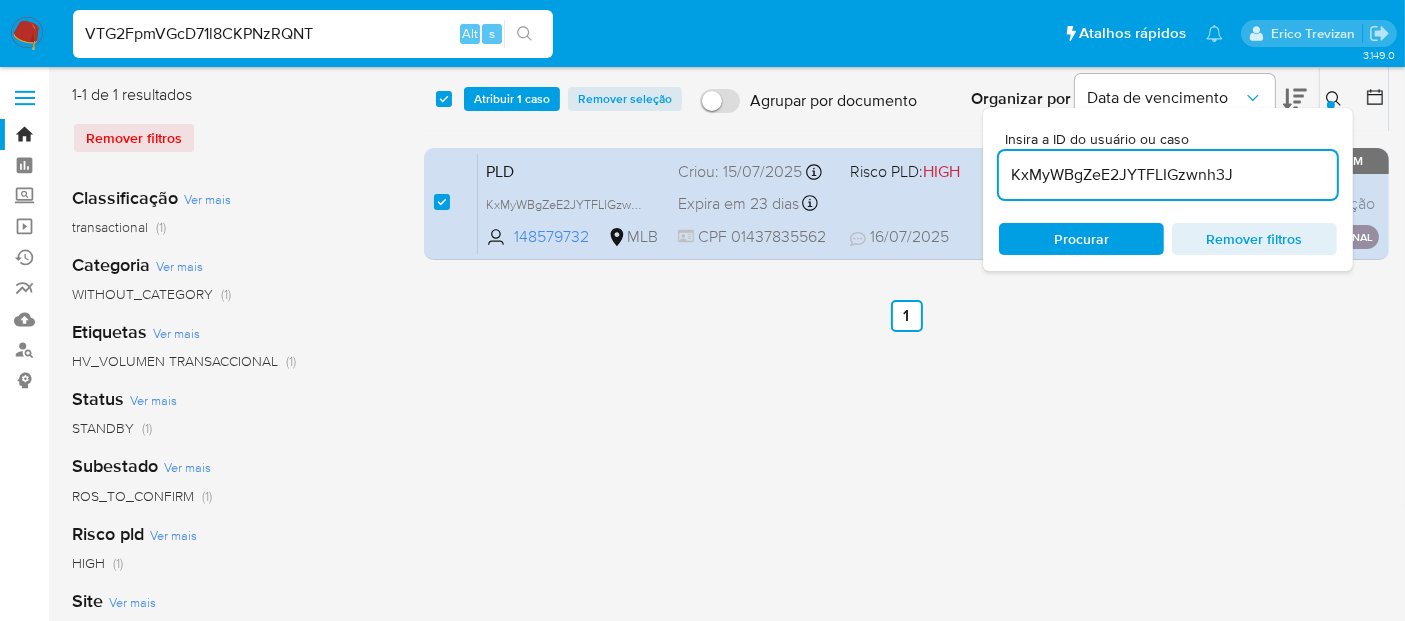 type on "VTG2FpmVGcD71l8CKPNzRQNT" 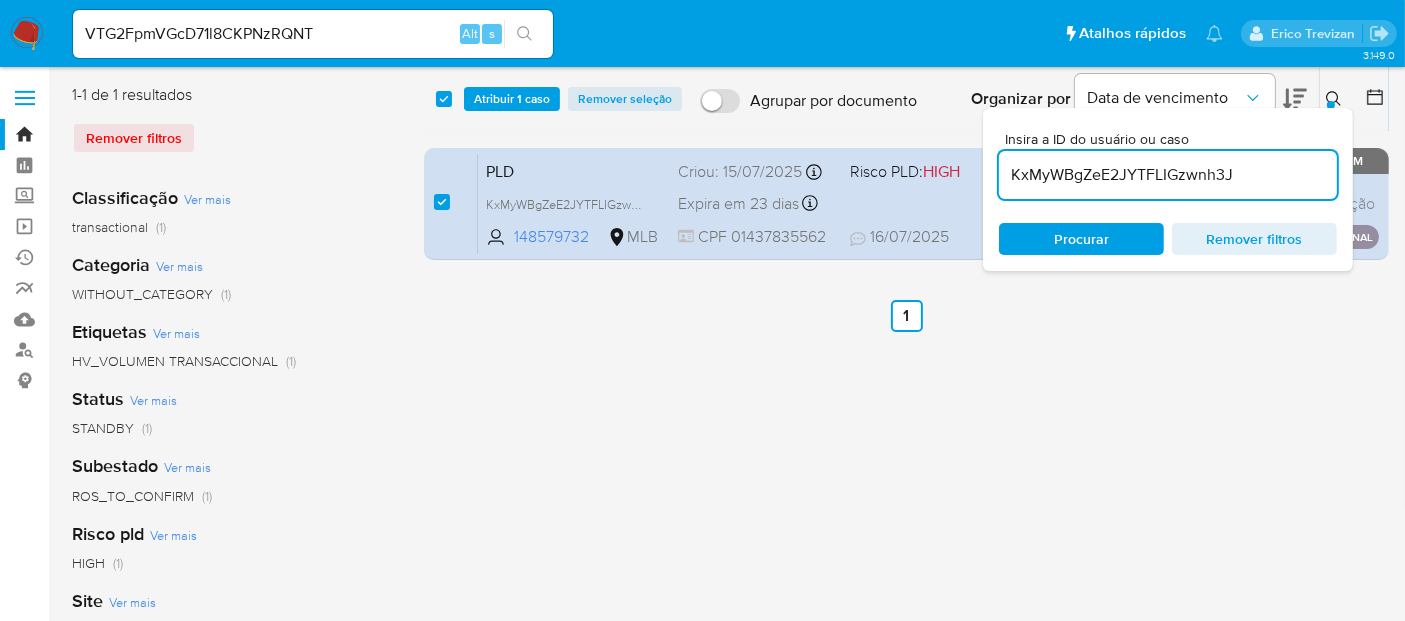 click 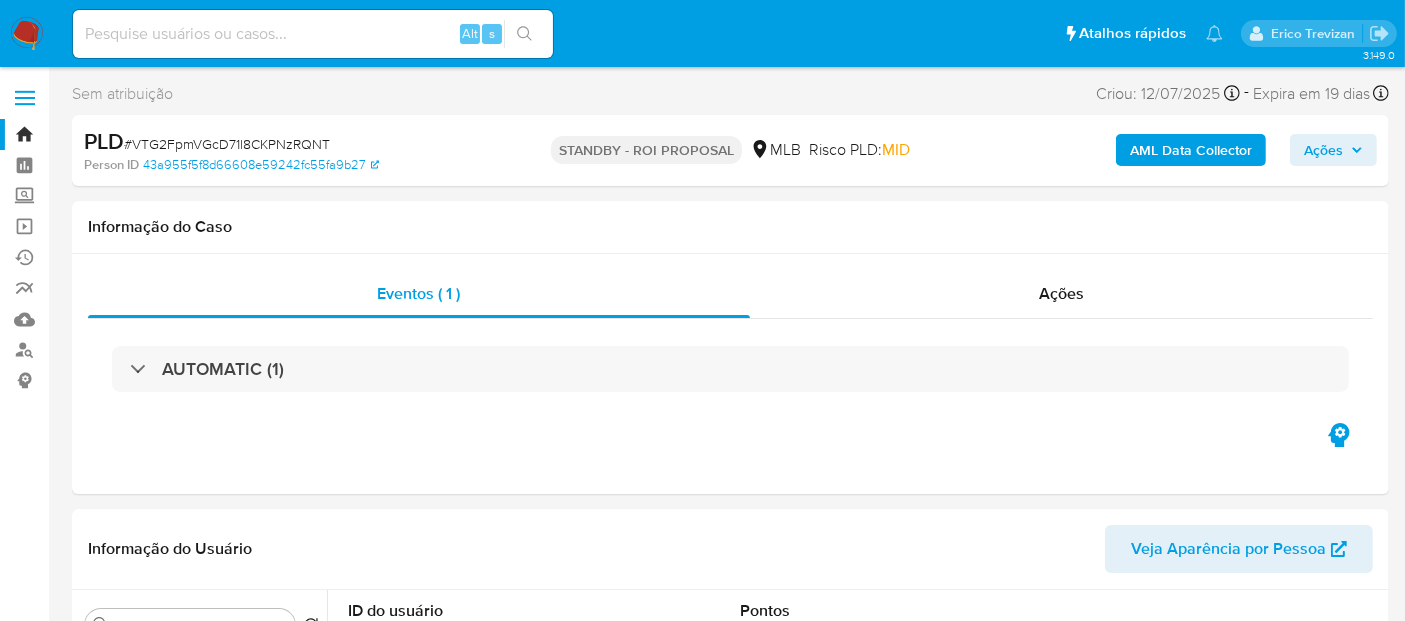 select on "10" 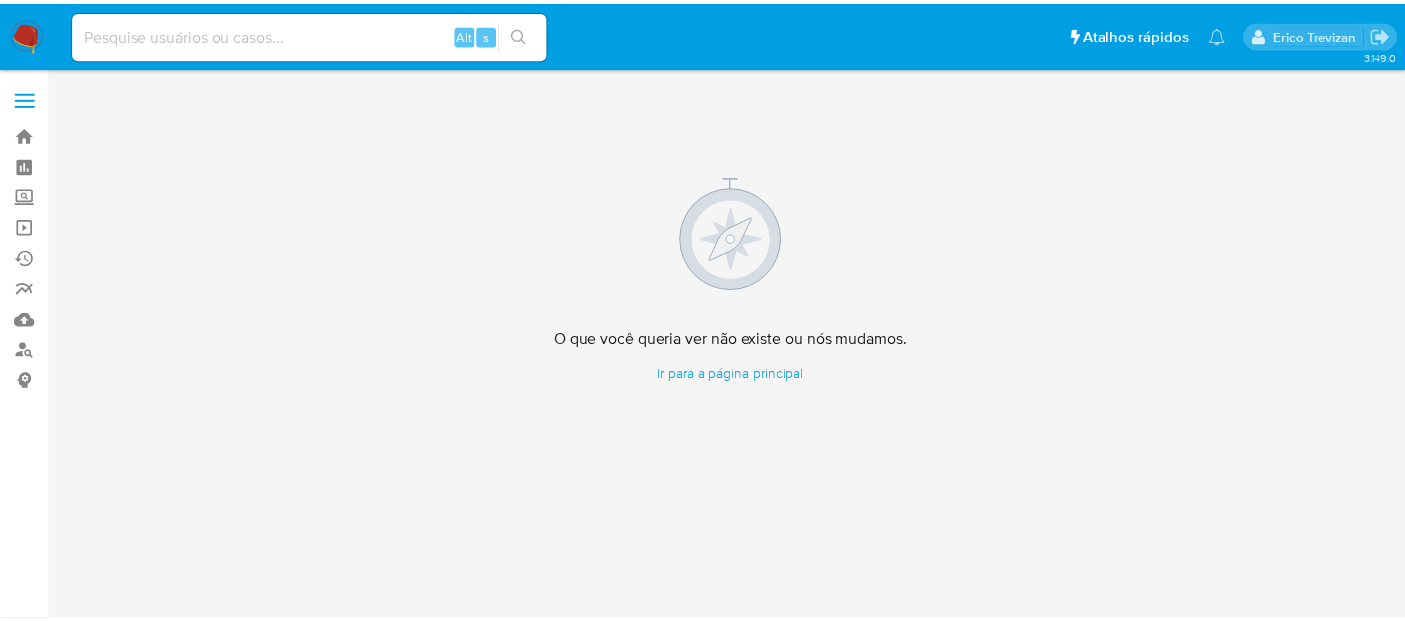 scroll, scrollTop: 0, scrollLeft: 0, axis: both 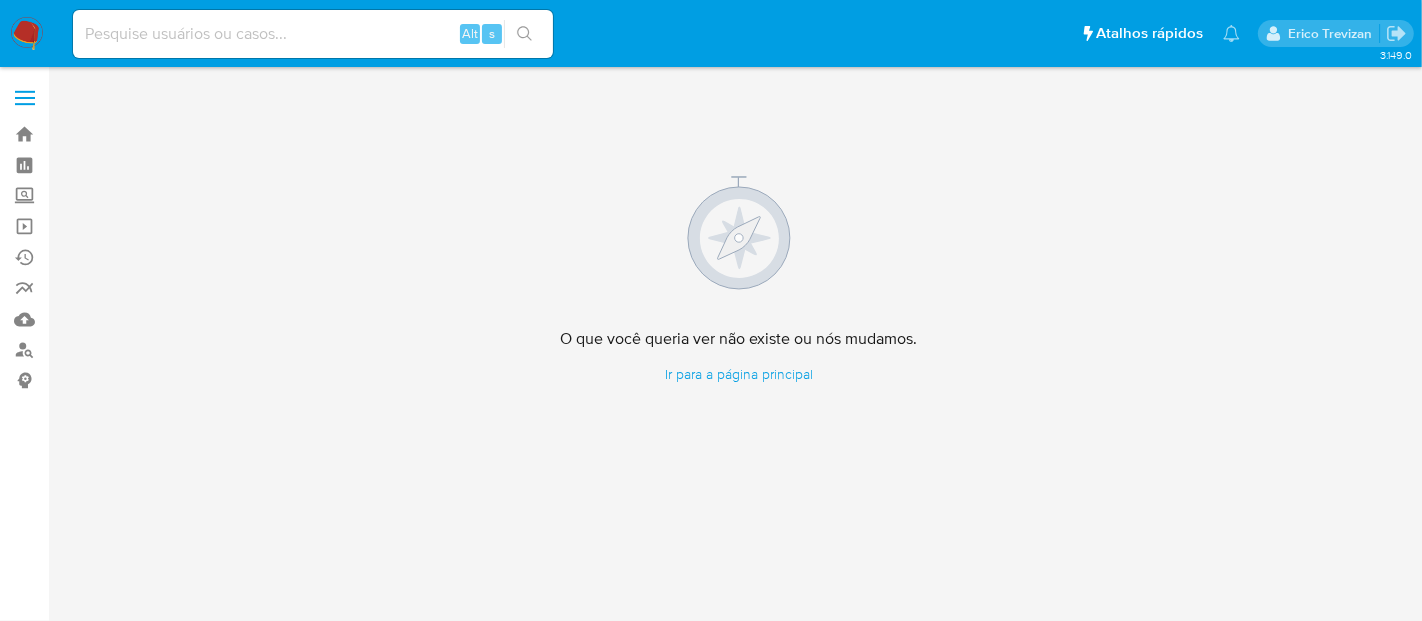 click at bounding box center [313, 34] 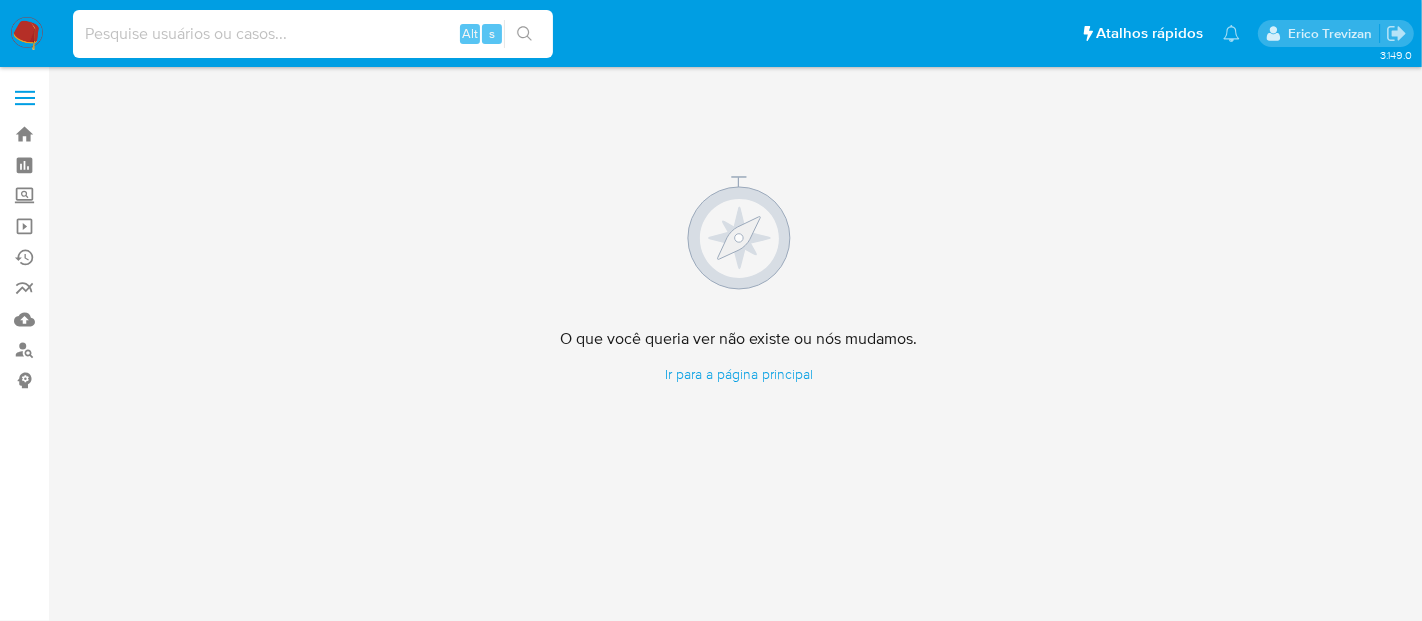 paste on "KxMyWBgZeE2JYTFLIGzwnh3J" 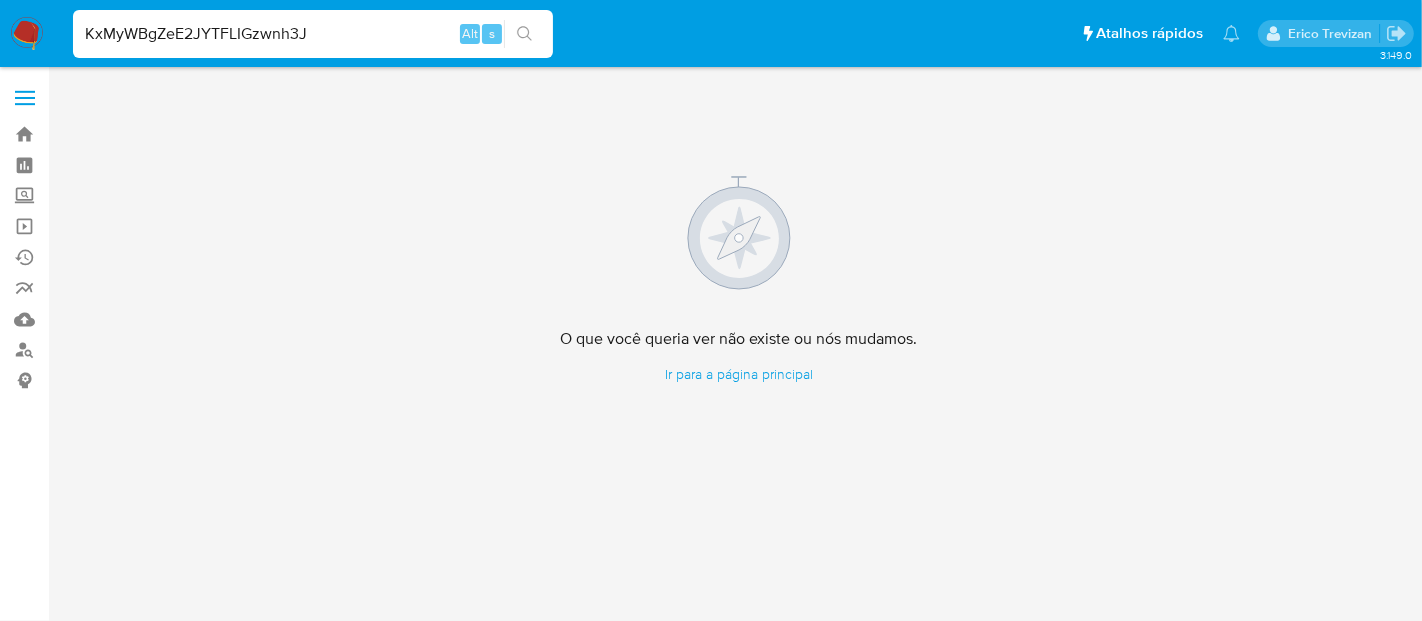 type on "KxMyWBgZeE2JYTFLIGzwnh3J" 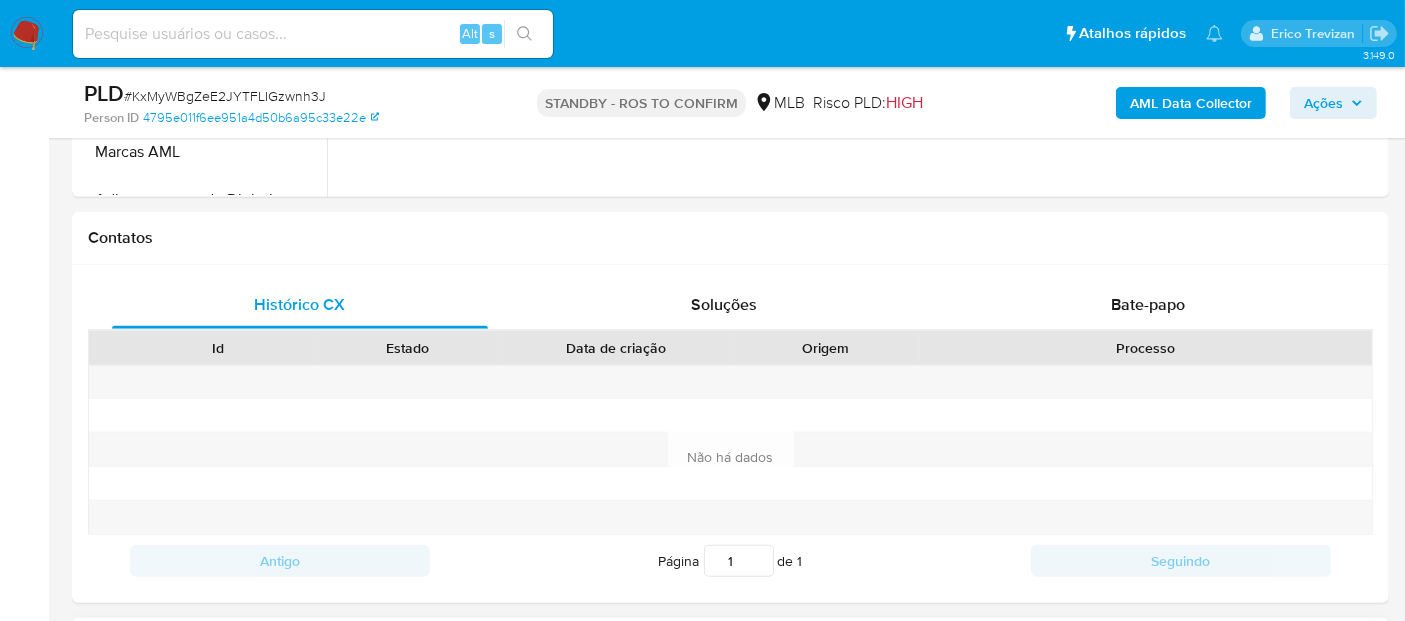 select on "10" 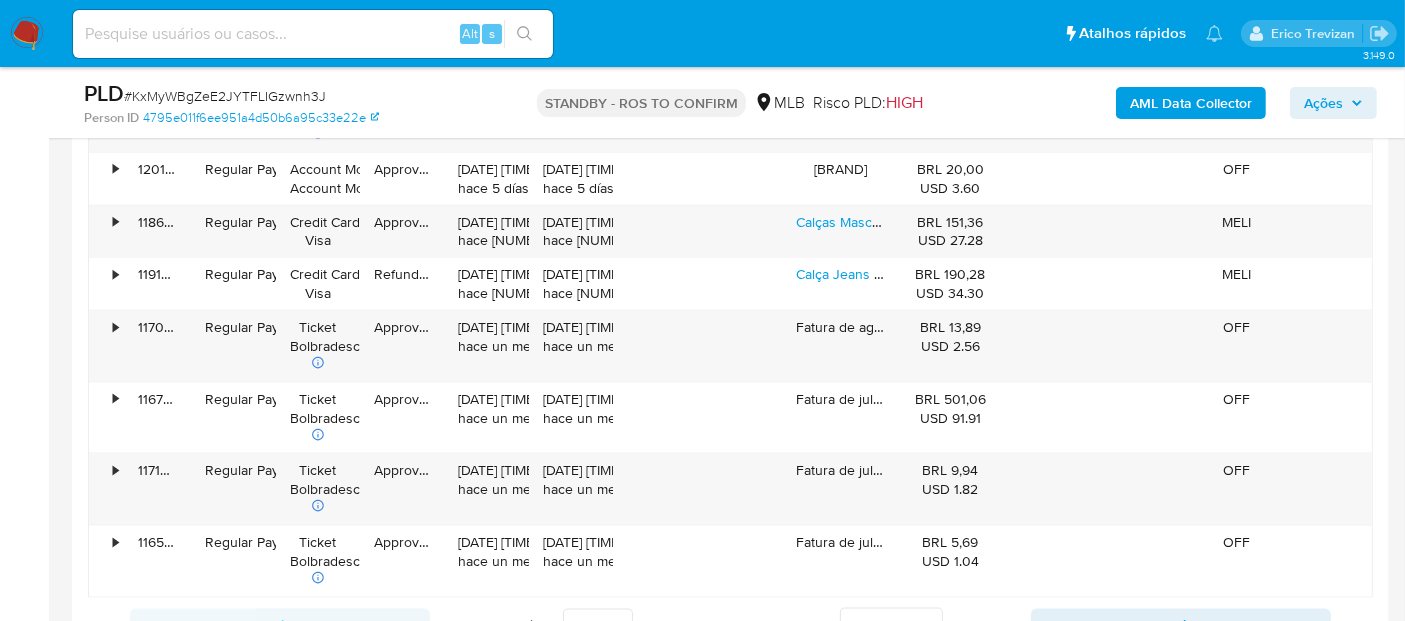 scroll, scrollTop: 2947, scrollLeft: 0, axis: vertical 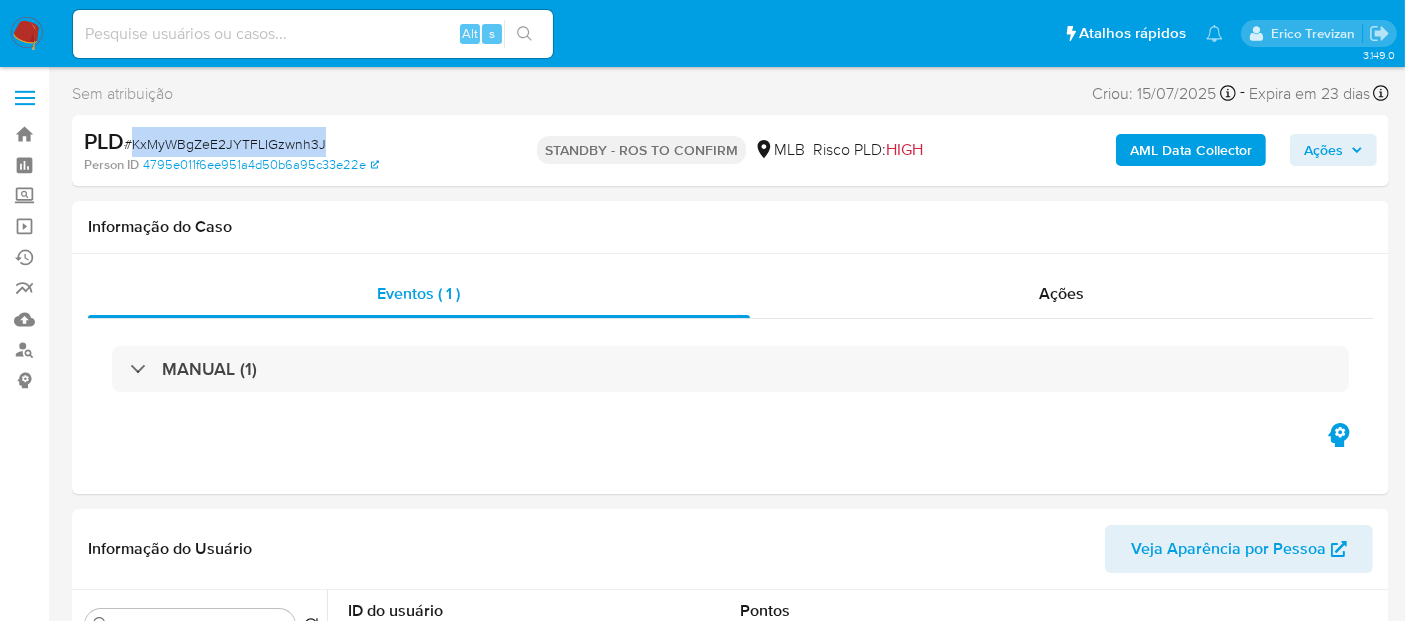 drag, startPoint x: 134, startPoint y: 142, endPoint x: 321, endPoint y: 139, distance: 187.02406 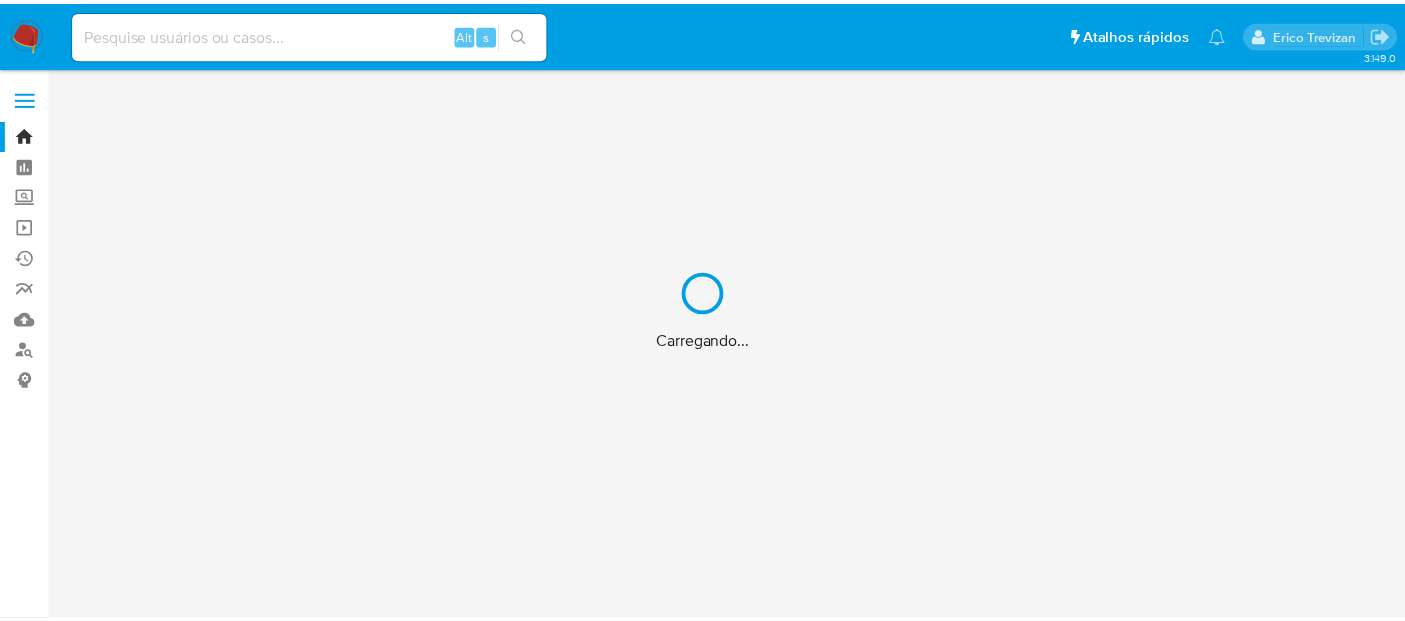 scroll, scrollTop: 0, scrollLeft: 0, axis: both 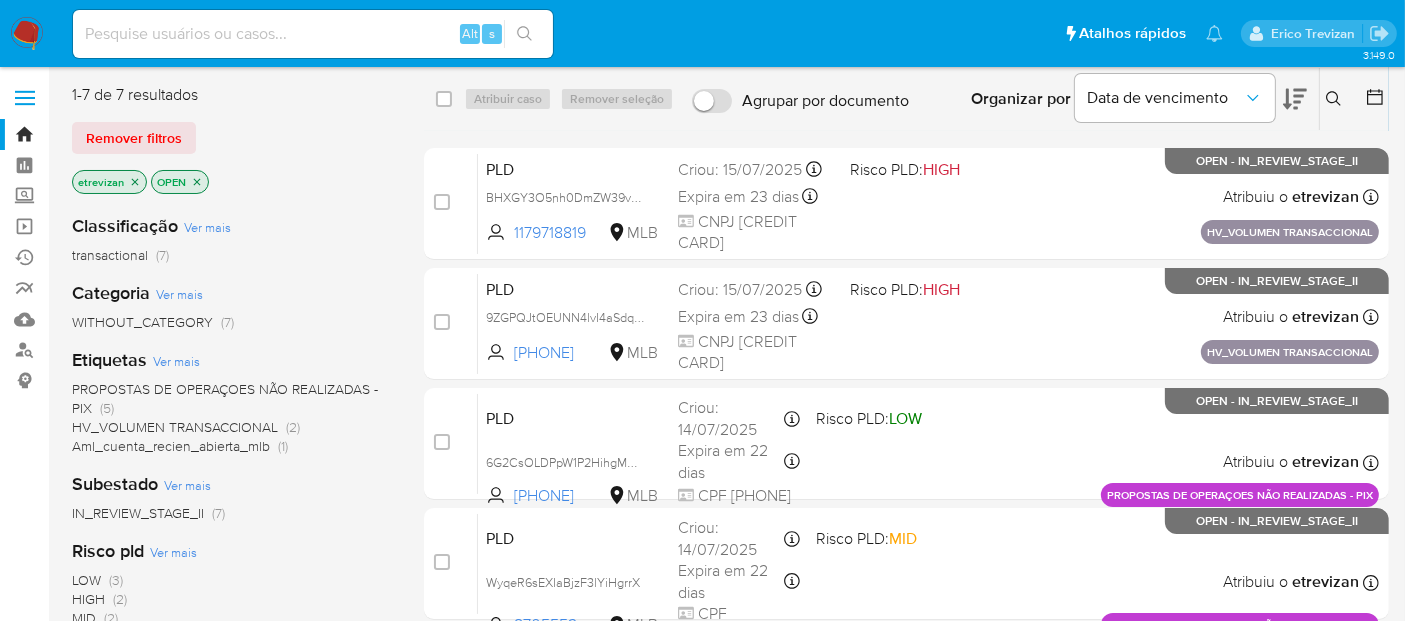 click on "OPEN" at bounding box center (180, 182) 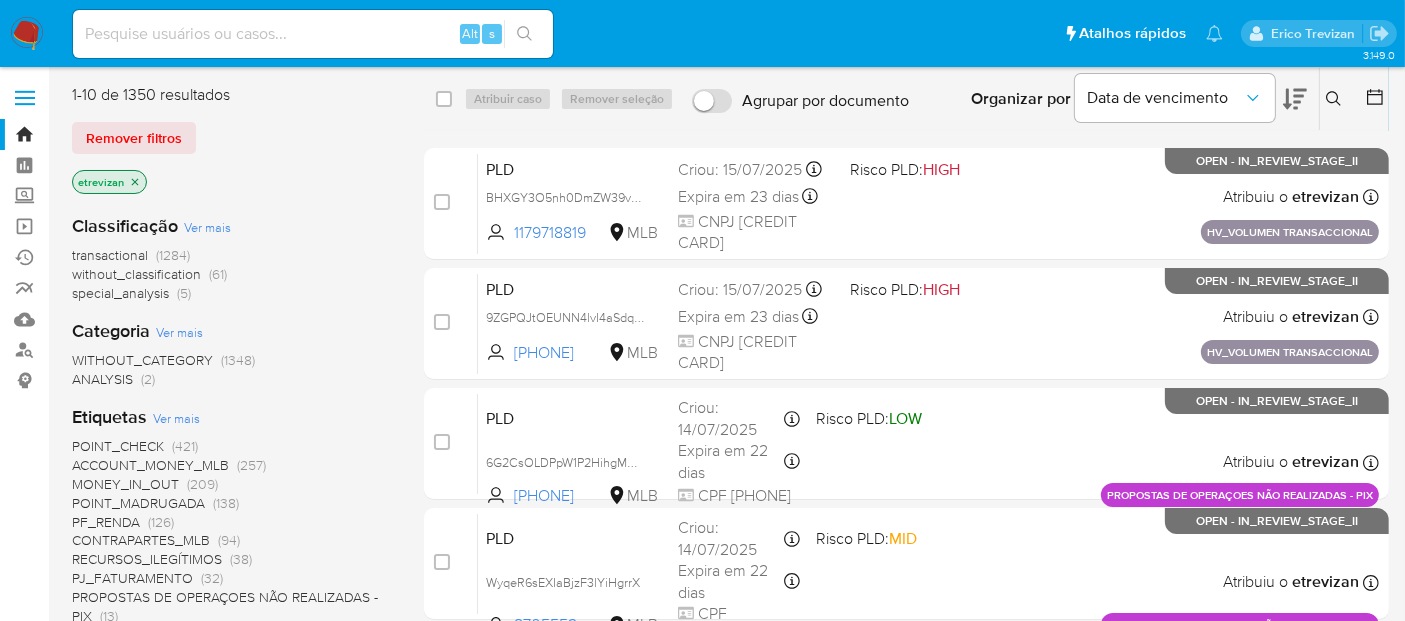 click on "etrevizan" at bounding box center [109, 182] 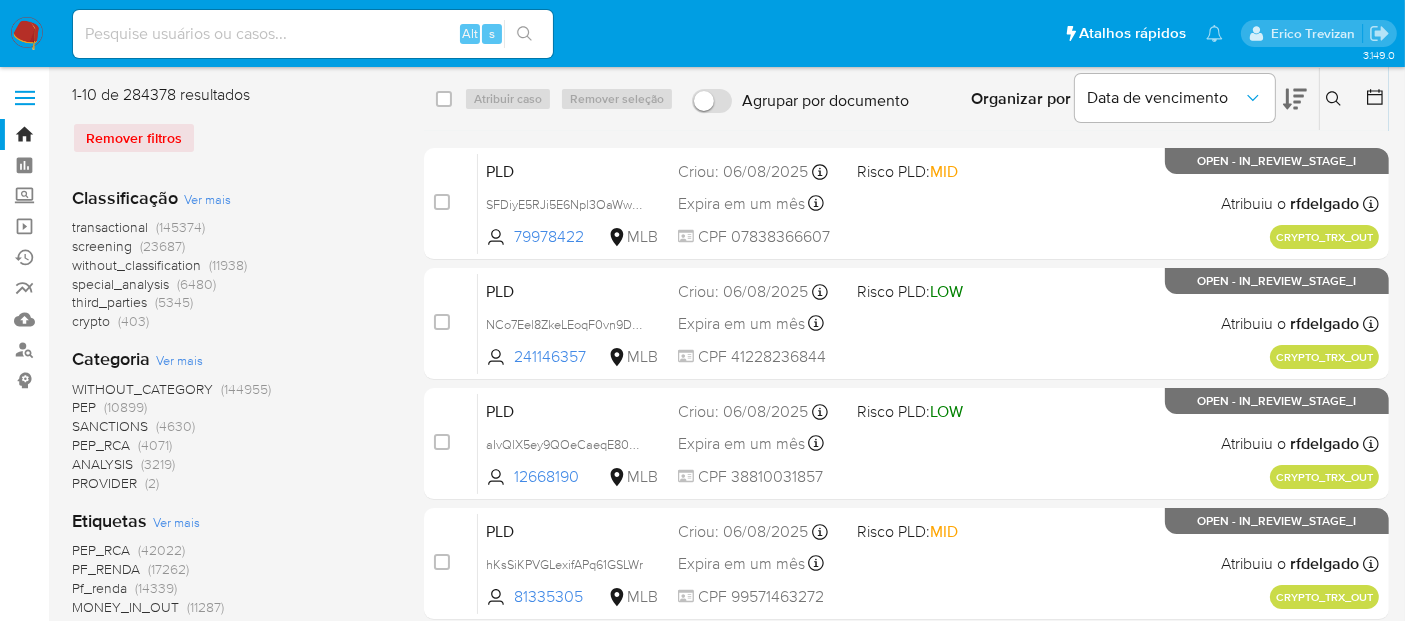 click 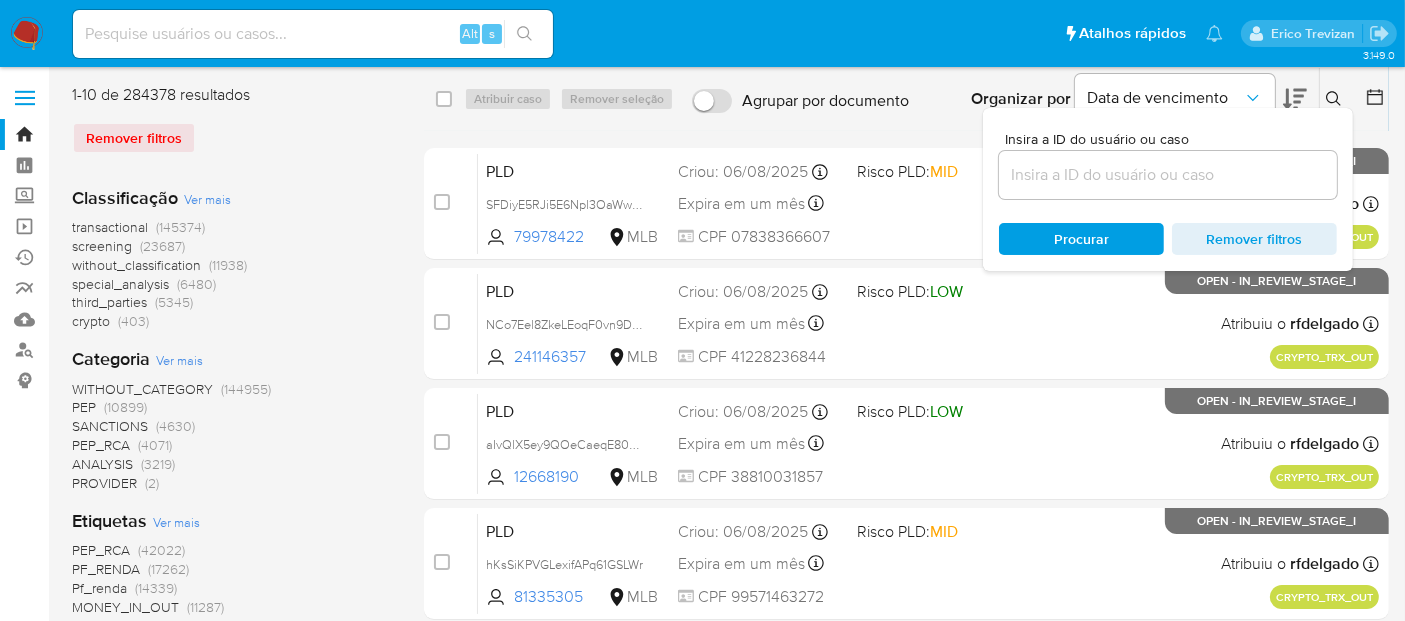 click at bounding box center [1168, 175] 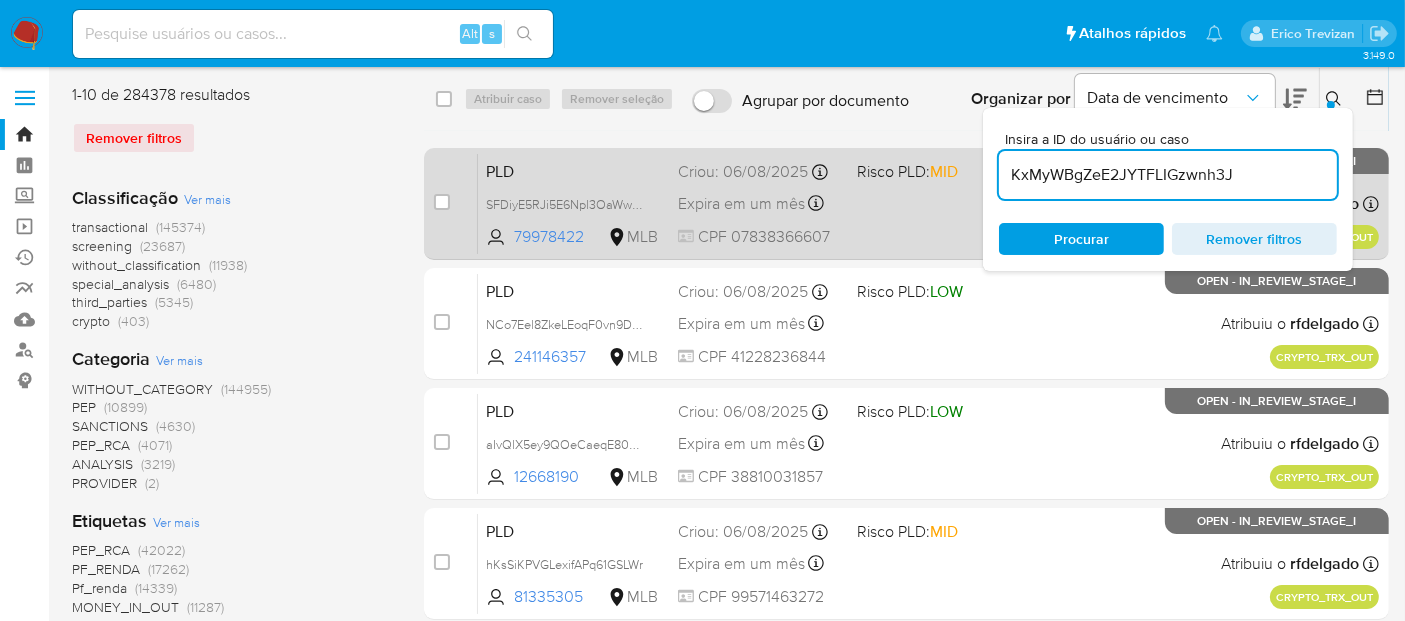 type on "KxMyWBgZeE2JYTFLIGzwnh3J" 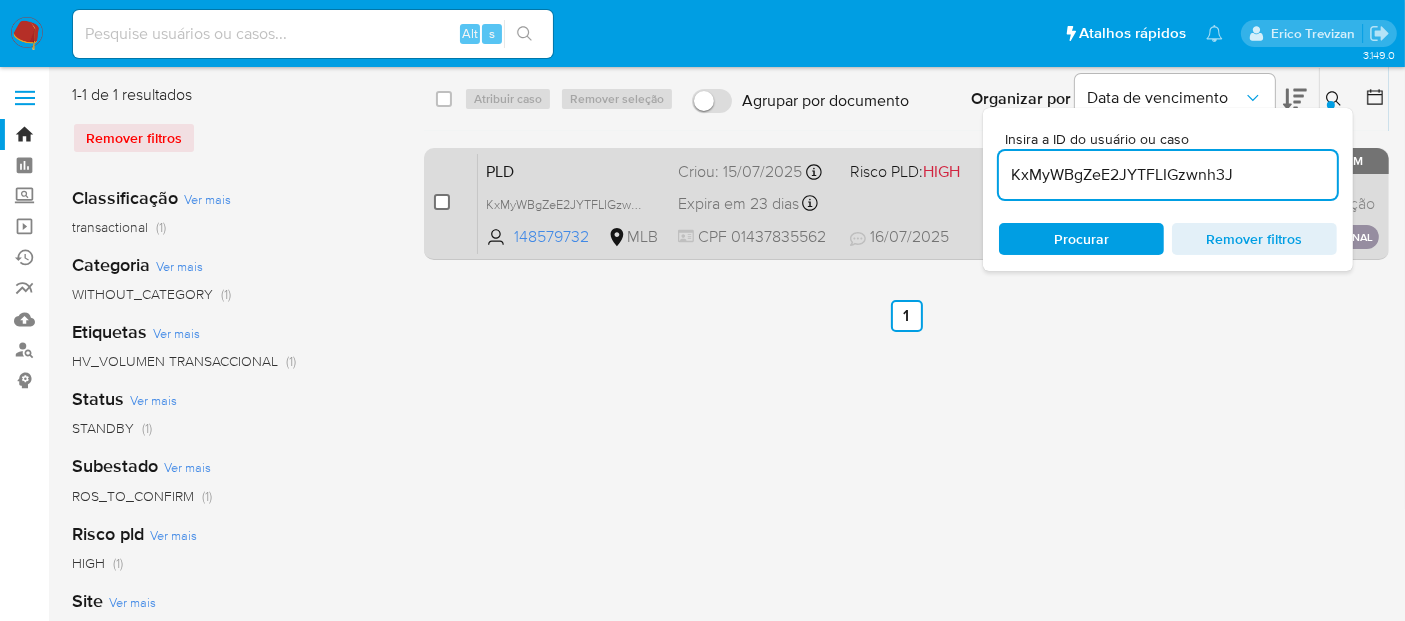 click at bounding box center [442, 202] 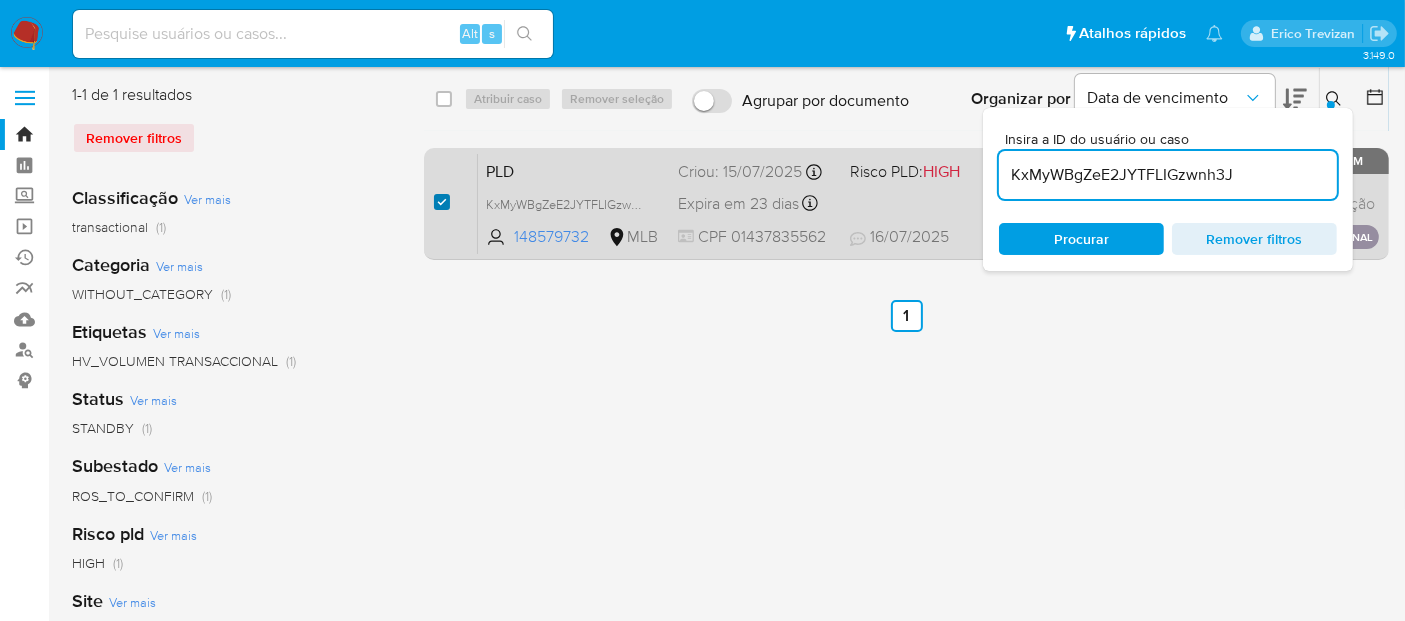 checkbox on "true" 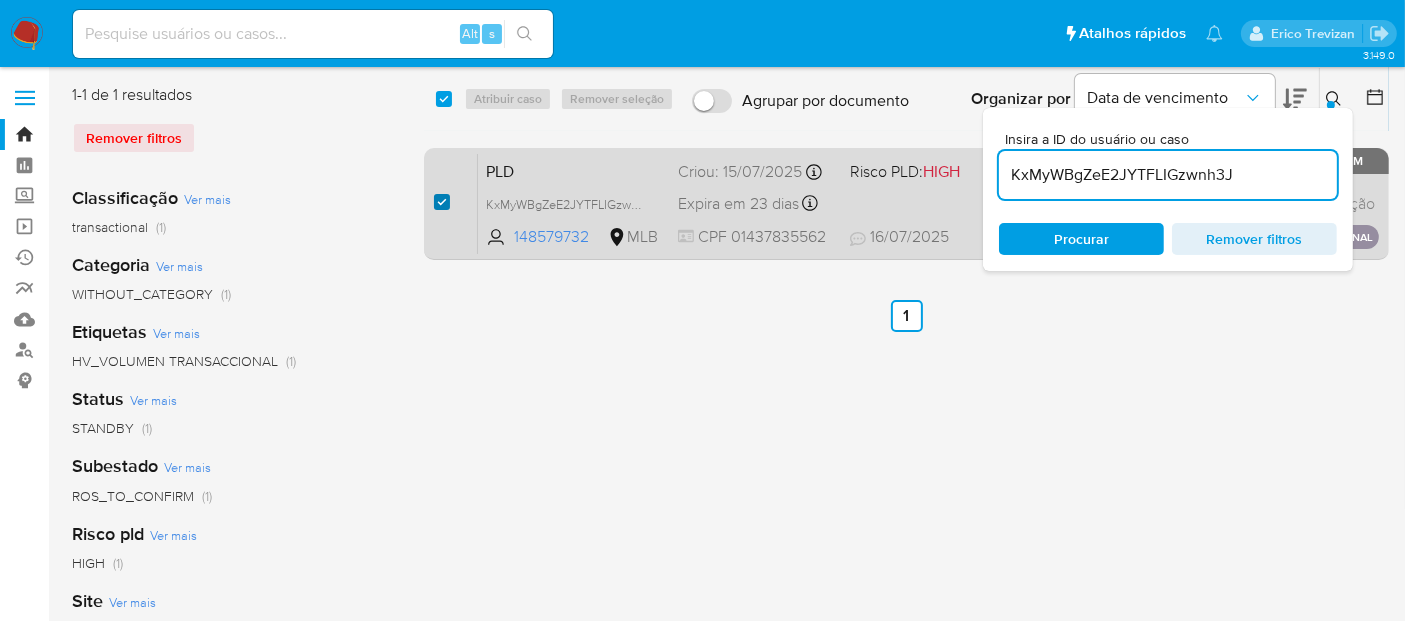 checkbox on "true" 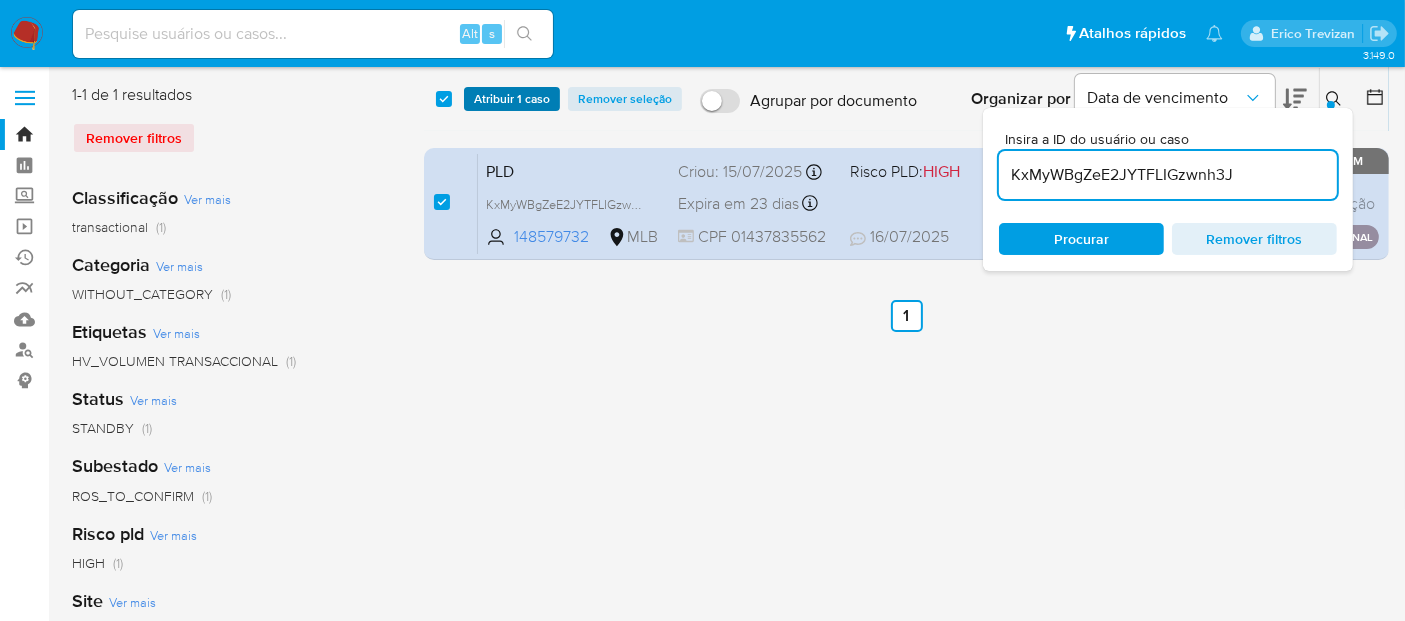 click on "Atribuir 1 caso" at bounding box center [512, 99] 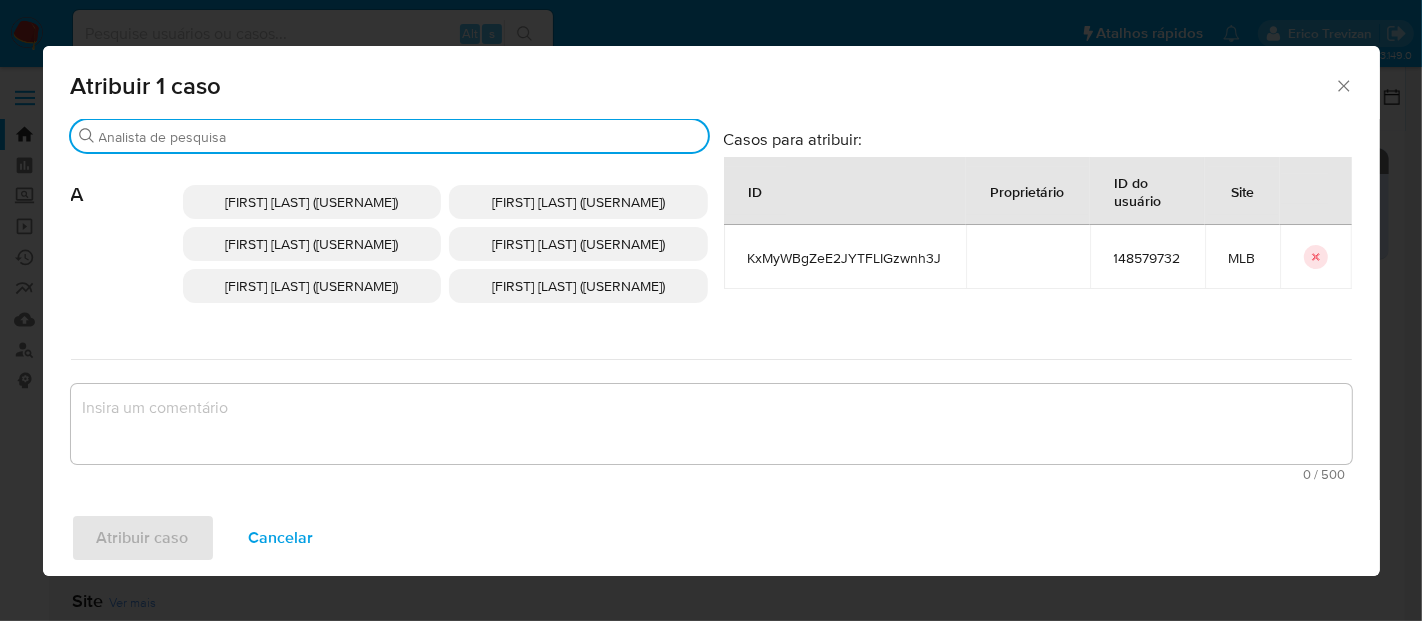 click on "Buscar" at bounding box center (399, 137) 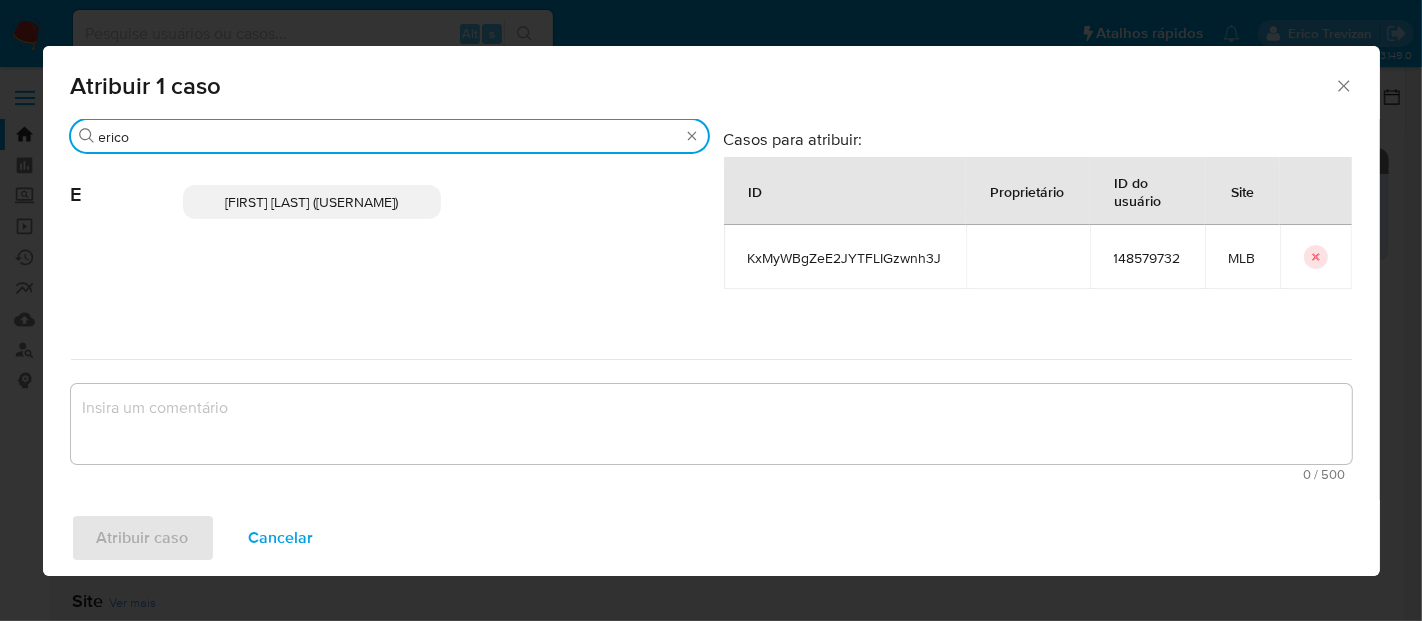 type on "erico" 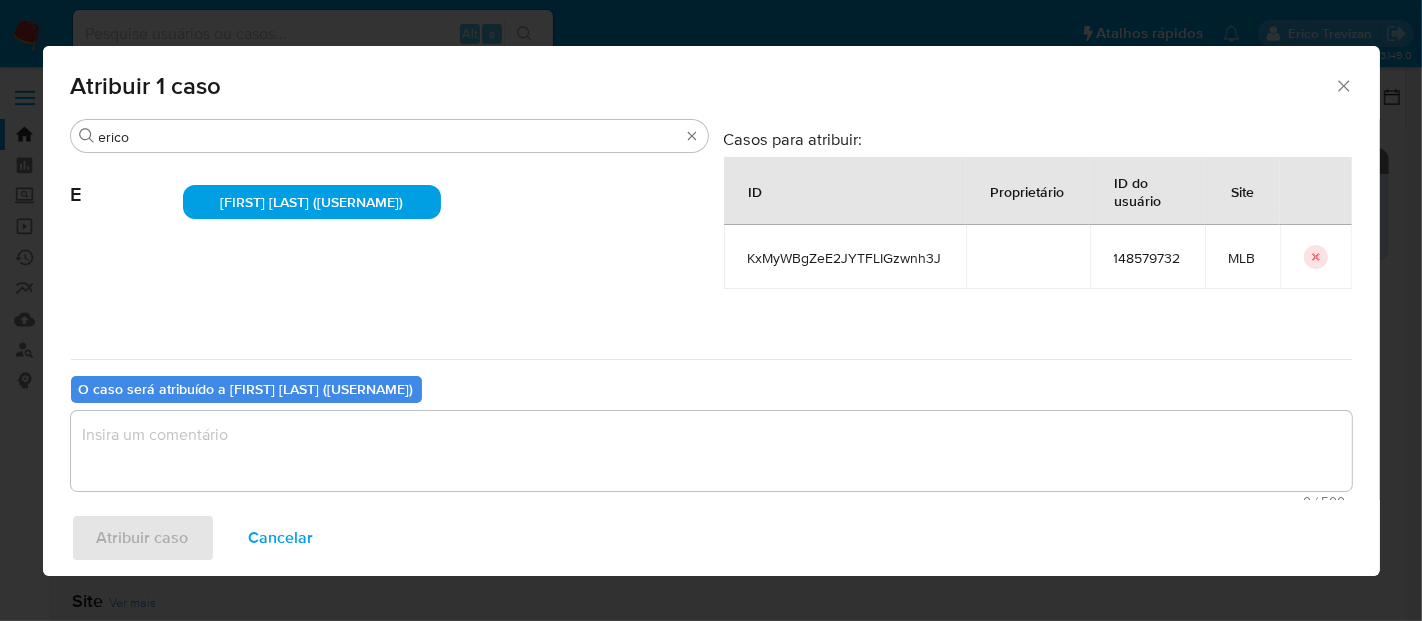 click at bounding box center (711, 451) 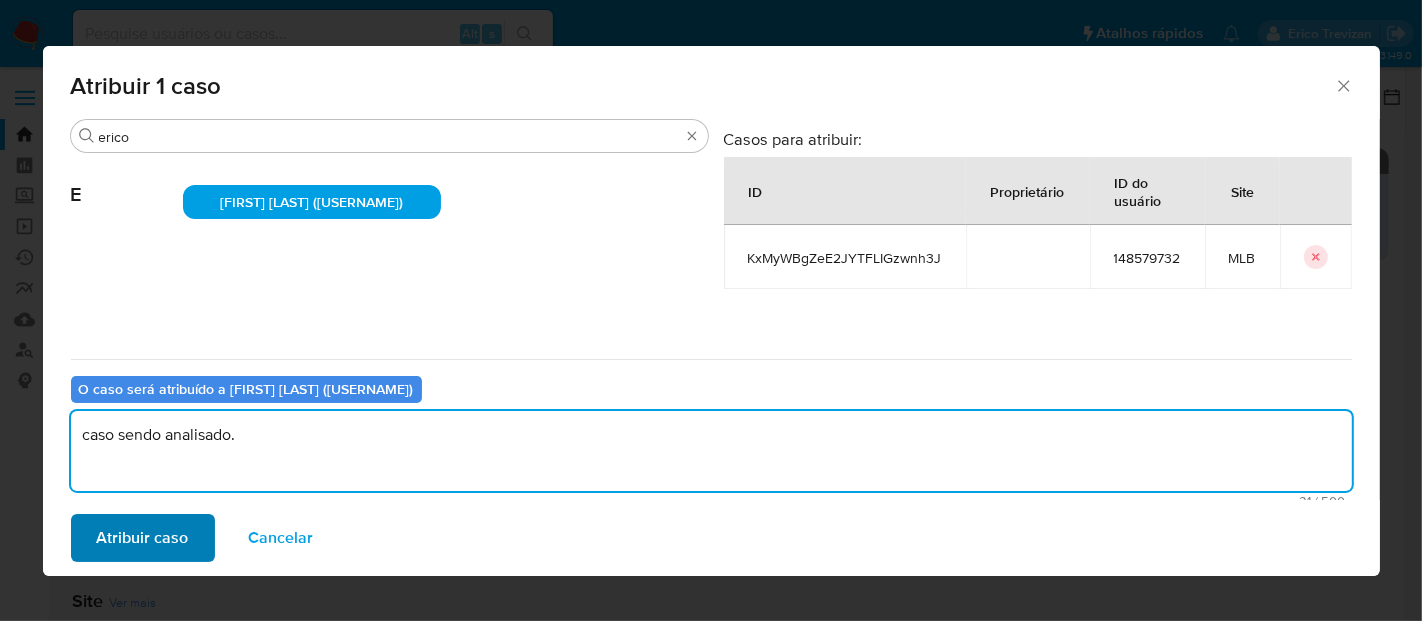 type on "caso sendo analisado." 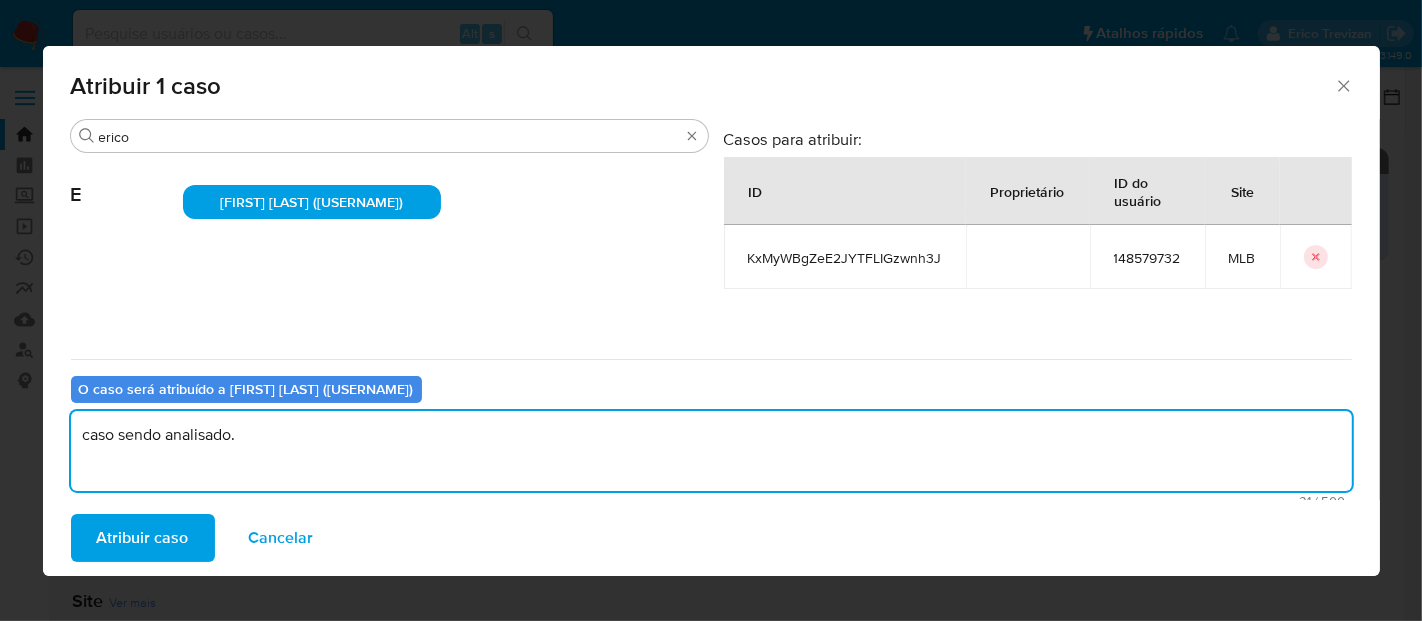 click on "Atribuir caso" at bounding box center (143, 538) 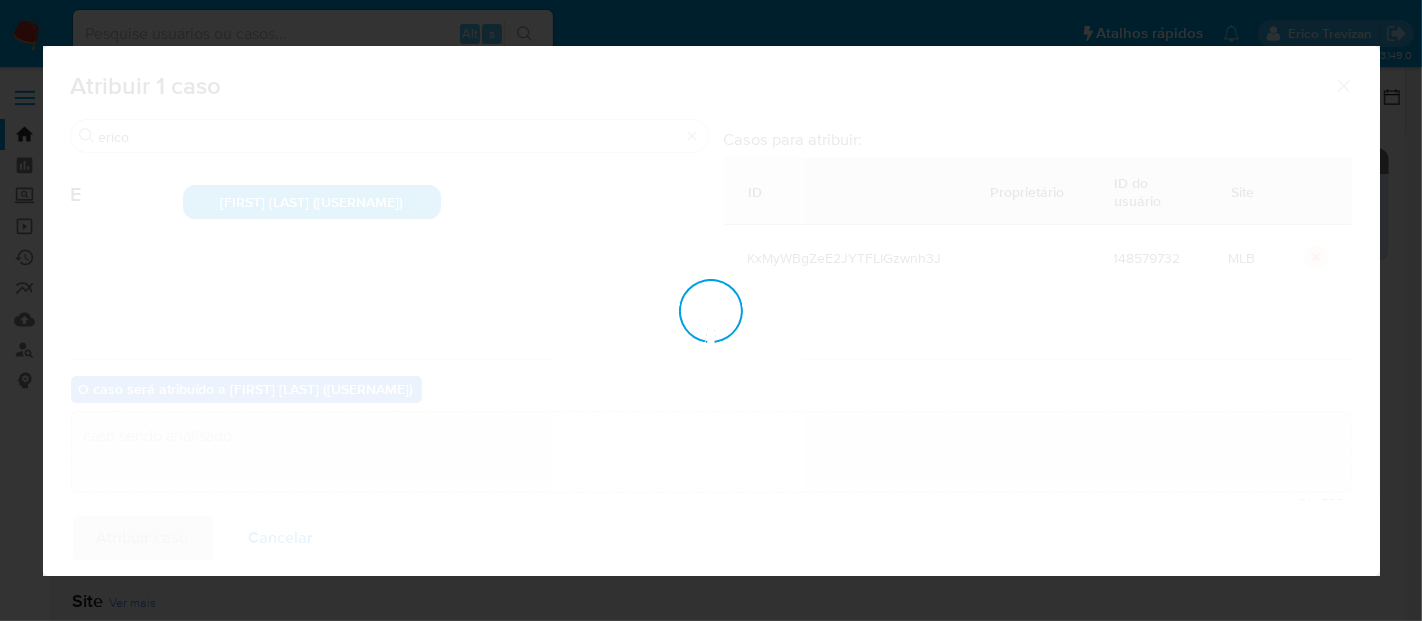 type 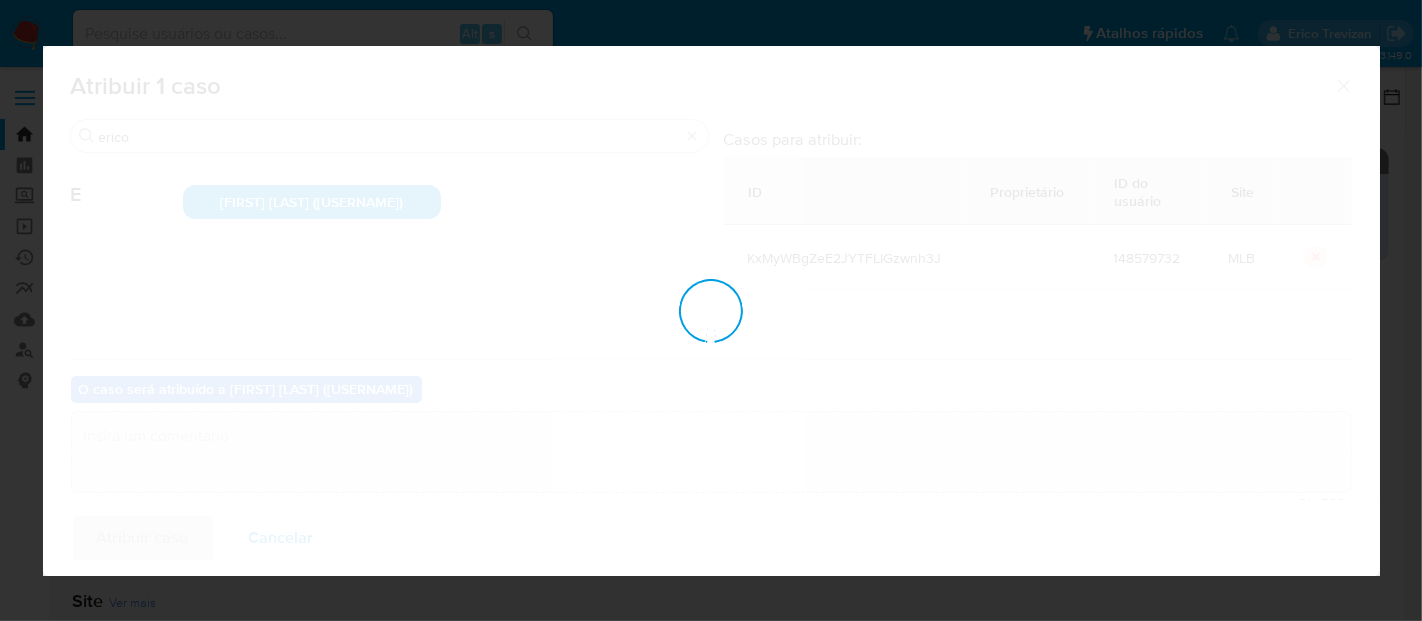 checkbox on "false" 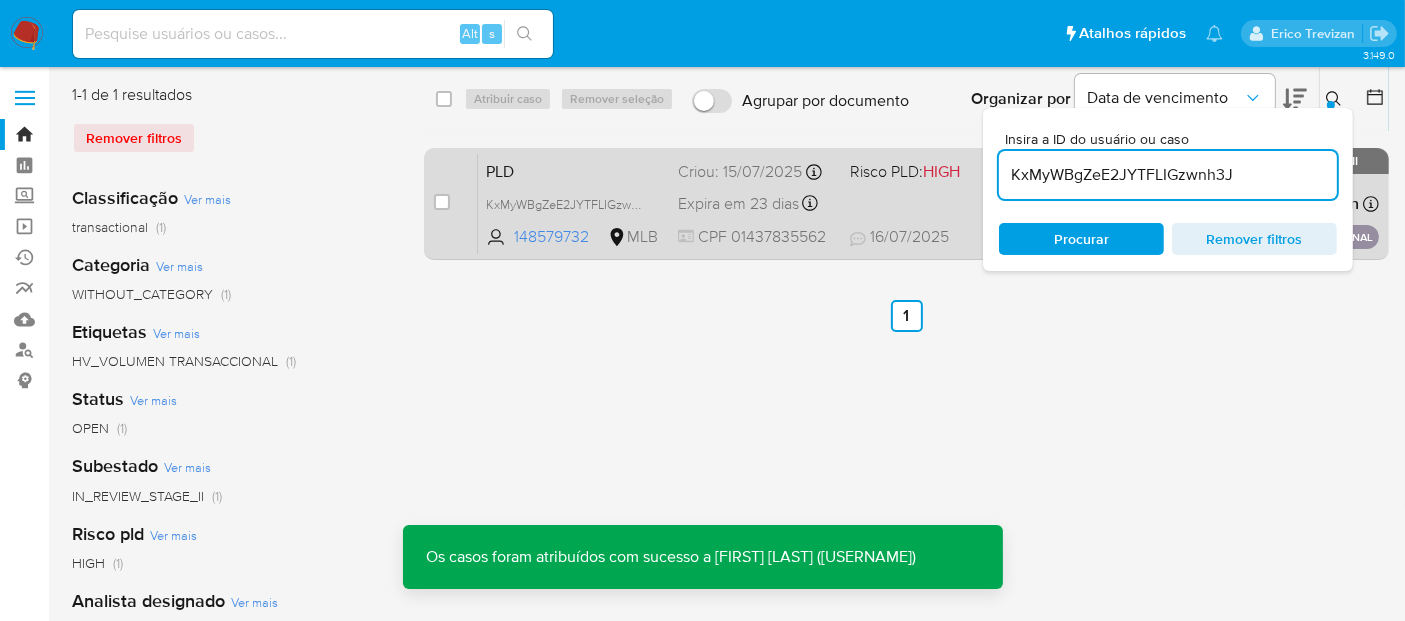 click on "PLD KxMyWBgZeE2JYTFLIGzwnh3J 148579732 MLB Risco PLD:  HIGH Criou: 15/07/2025   Criou: 15/07/2025 08:57:42 Expira em 23 dias   Expira em 29/08/2025 08:57:42 CPF   01437835562 16/07/2025   16/07/2025 20:06 Atribuiu o   etrevizan   Asignado el: 15/07/2025 08:57:42 HV_VOLUMEN TRANSACCIONAL OPEN - IN_REVIEW_STAGE_II" at bounding box center (928, 203) 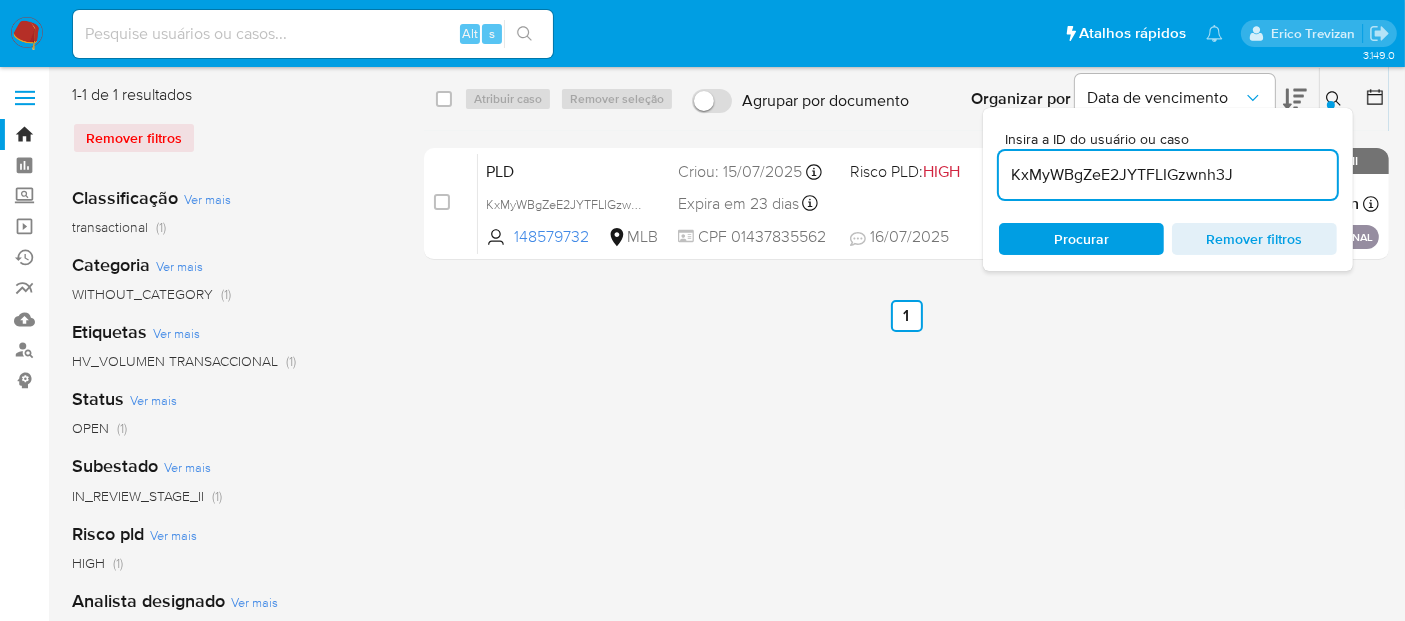 click at bounding box center [313, 34] 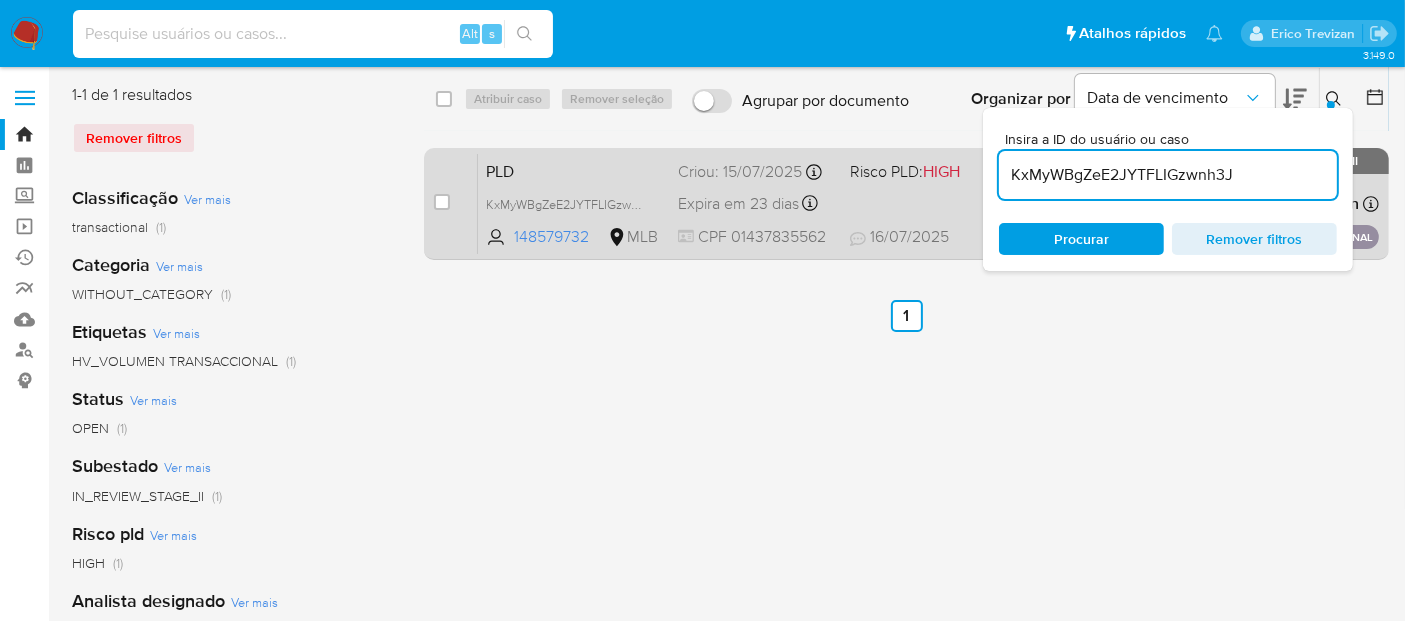 paste on "VTG2FpmVGcD71l8CKPNzRQNT" 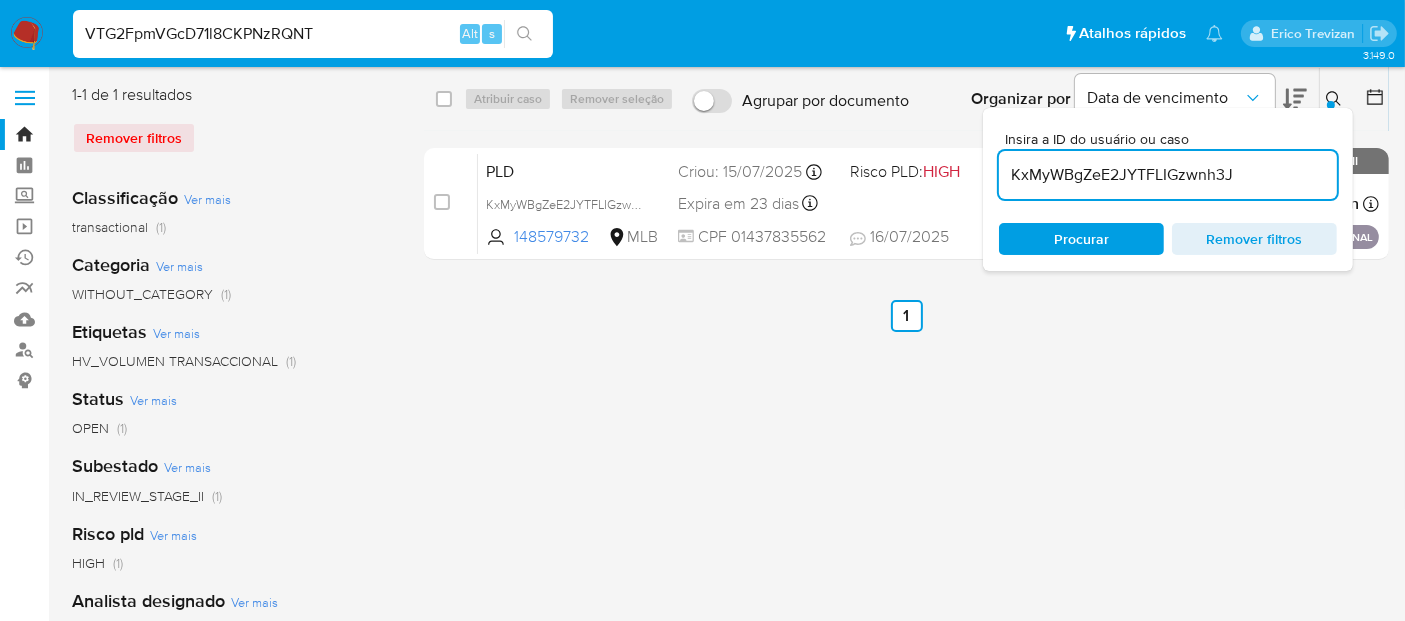 type on "VTG2FpmVGcD71l8CKPNzRQNT" 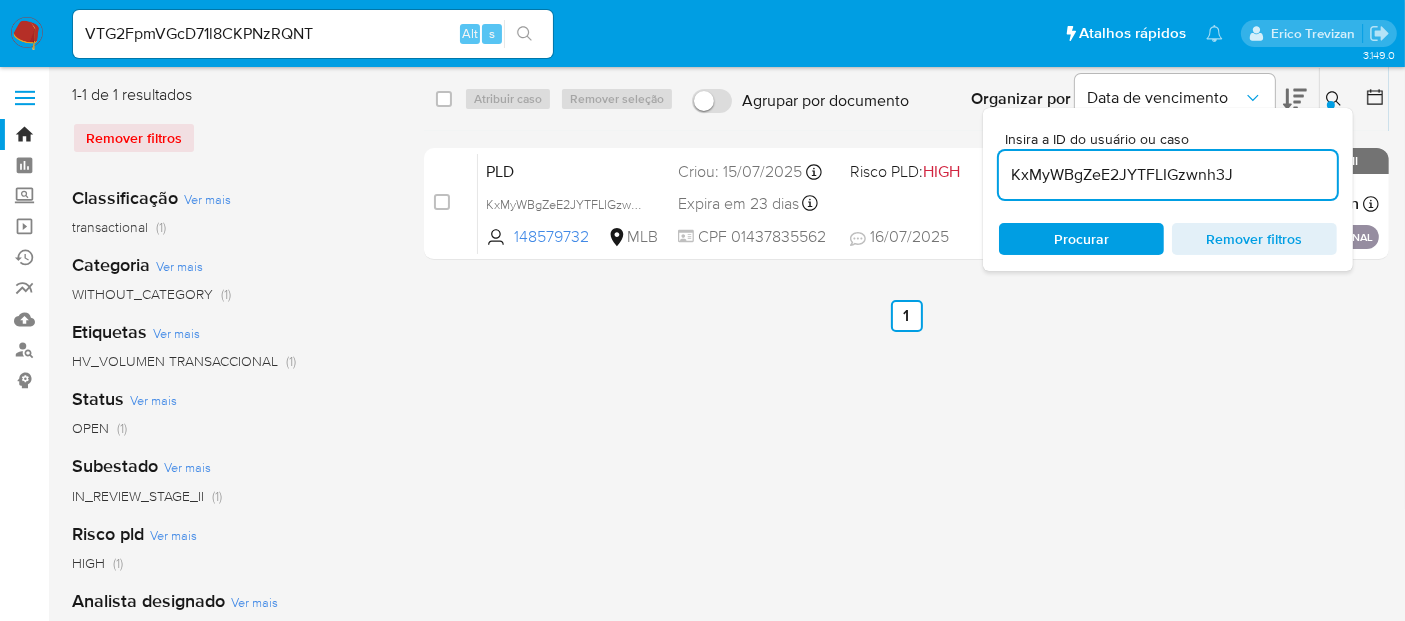 click at bounding box center (27, 34) 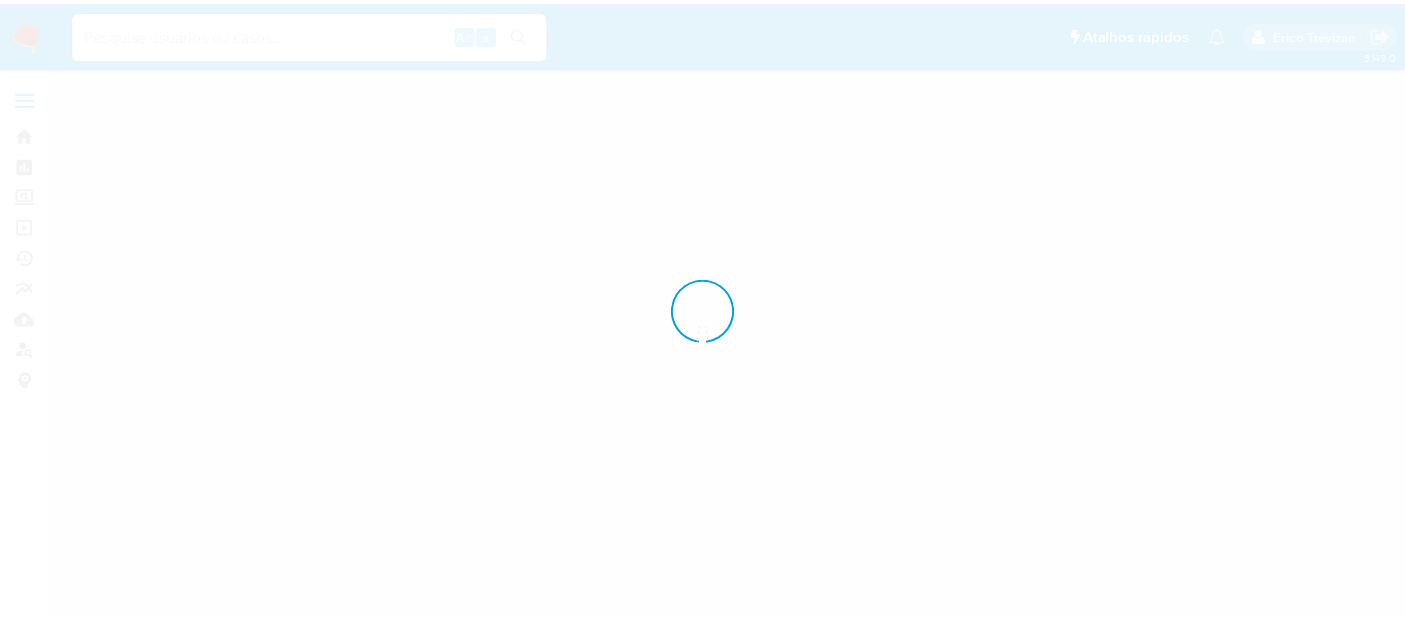 scroll, scrollTop: 0, scrollLeft: 0, axis: both 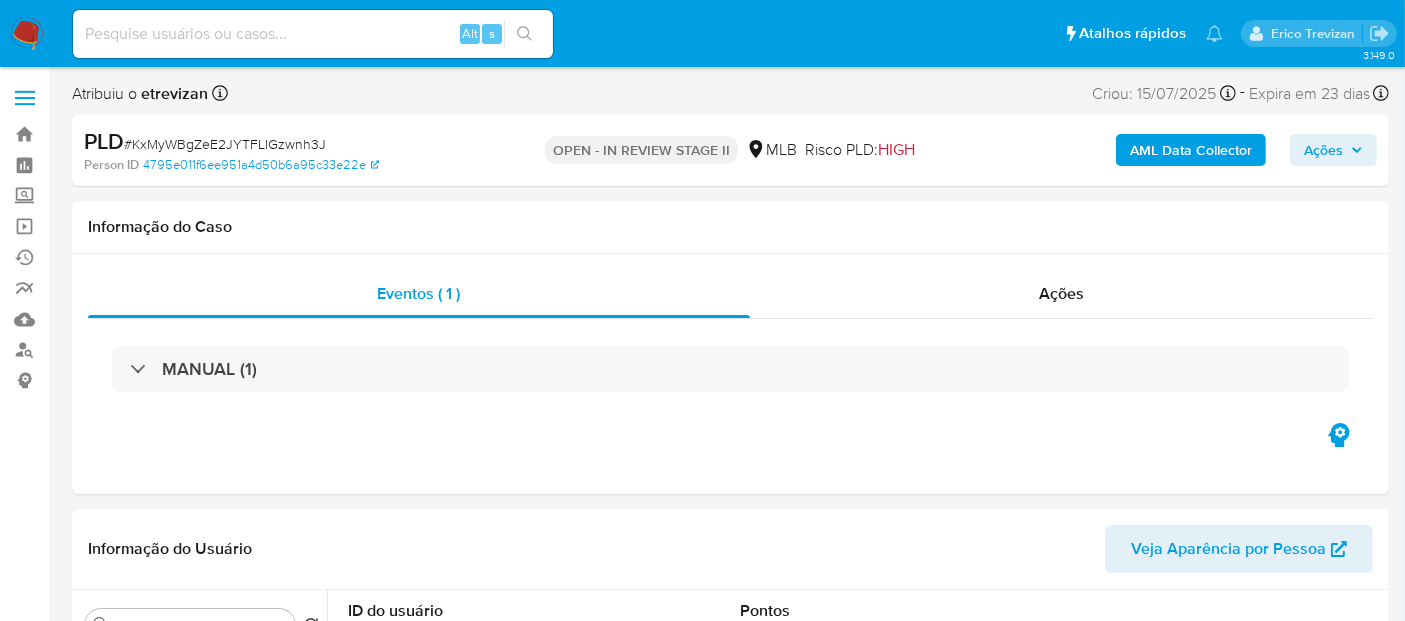 select on "10" 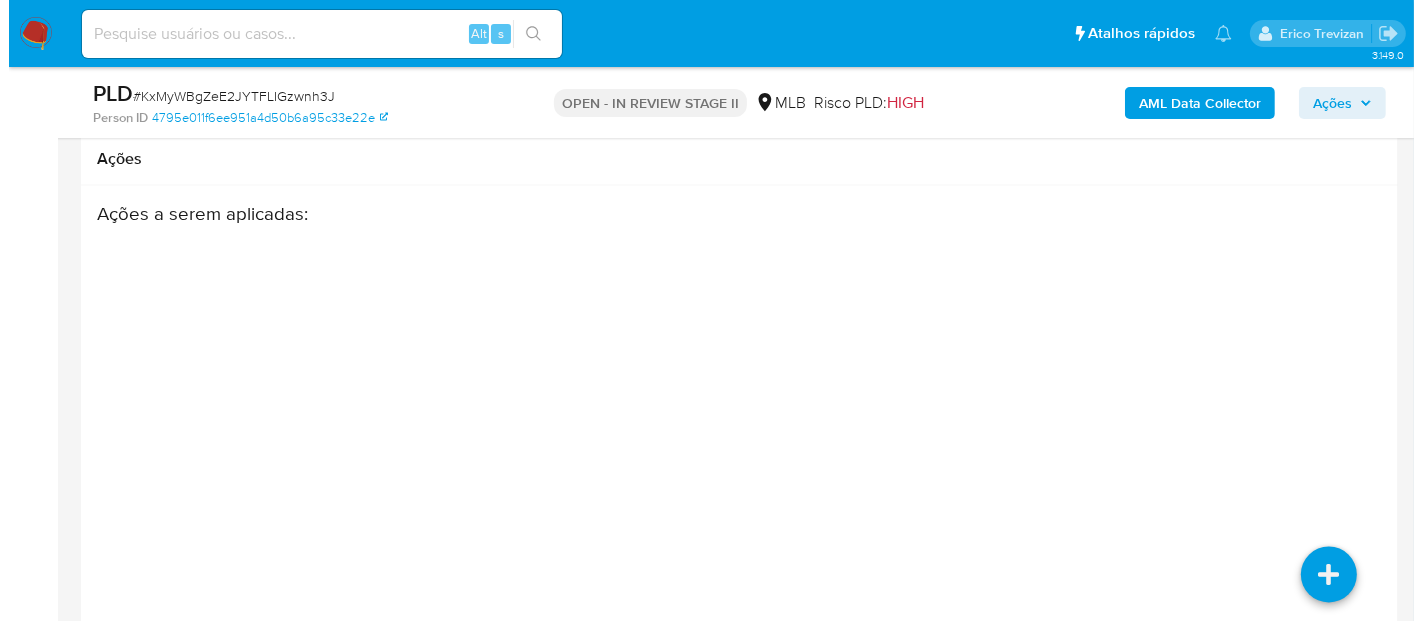 scroll, scrollTop: 3505, scrollLeft: 0, axis: vertical 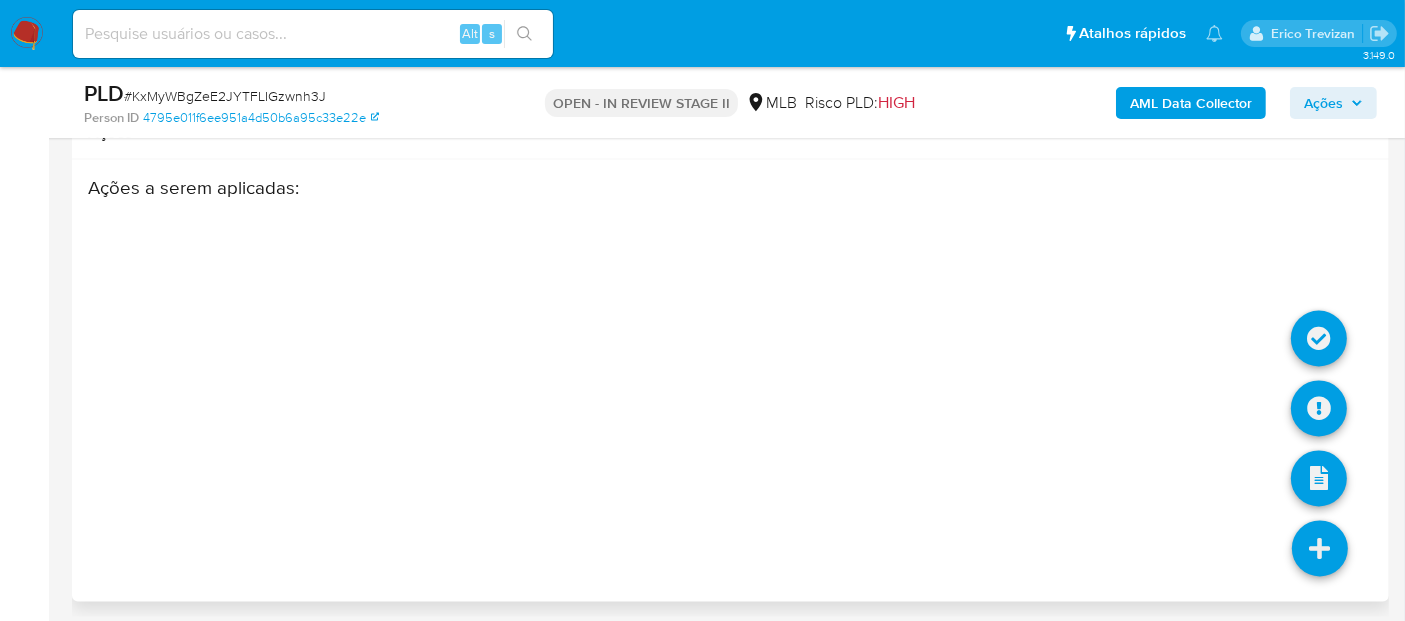 click at bounding box center [1320, 549] 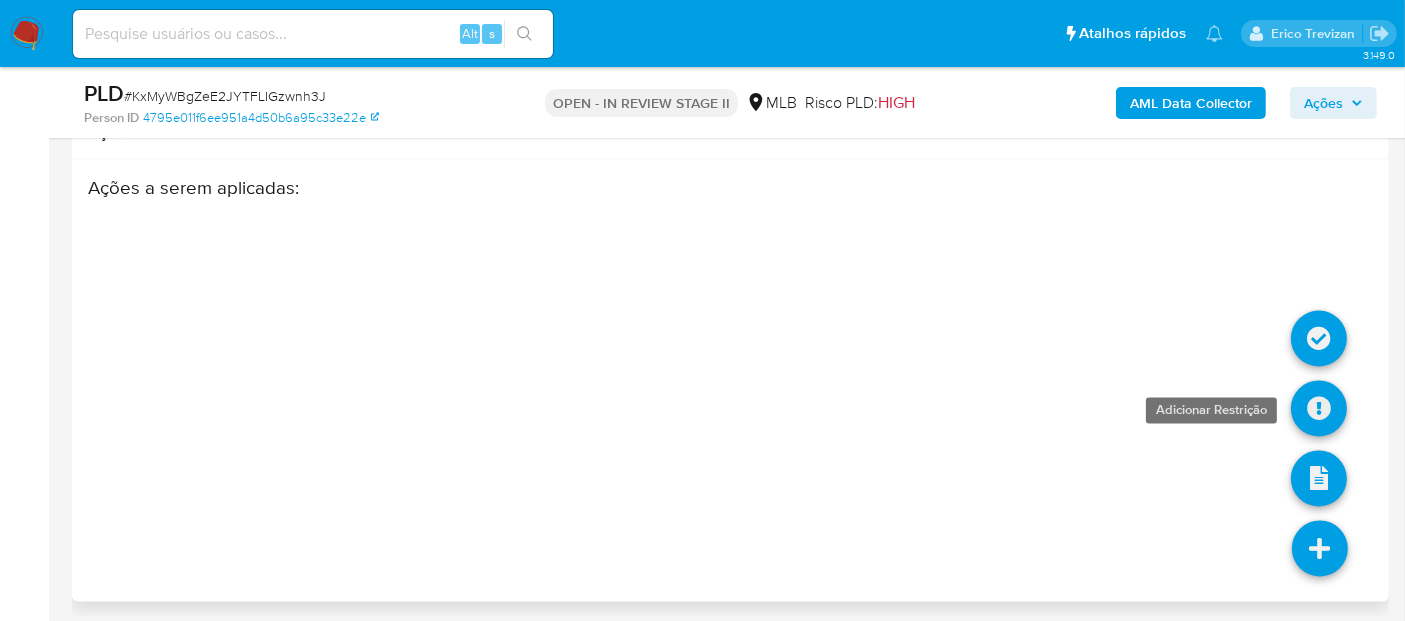 click at bounding box center [1319, 409] 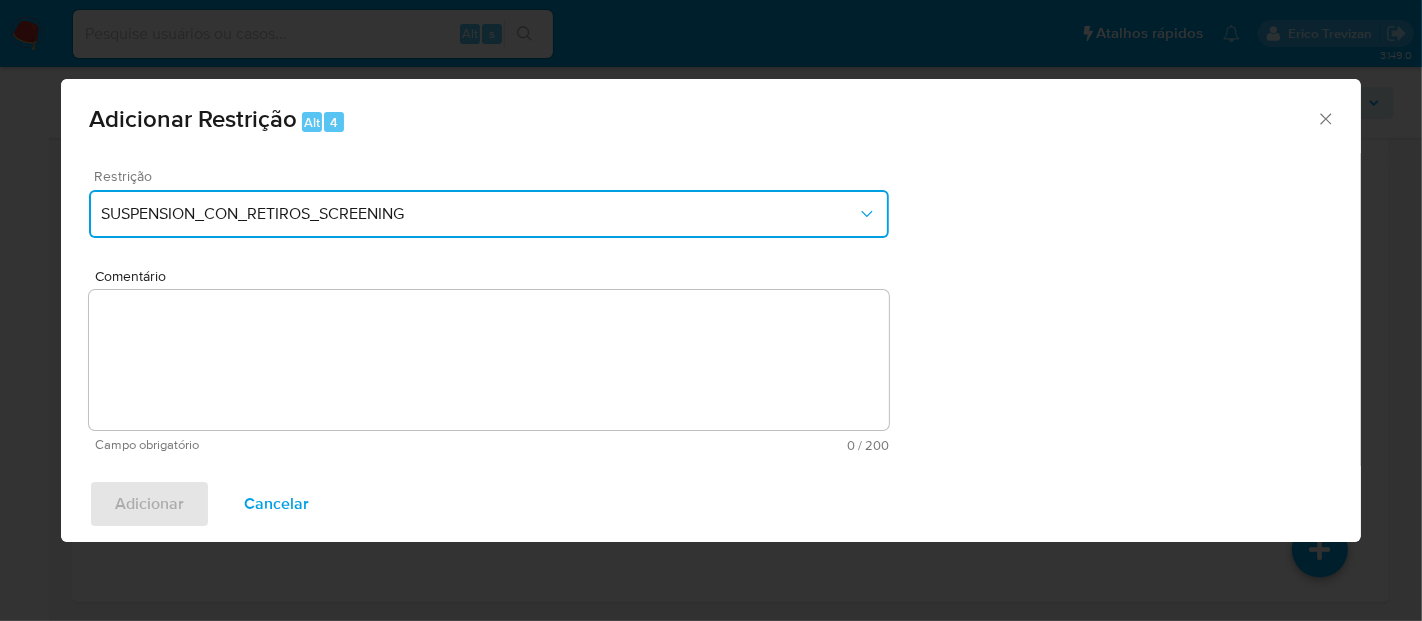 click 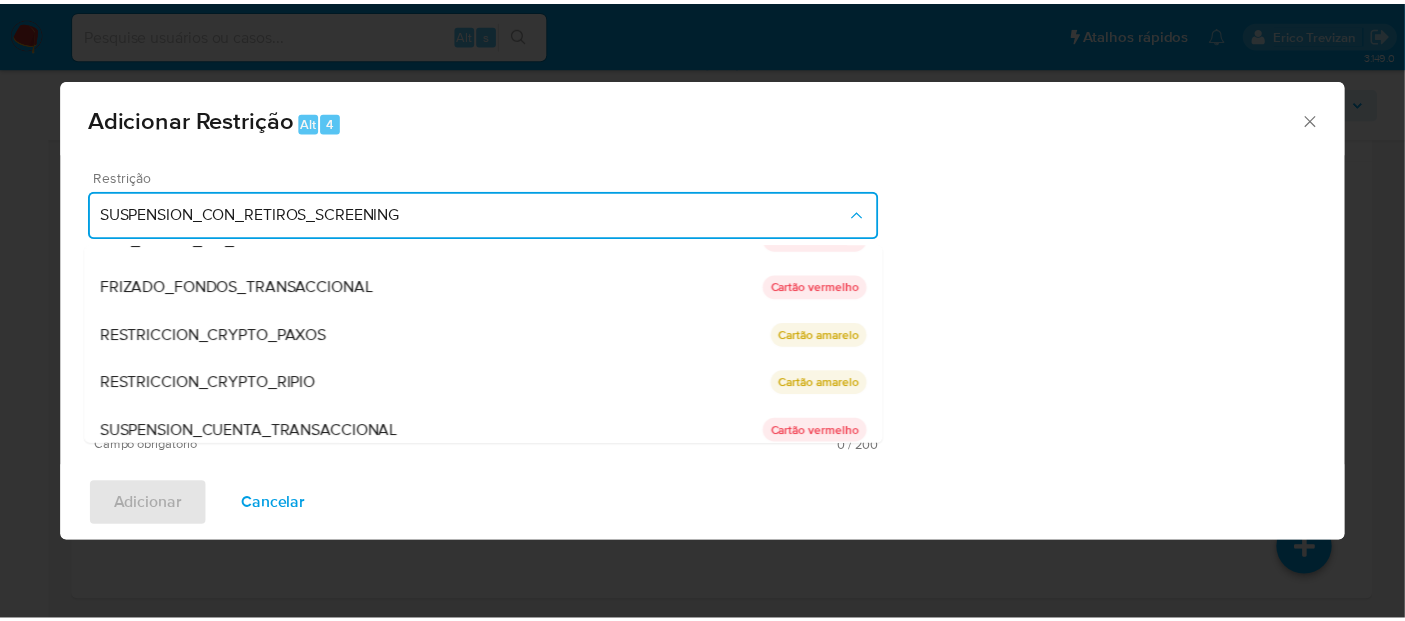 scroll, scrollTop: 183, scrollLeft: 0, axis: vertical 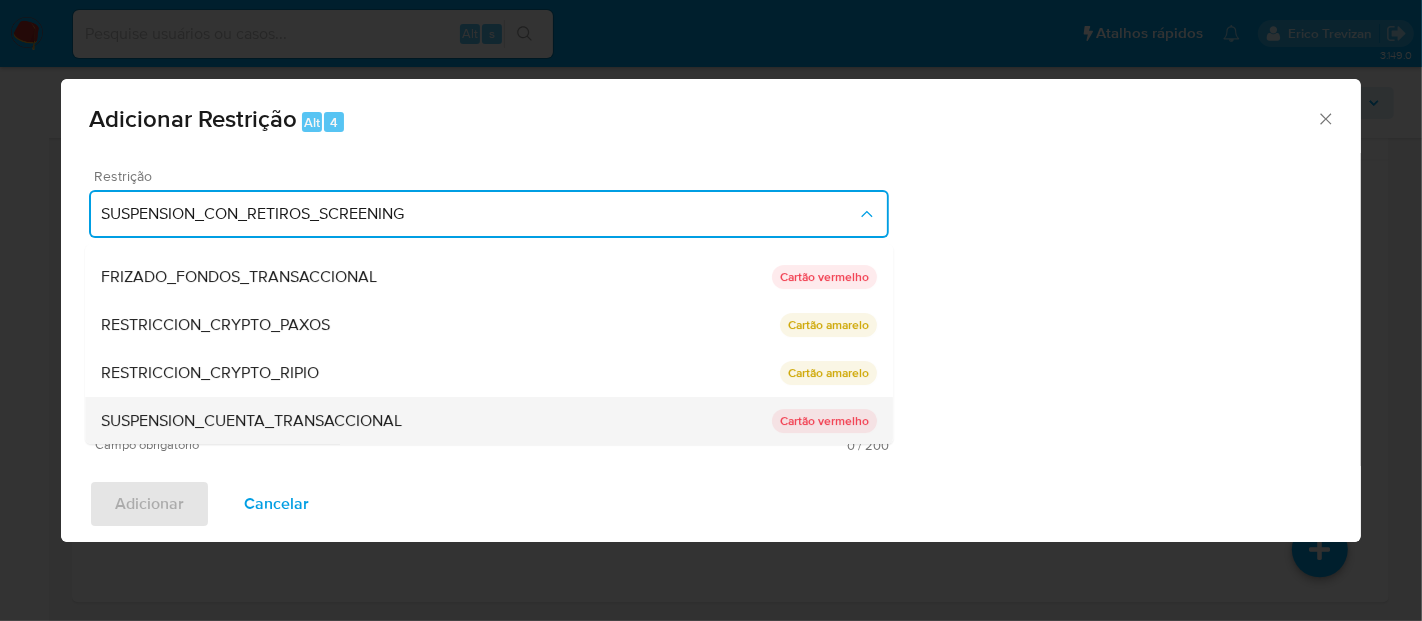 click on "SUSPENSION_CUENTA_TRANSACCIONAL" at bounding box center [251, 421] 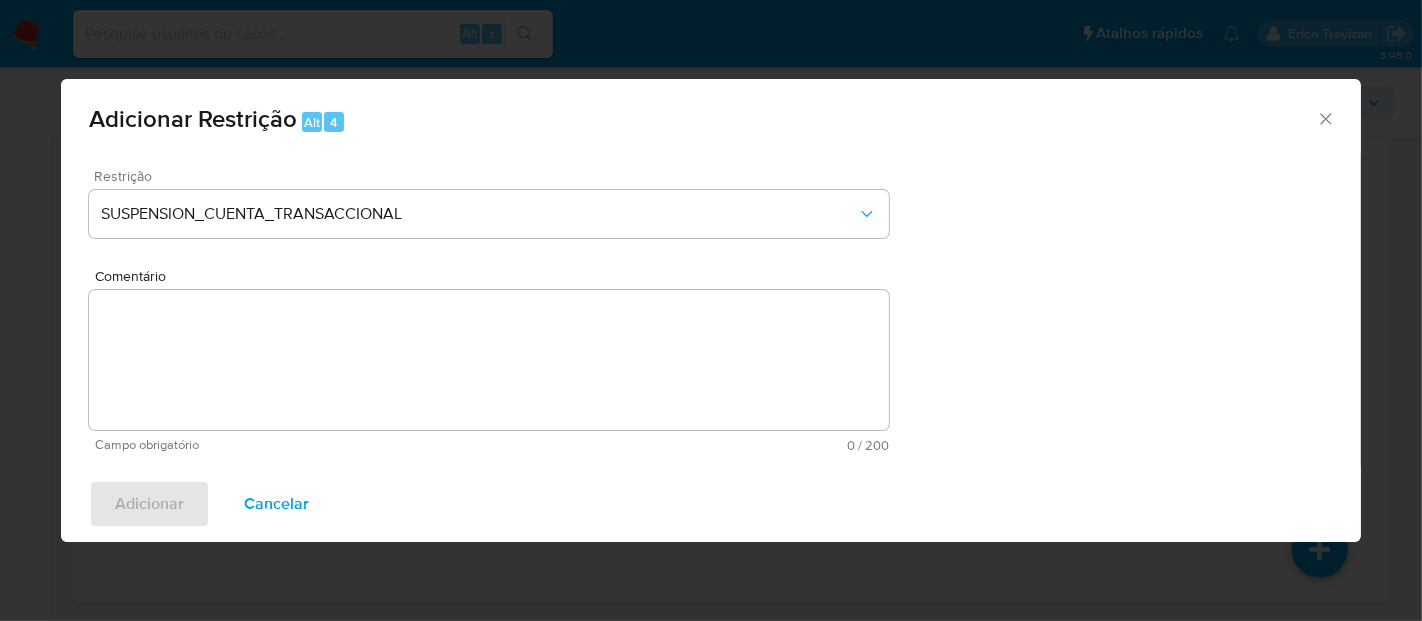 click on "Comentário" at bounding box center (489, 360) 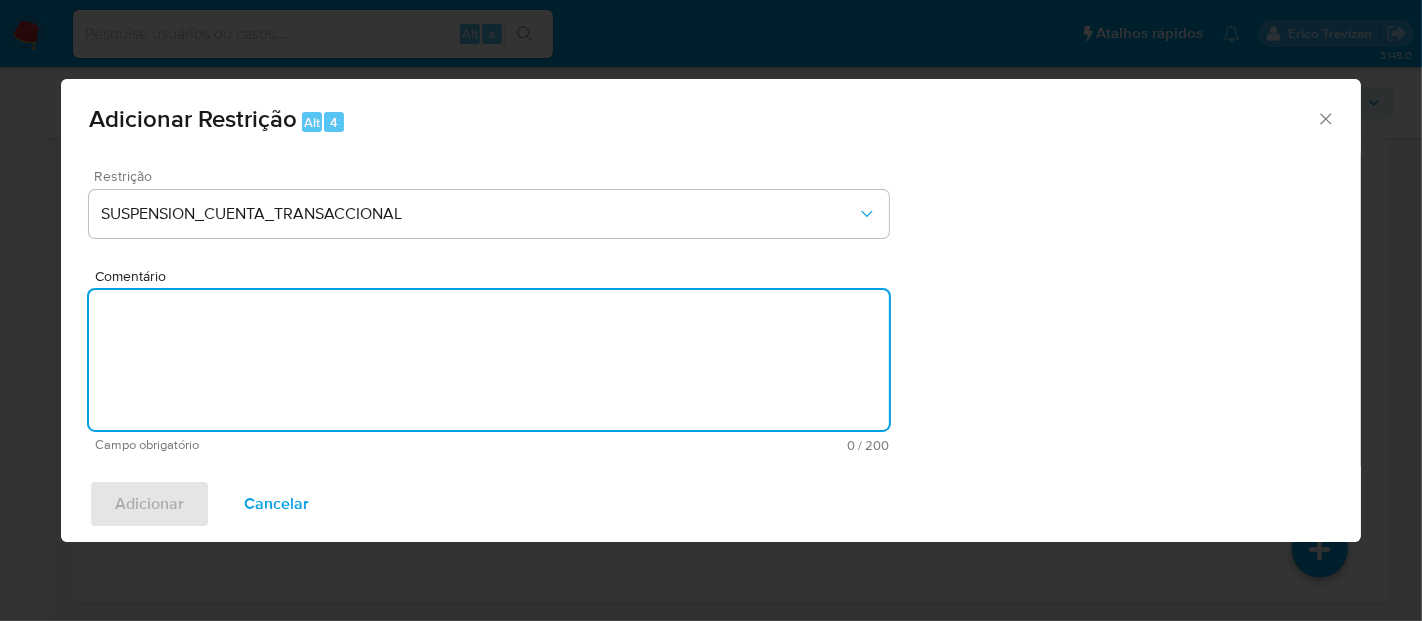 paste on "Deliberação para encerrar o relacionamento. NÃO INFORMAR AO USUÁRIO QUE SE TRATA DE PLD. NÃO REABILITAR!" 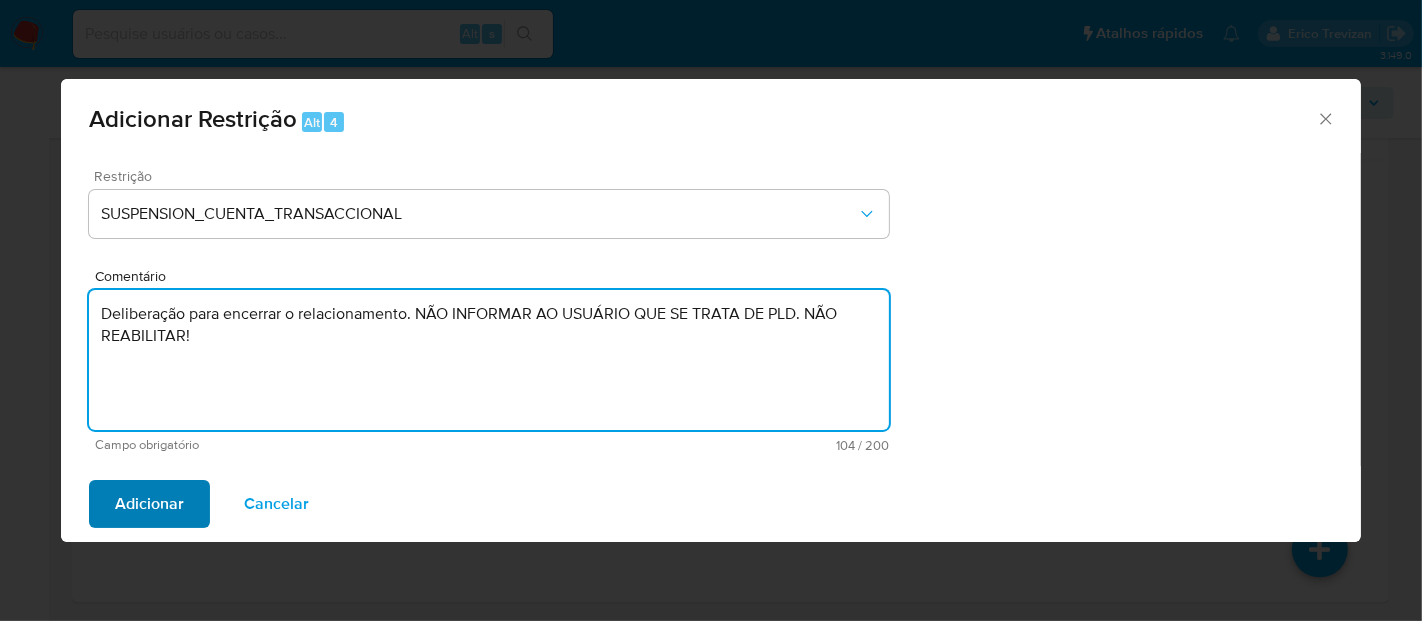 type on "Deliberação para encerrar o relacionamento. NÃO INFORMAR AO USUÁRIO QUE SE TRATA DE PLD. NÃO REABILITAR!" 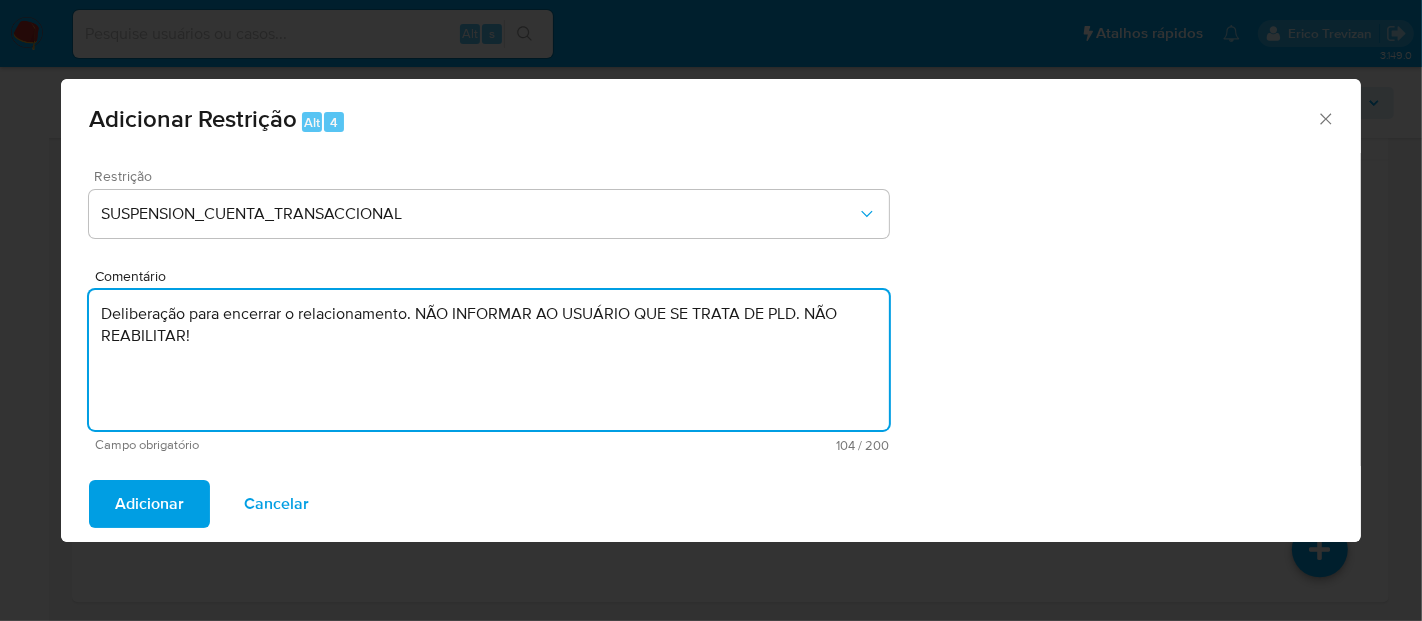 click on "Adicionar" at bounding box center (149, 504) 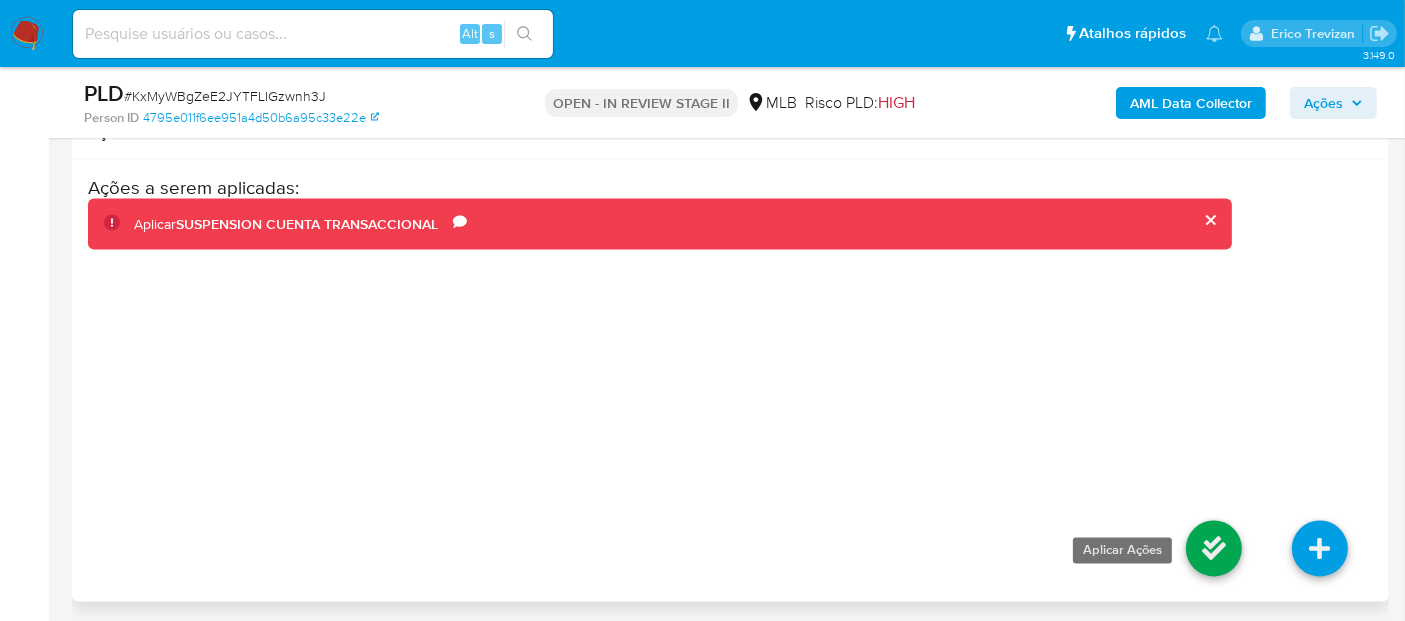 click at bounding box center (1214, 549) 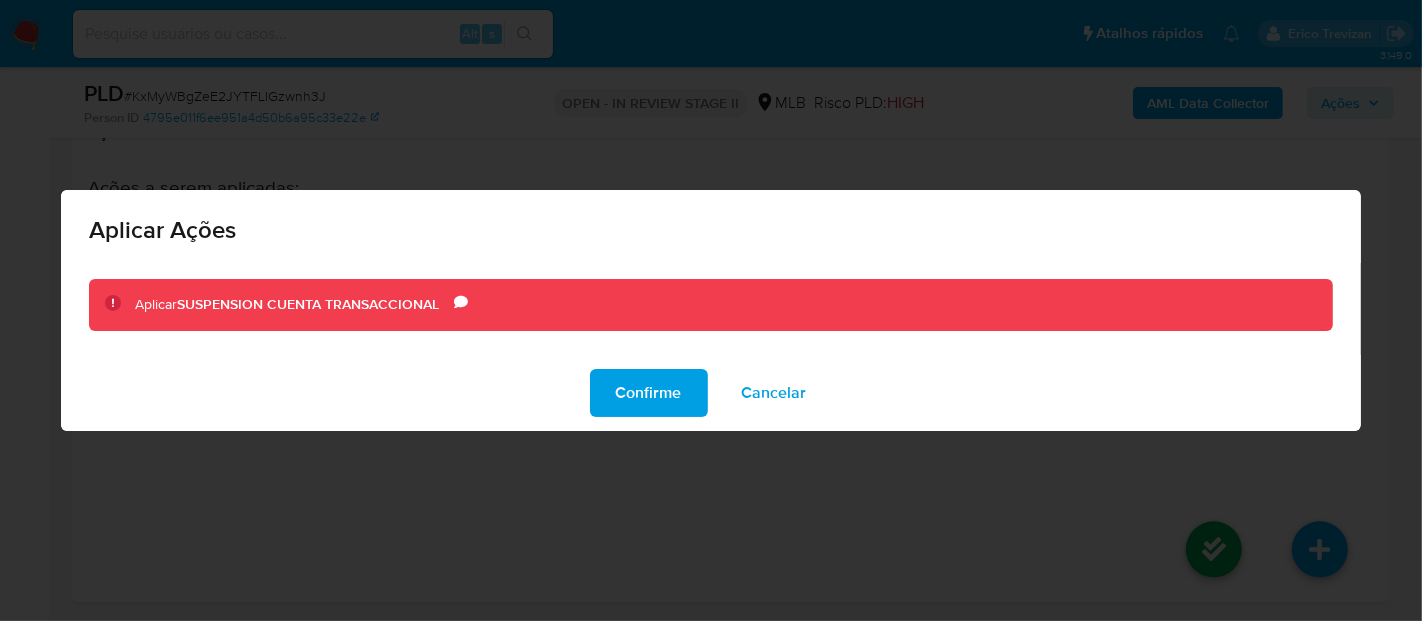 click on "Confirme" at bounding box center [649, 393] 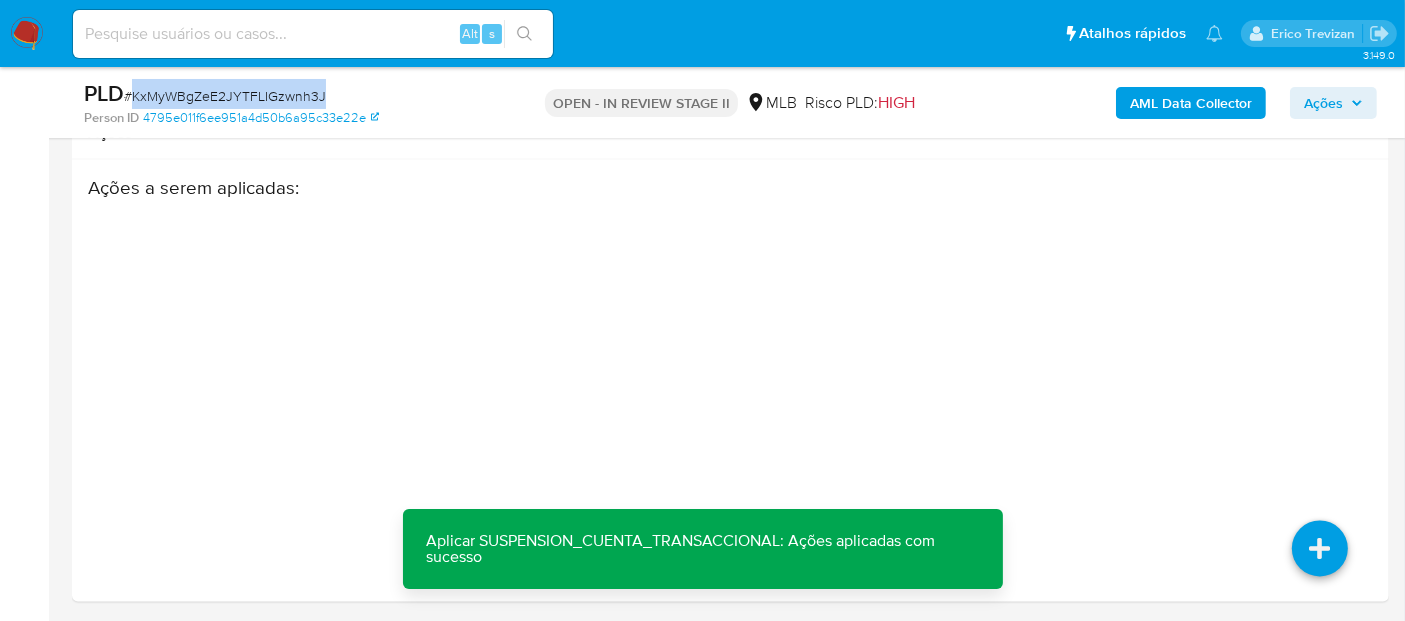 drag, startPoint x: 131, startPoint y: 95, endPoint x: 320, endPoint y: 98, distance: 189.0238 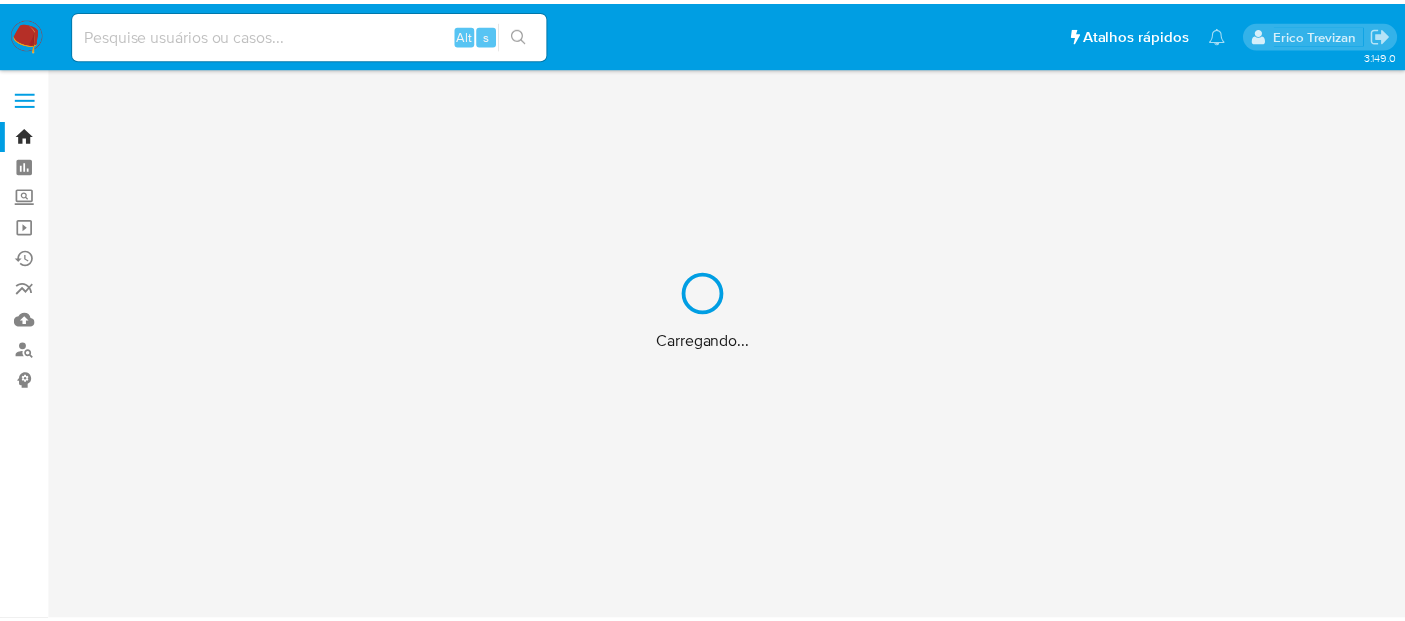 scroll, scrollTop: 0, scrollLeft: 0, axis: both 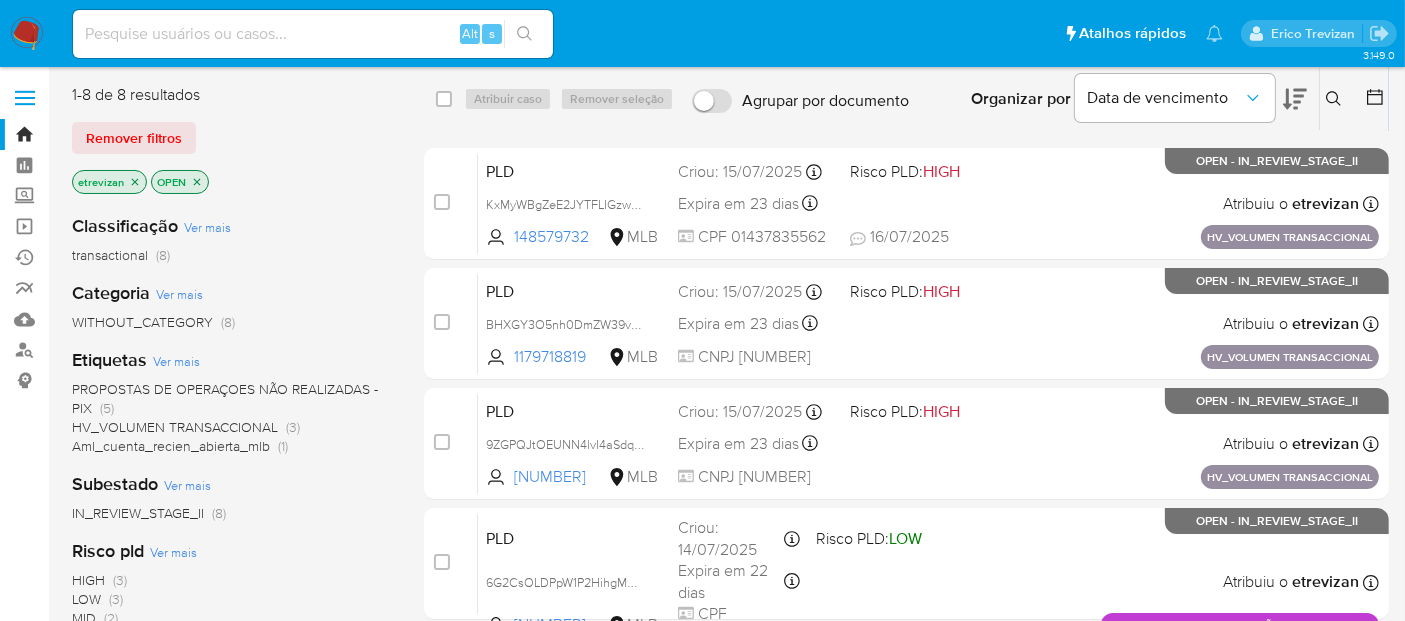 click at bounding box center (313, 34) 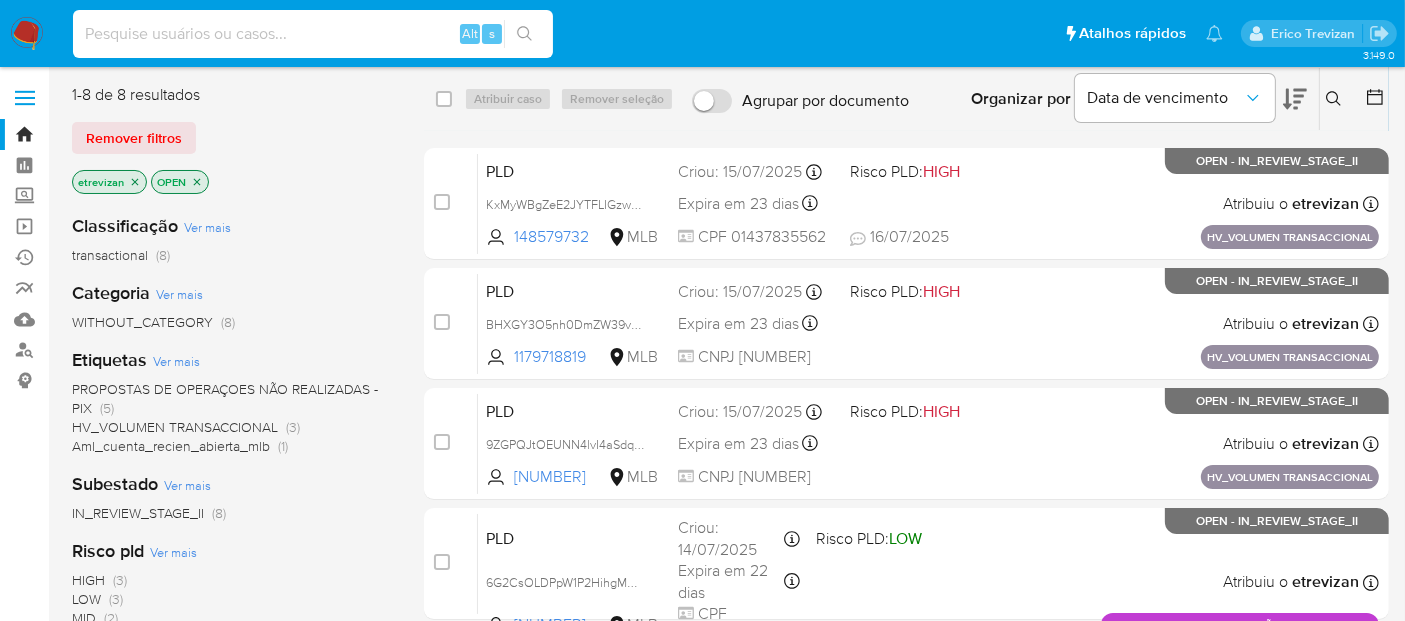 paste on "KxMyWBgZeE2JYTFLIGzwnh3J" 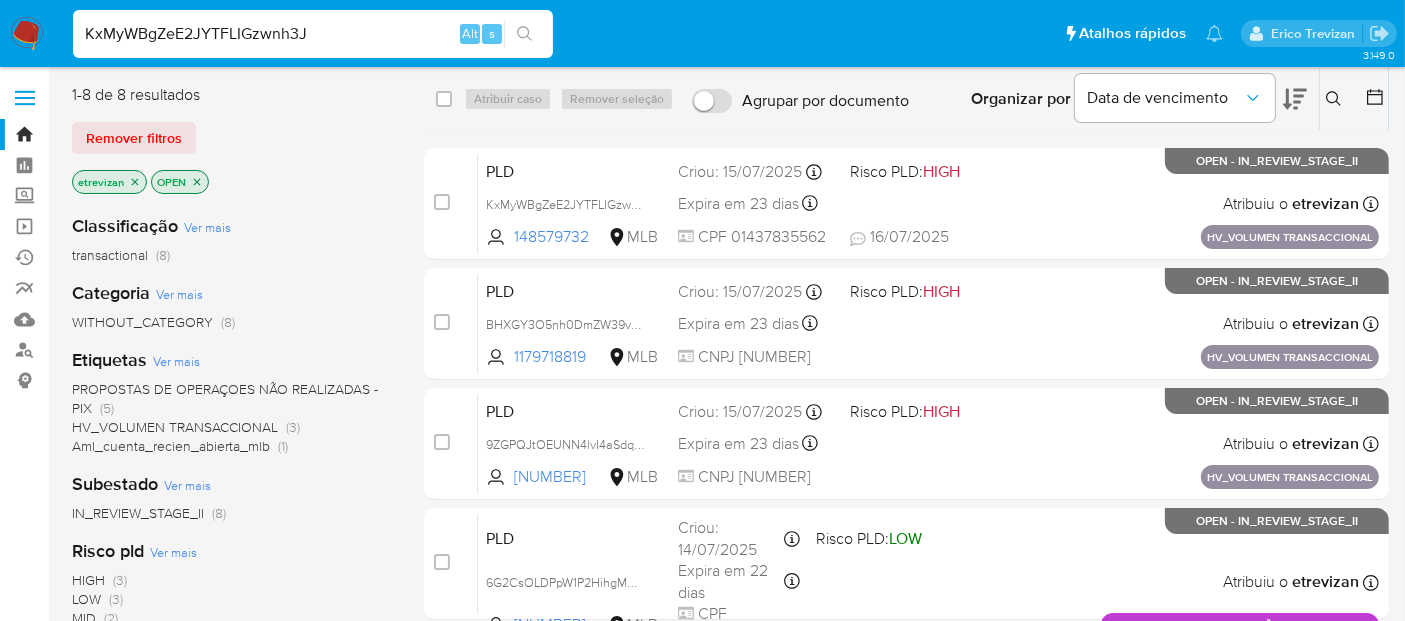 type on "KxMyWBgZeE2JYTFLIGzwnh3J" 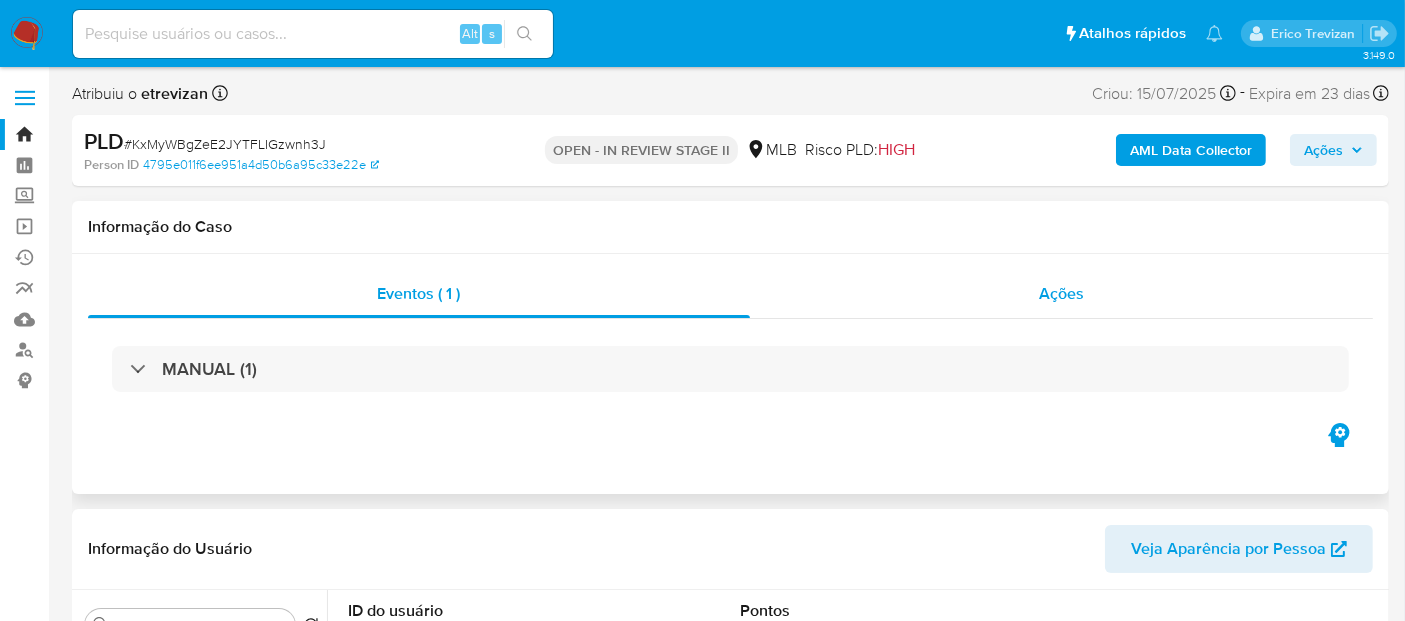 click on "Ações" at bounding box center [1061, 293] 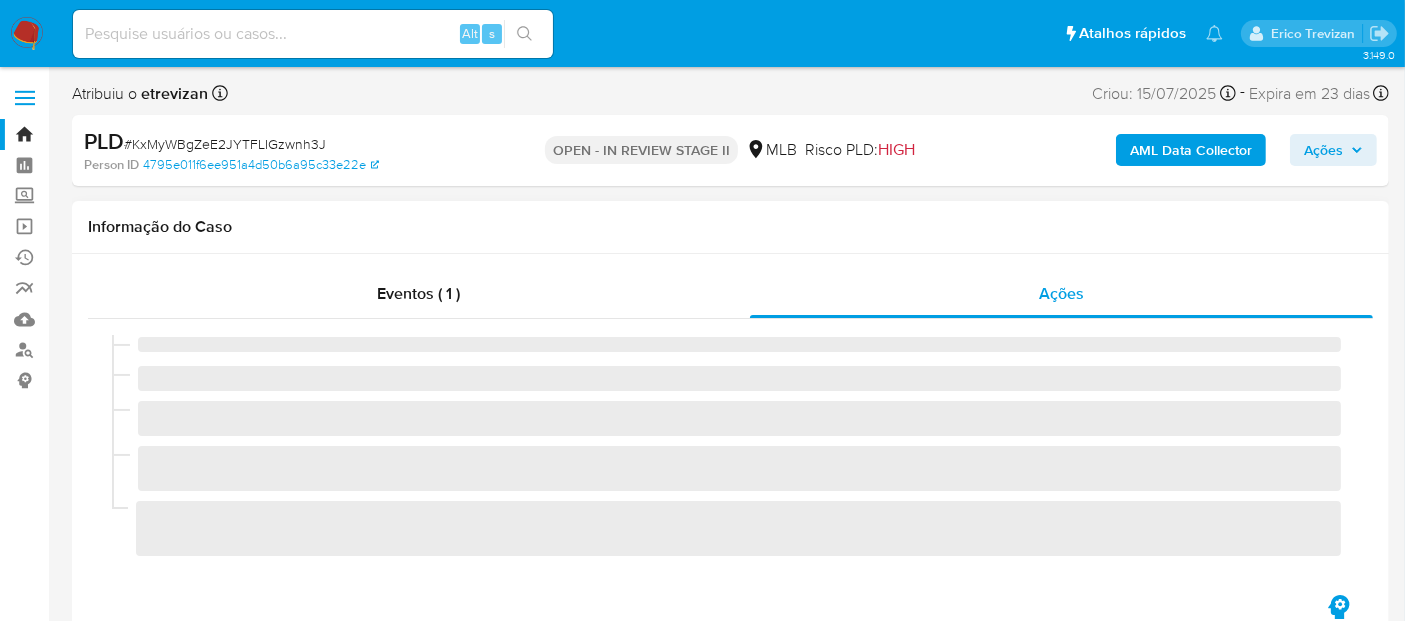 select on "10" 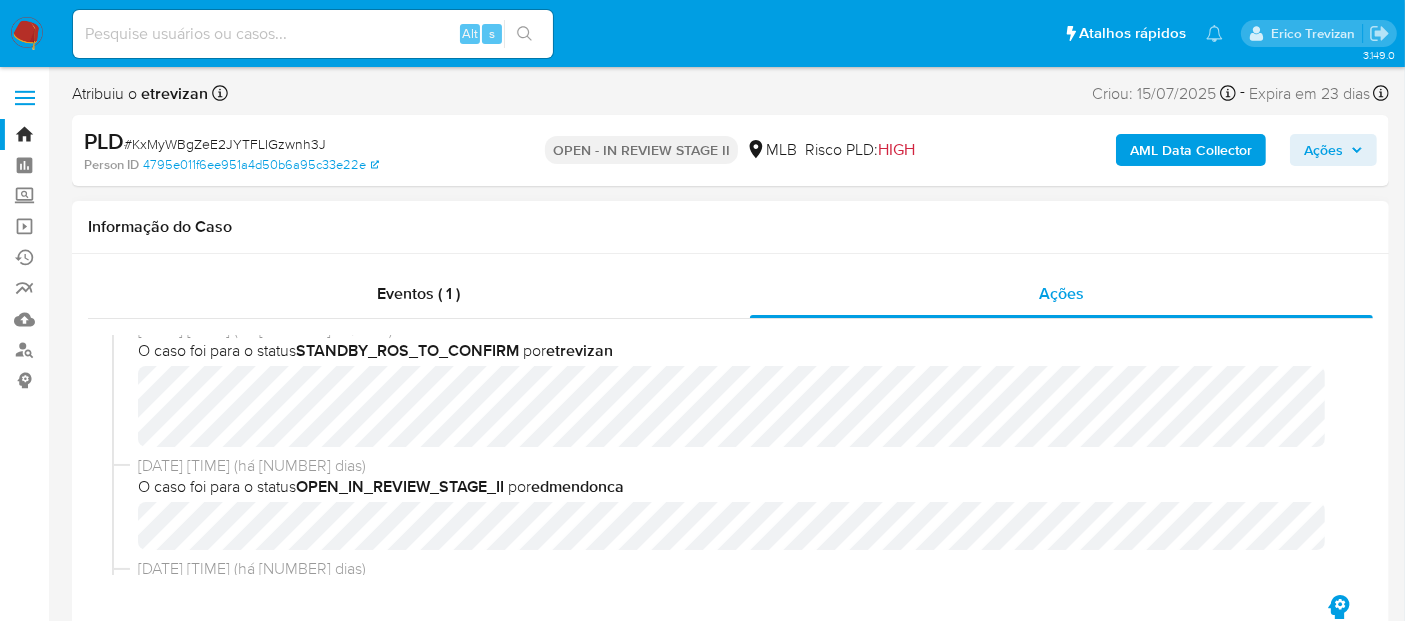 scroll, scrollTop: 0, scrollLeft: 0, axis: both 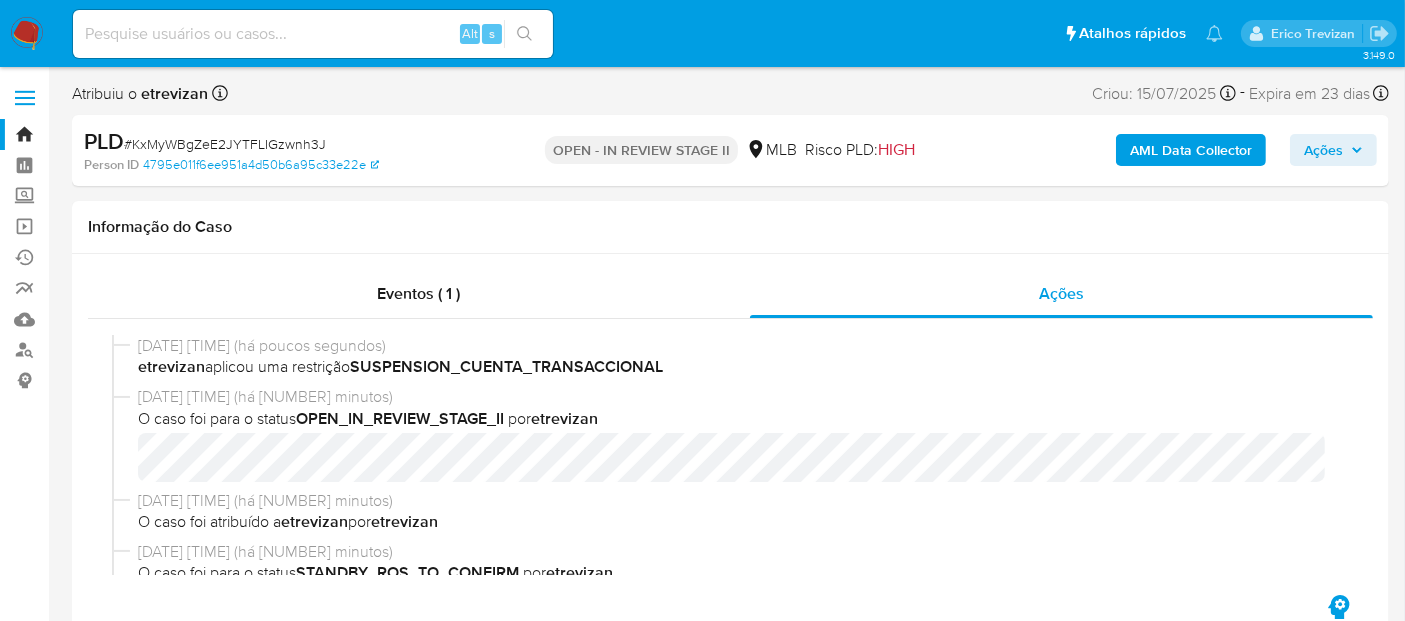 click on "Ações" at bounding box center [1333, 150] 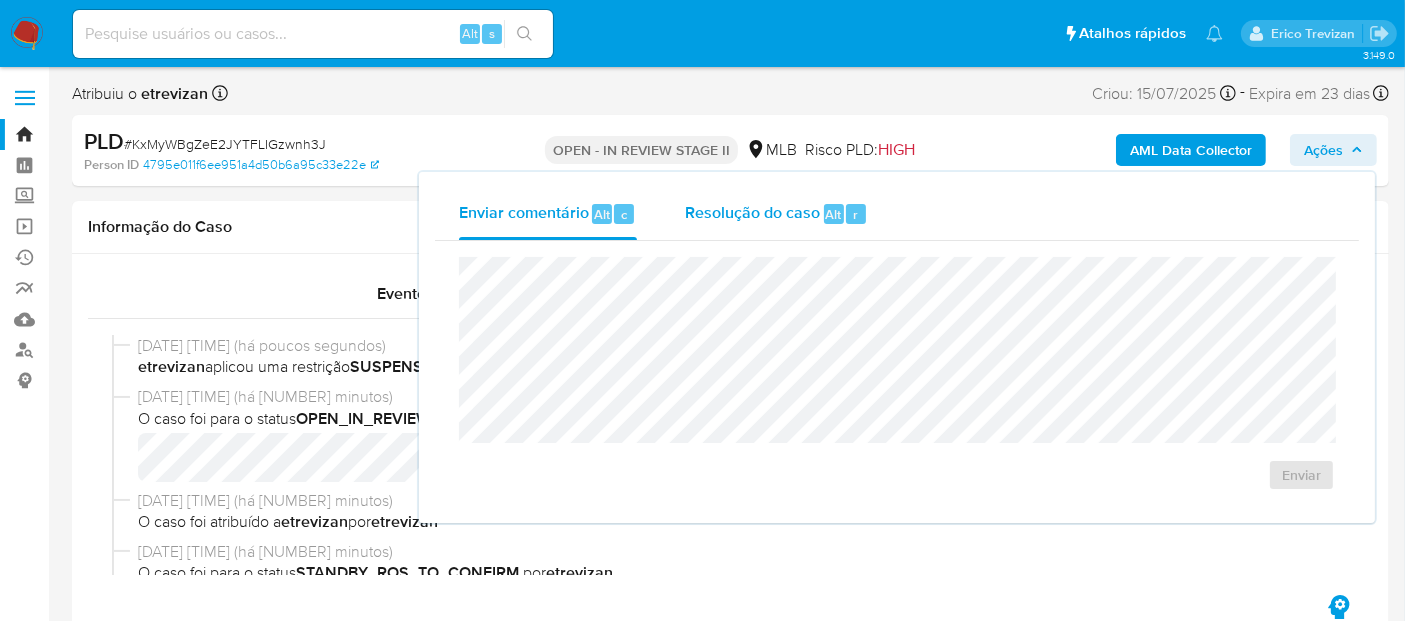 click on "Resolução do caso" at bounding box center [752, 213] 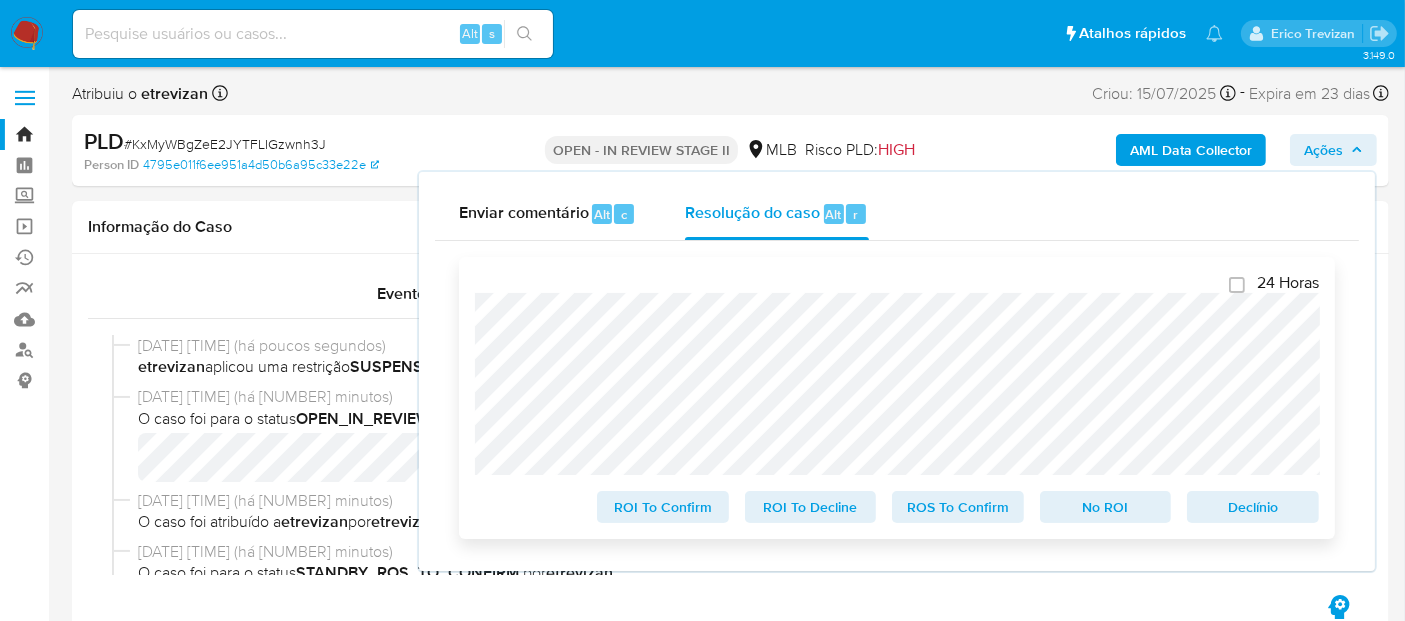 click on "ROS To Confirm" at bounding box center [958, 507] 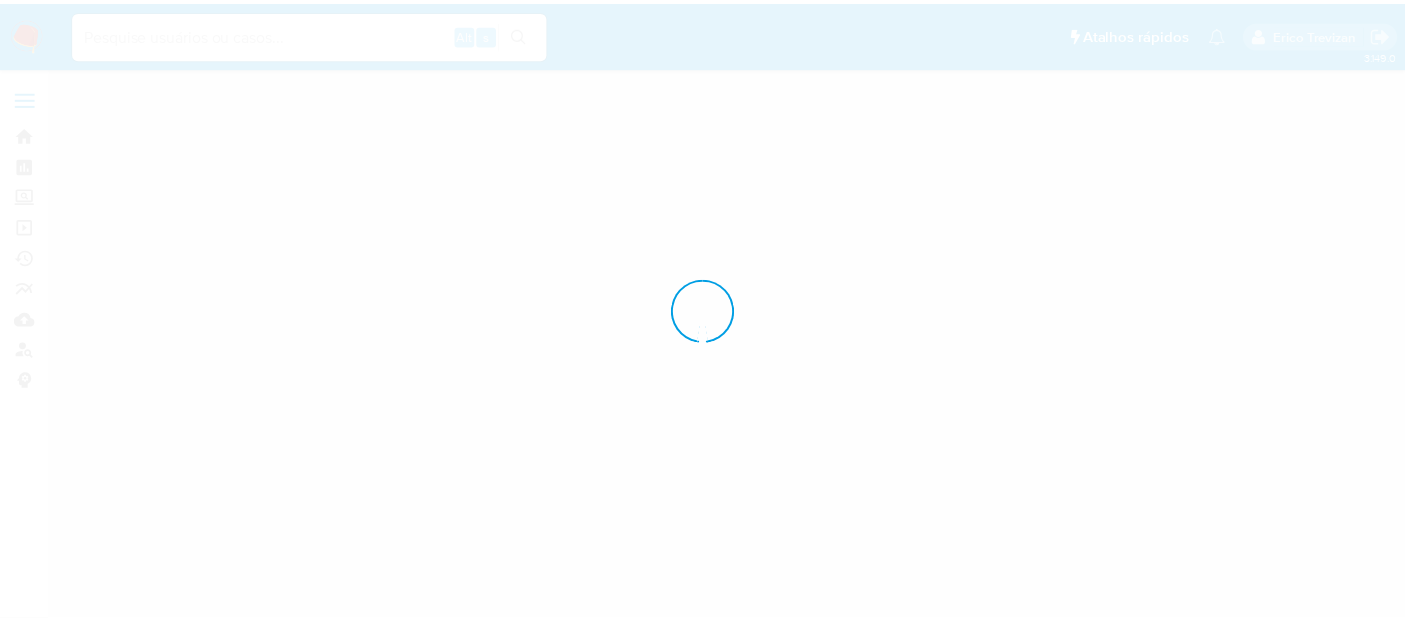 scroll, scrollTop: 0, scrollLeft: 0, axis: both 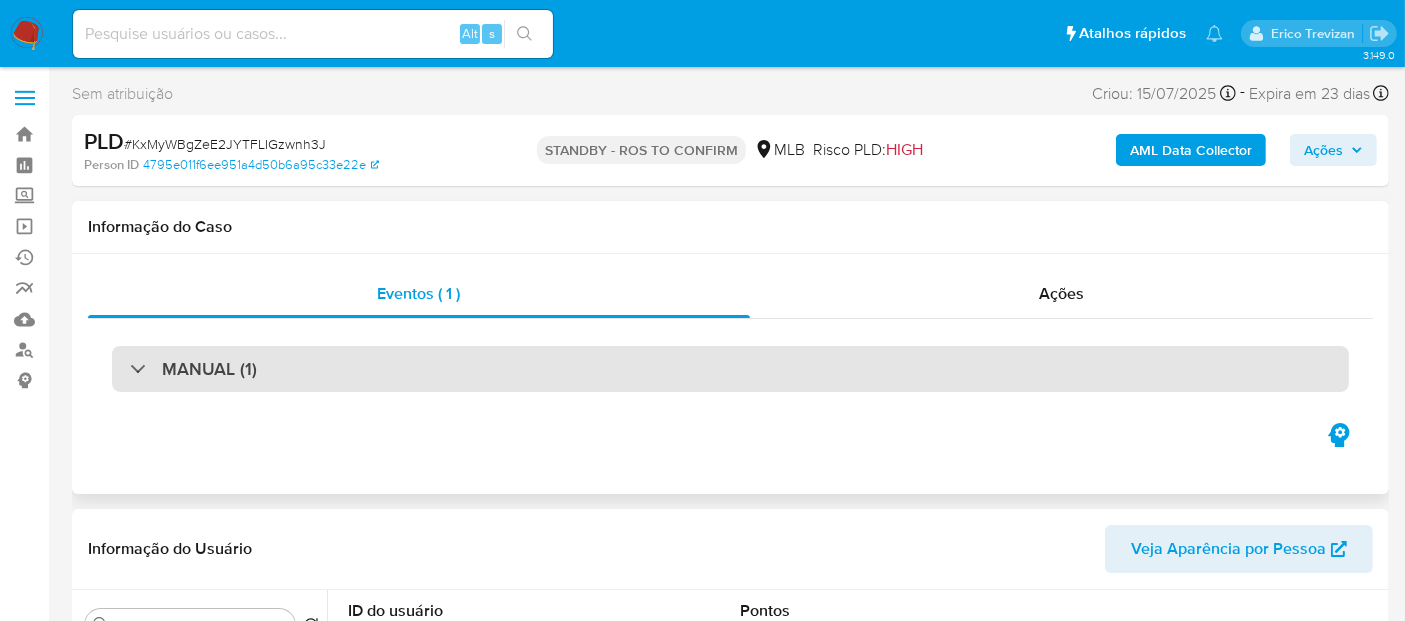 select on "10" 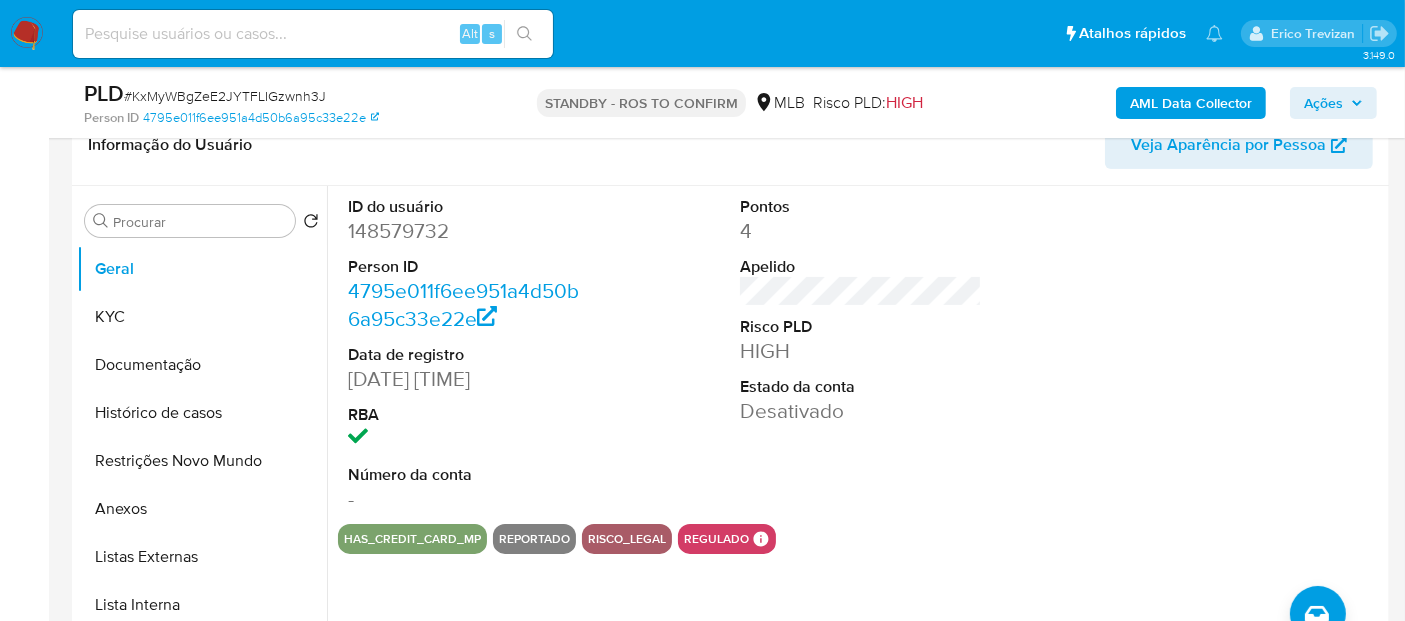 scroll, scrollTop: 444, scrollLeft: 0, axis: vertical 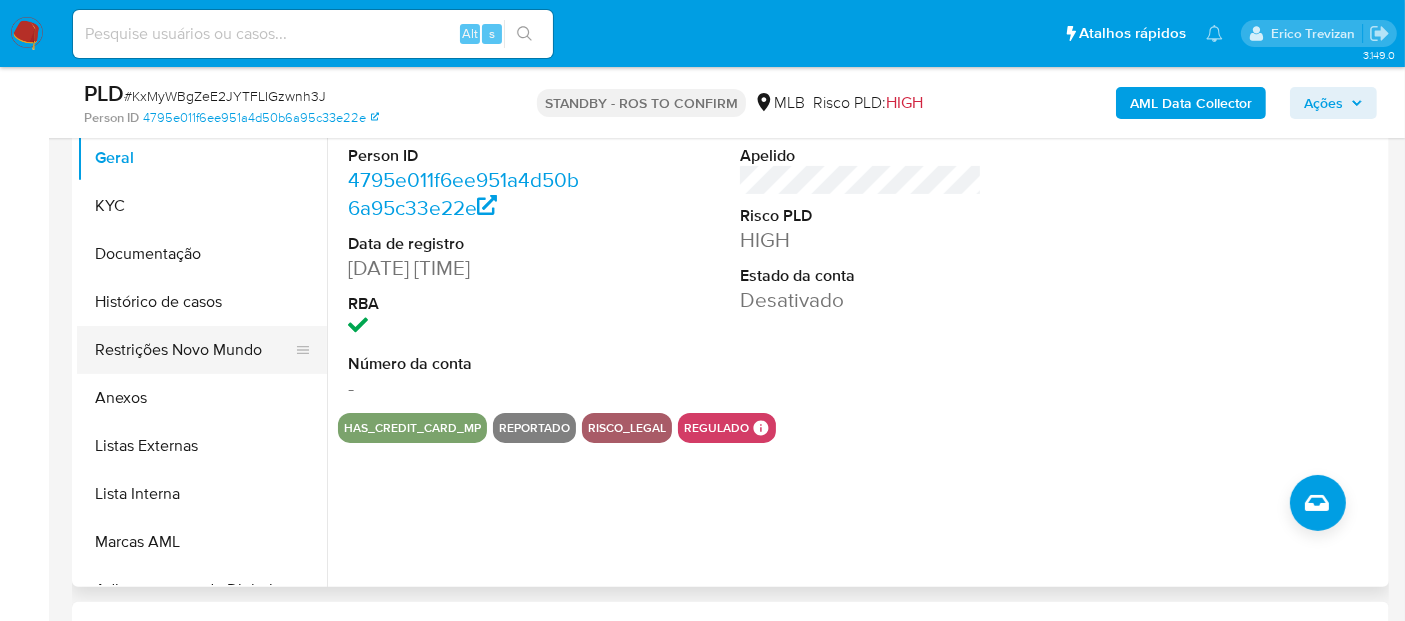 click on "Restrições Novo Mundo" at bounding box center (194, 350) 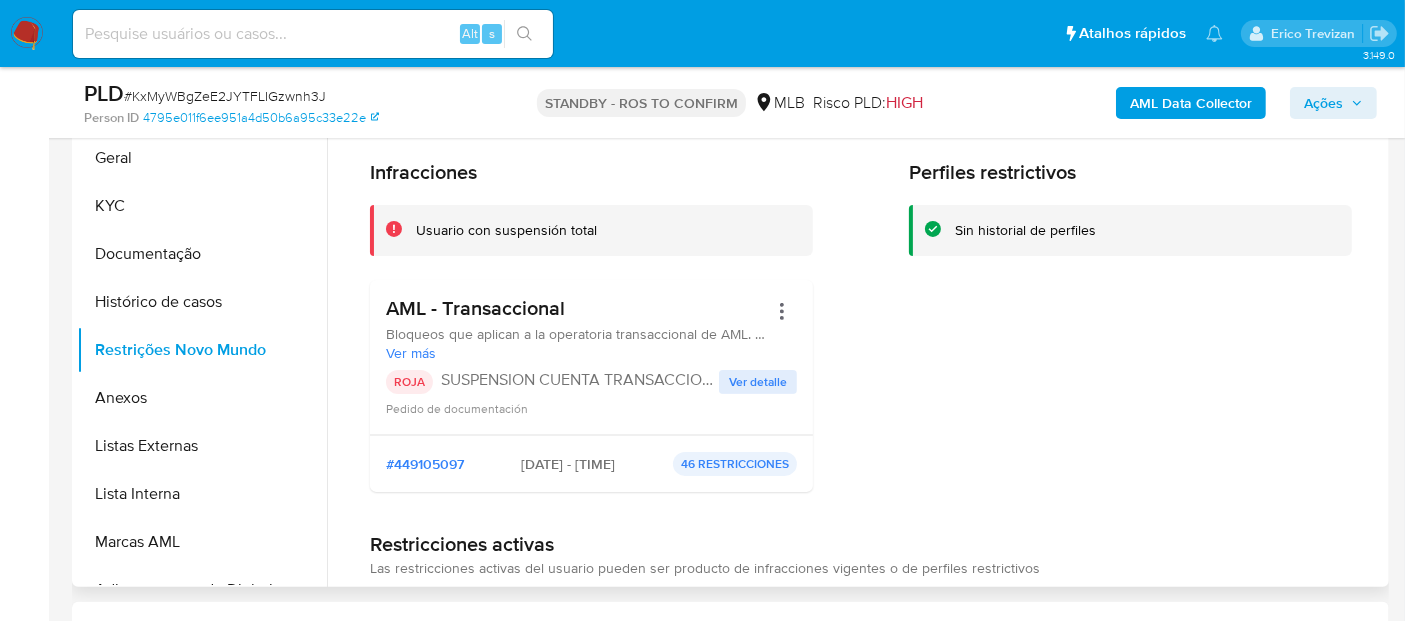 type 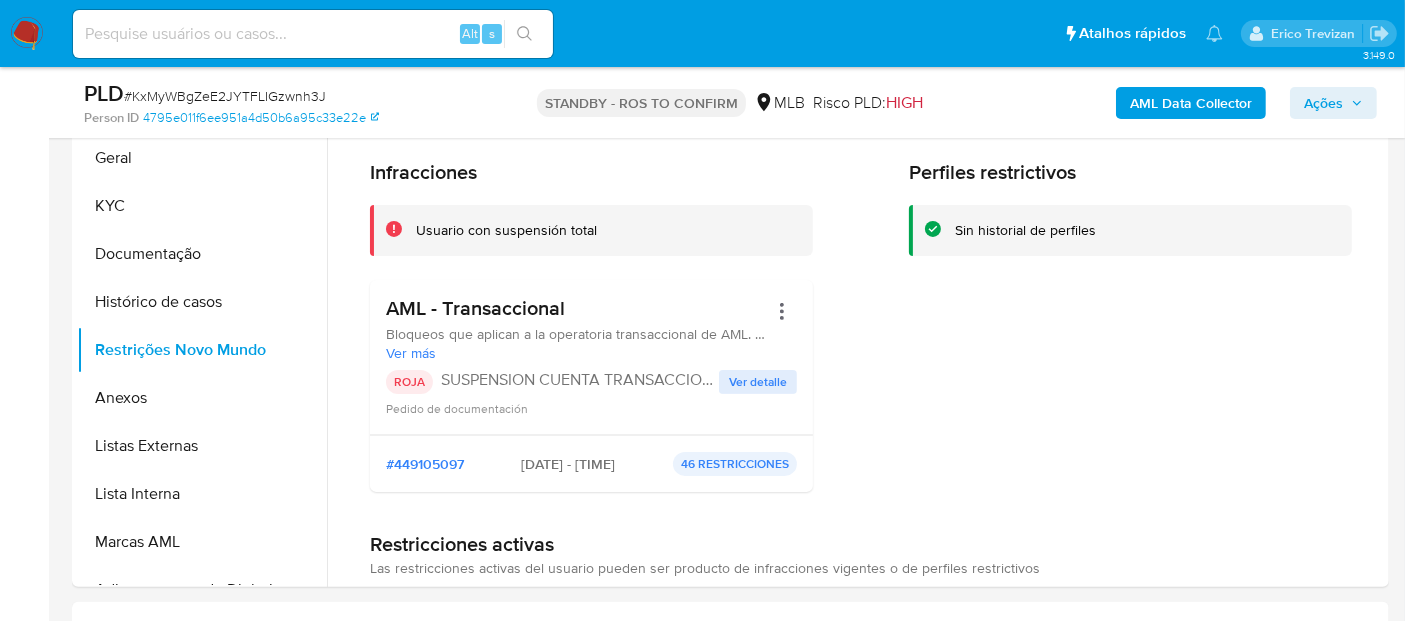drag, startPoint x: 27, startPoint y: 32, endPoint x: 42, endPoint y: 40, distance: 17 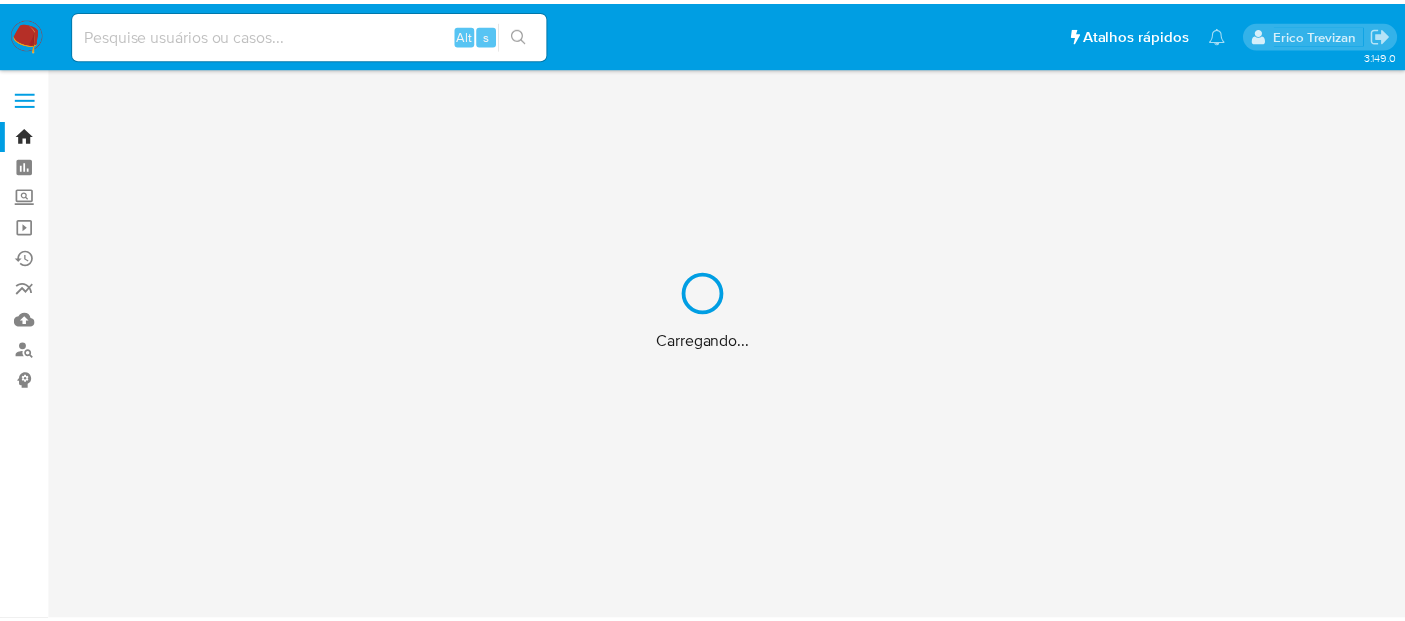 scroll, scrollTop: 0, scrollLeft: 0, axis: both 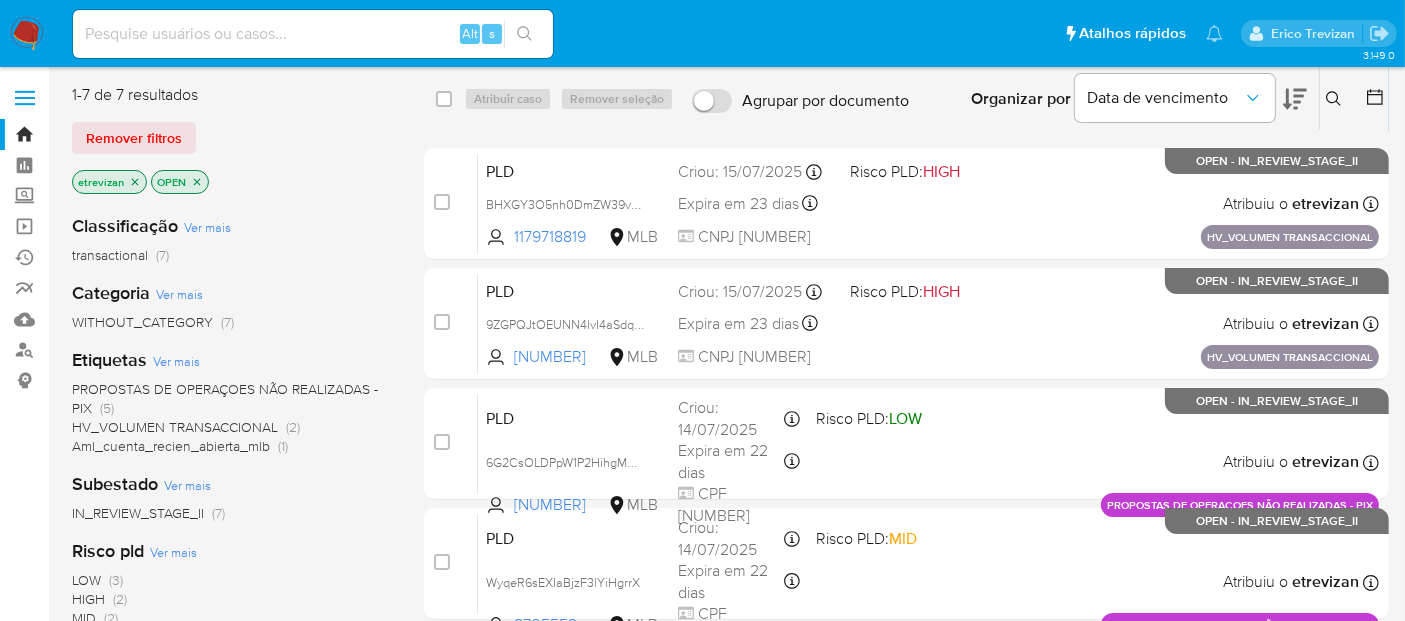 click at bounding box center (27, 34) 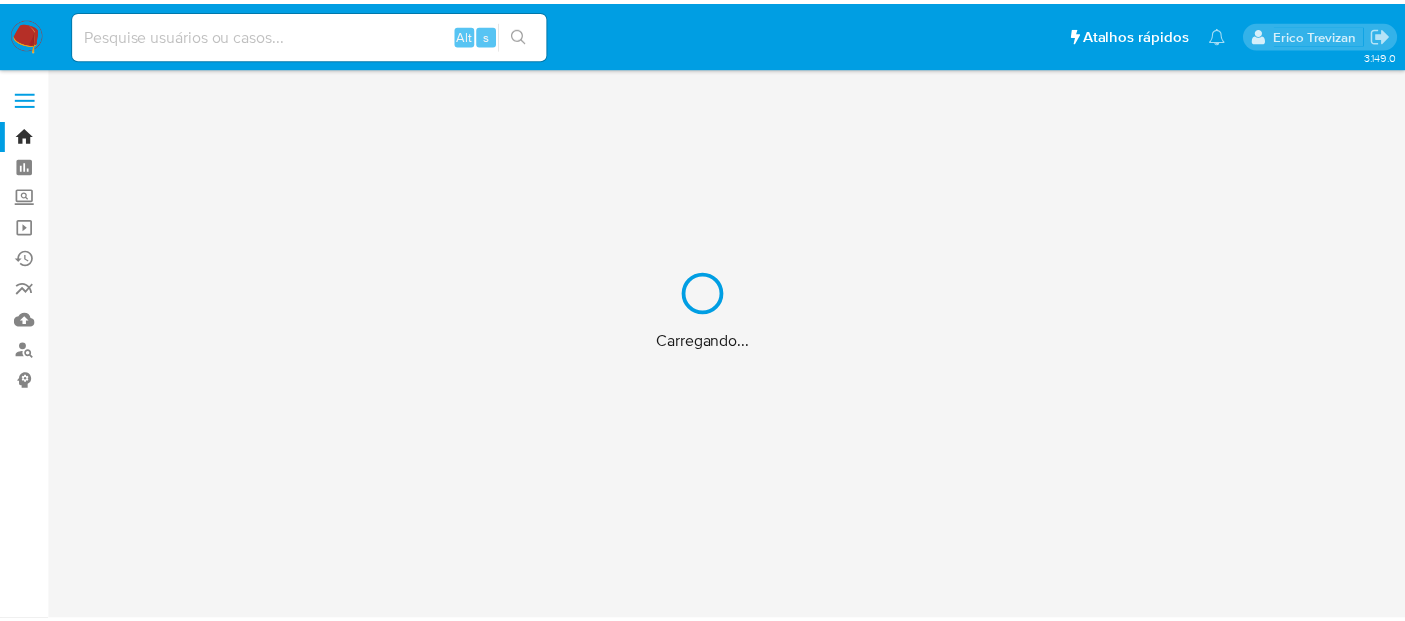 scroll, scrollTop: 0, scrollLeft: 0, axis: both 